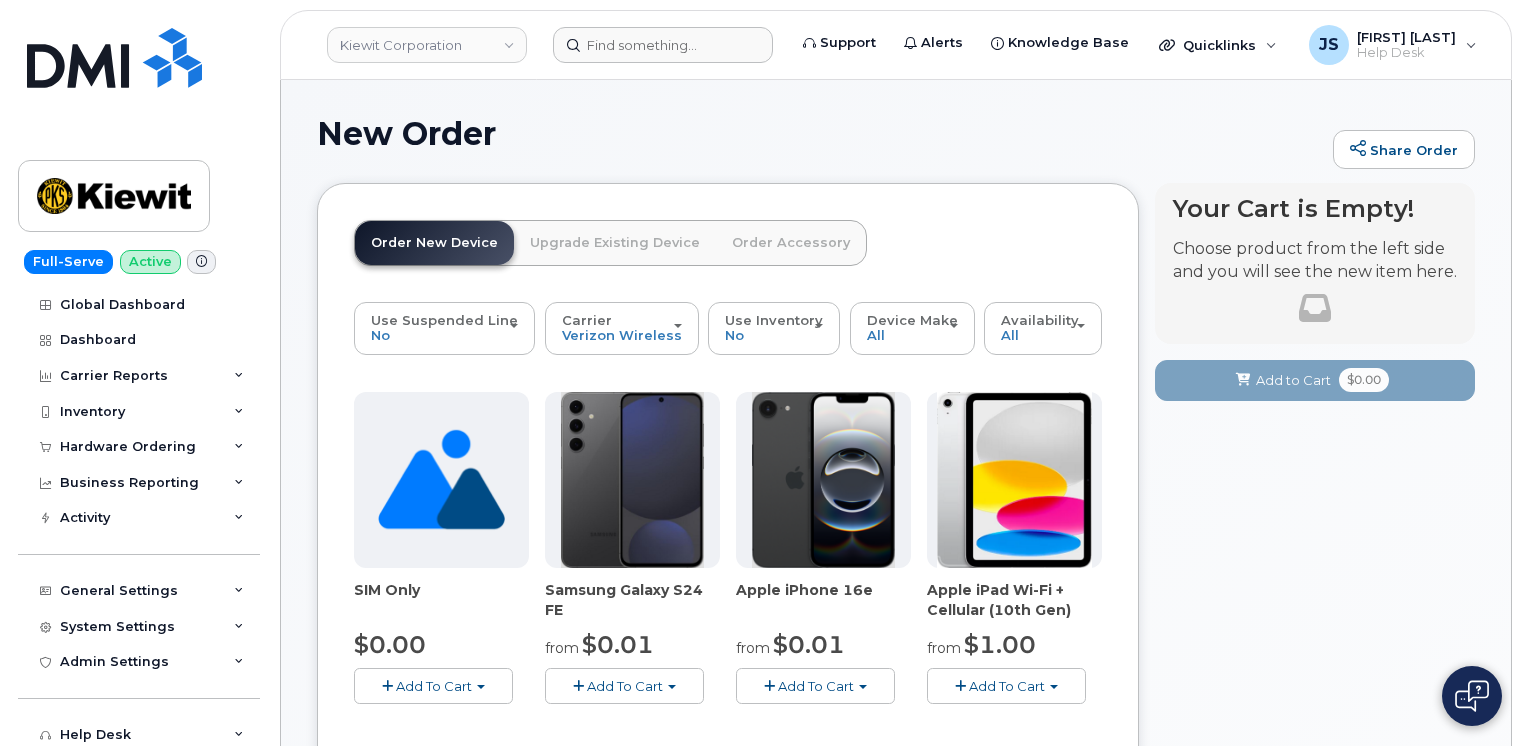 scroll, scrollTop: 0, scrollLeft: 0, axis: both 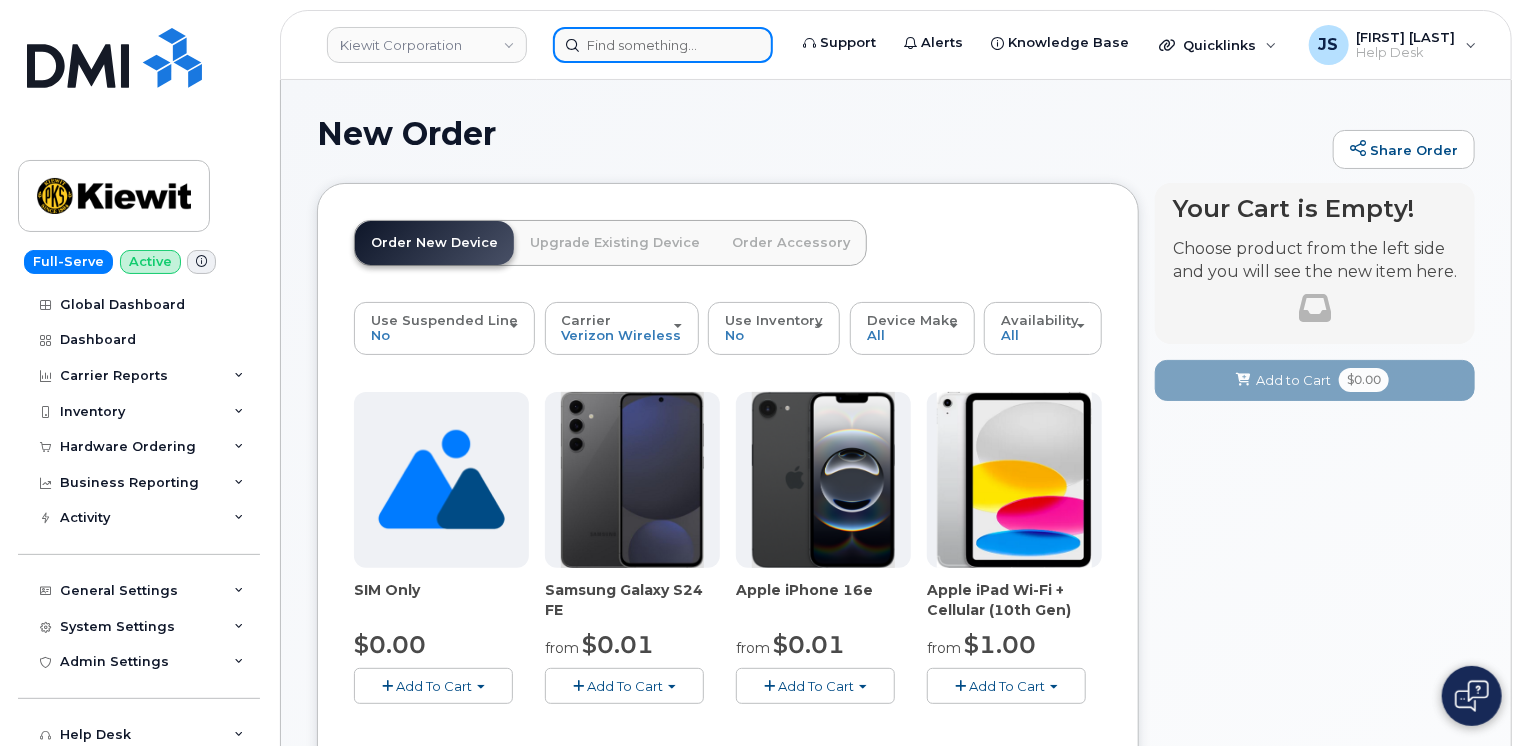 click at bounding box center (663, 45) 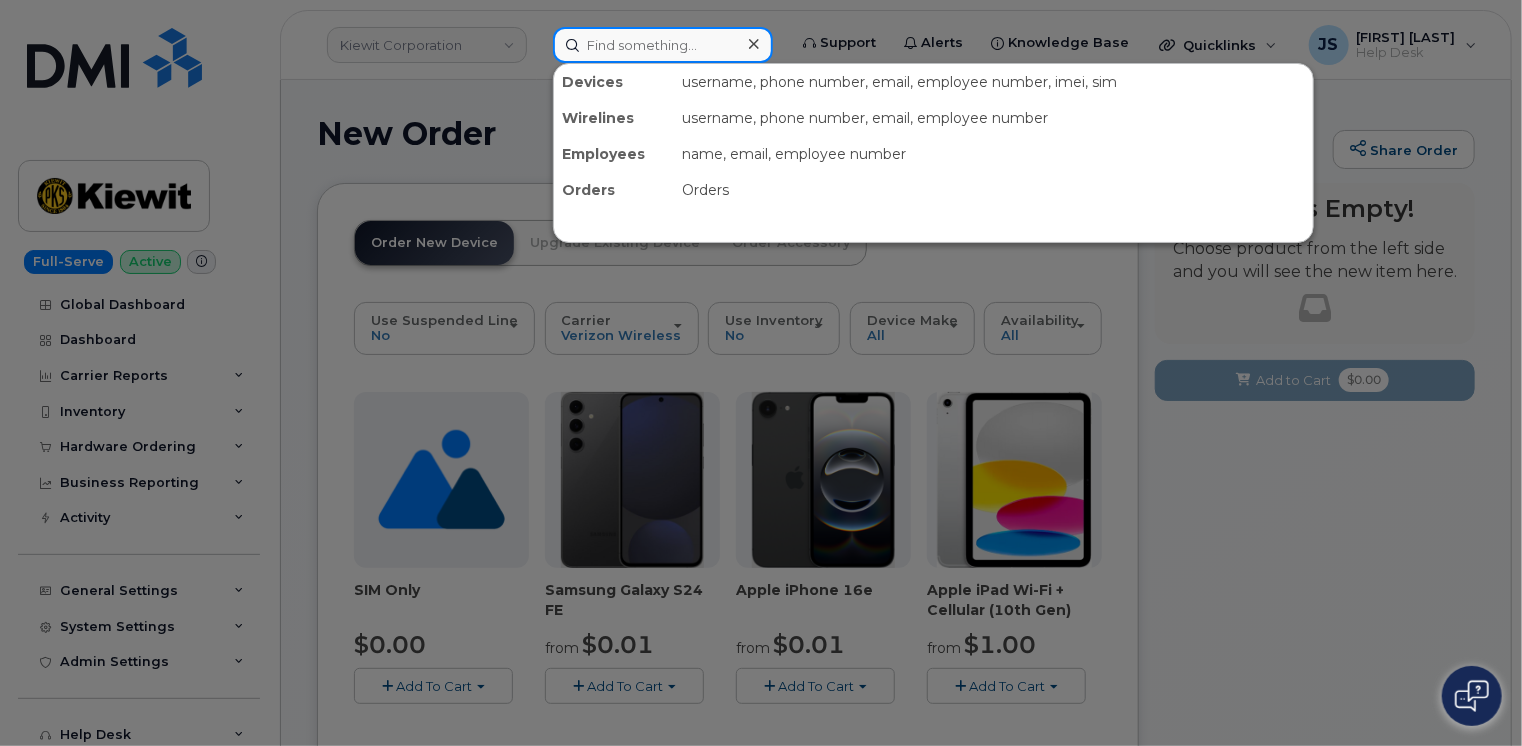 paste on "206 666 7543" 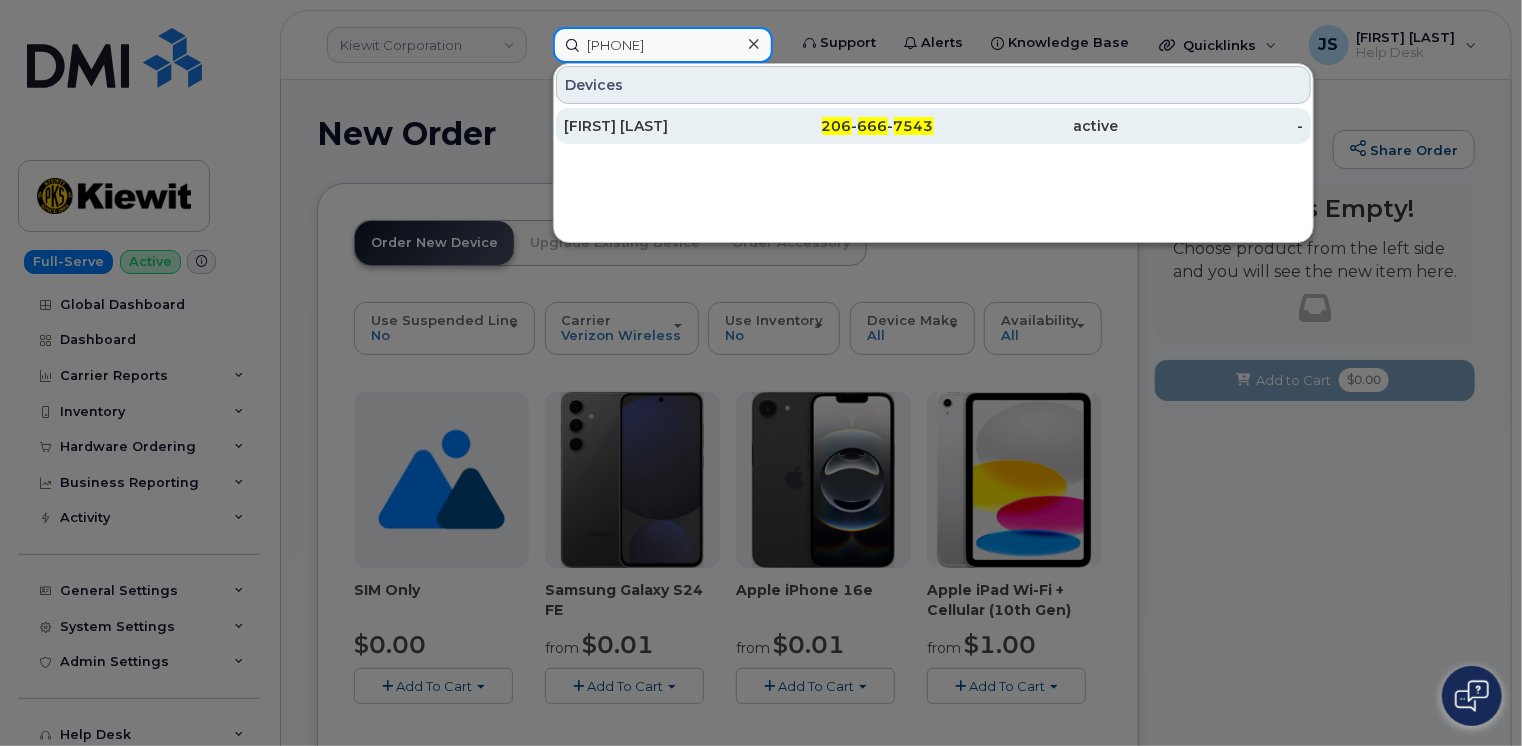 type on "206 666 7543" 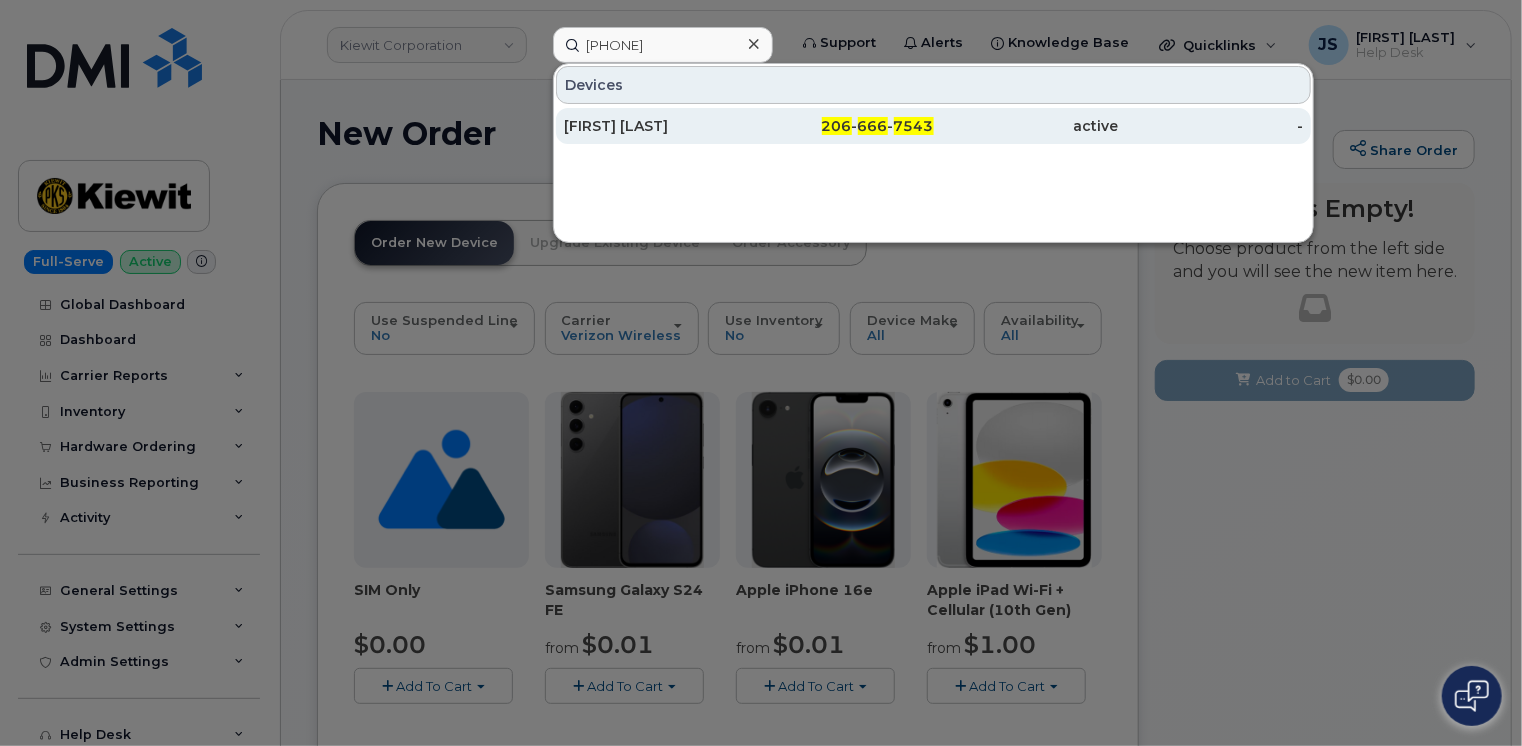 click on "STEPHANIE HILL" at bounding box center (656, 126) 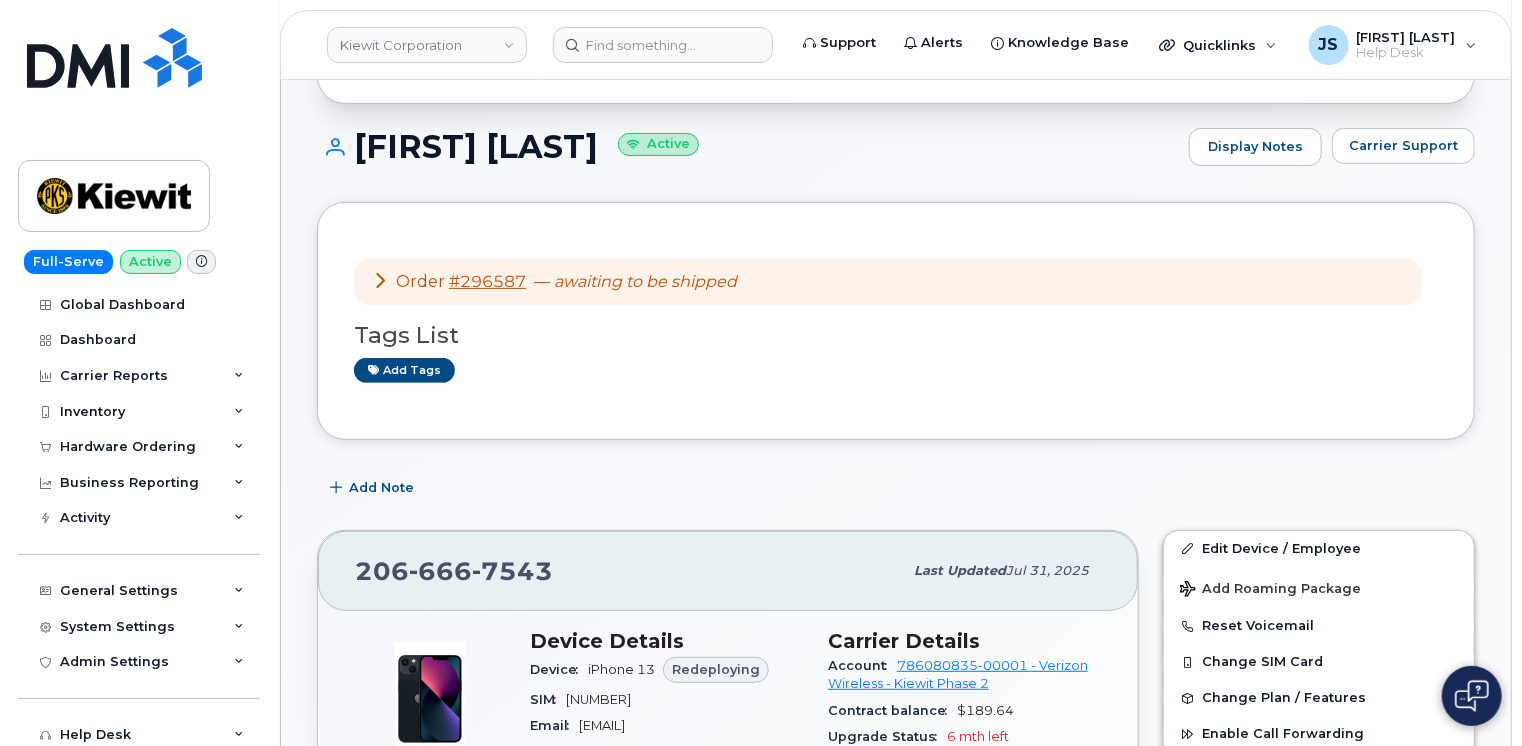 scroll, scrollTop: 100, scrollLeft: 0, axis: vertical 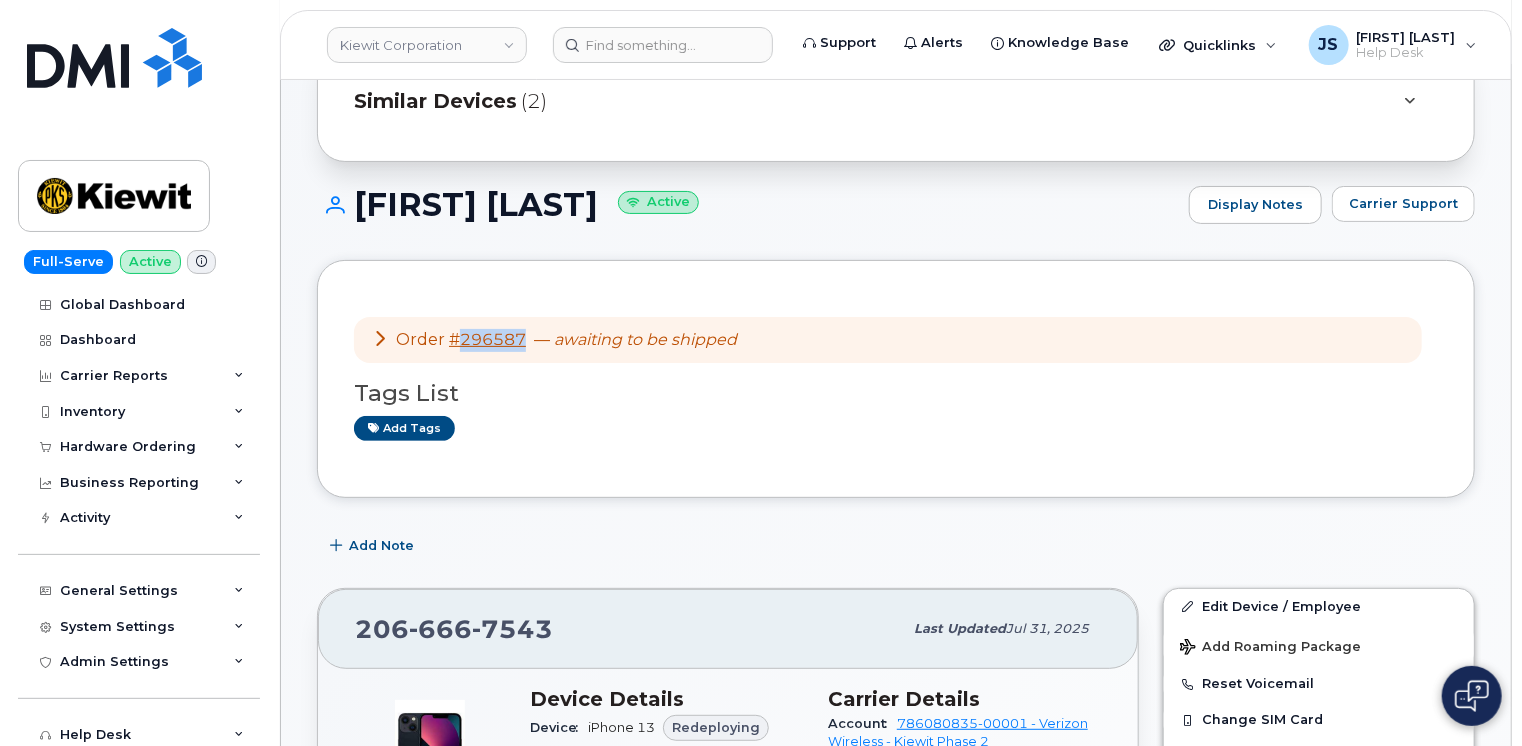 drag, startPoint x: 519, startPoint y: 338, endPoint x: 462, endPoint y: 338, distance: 57 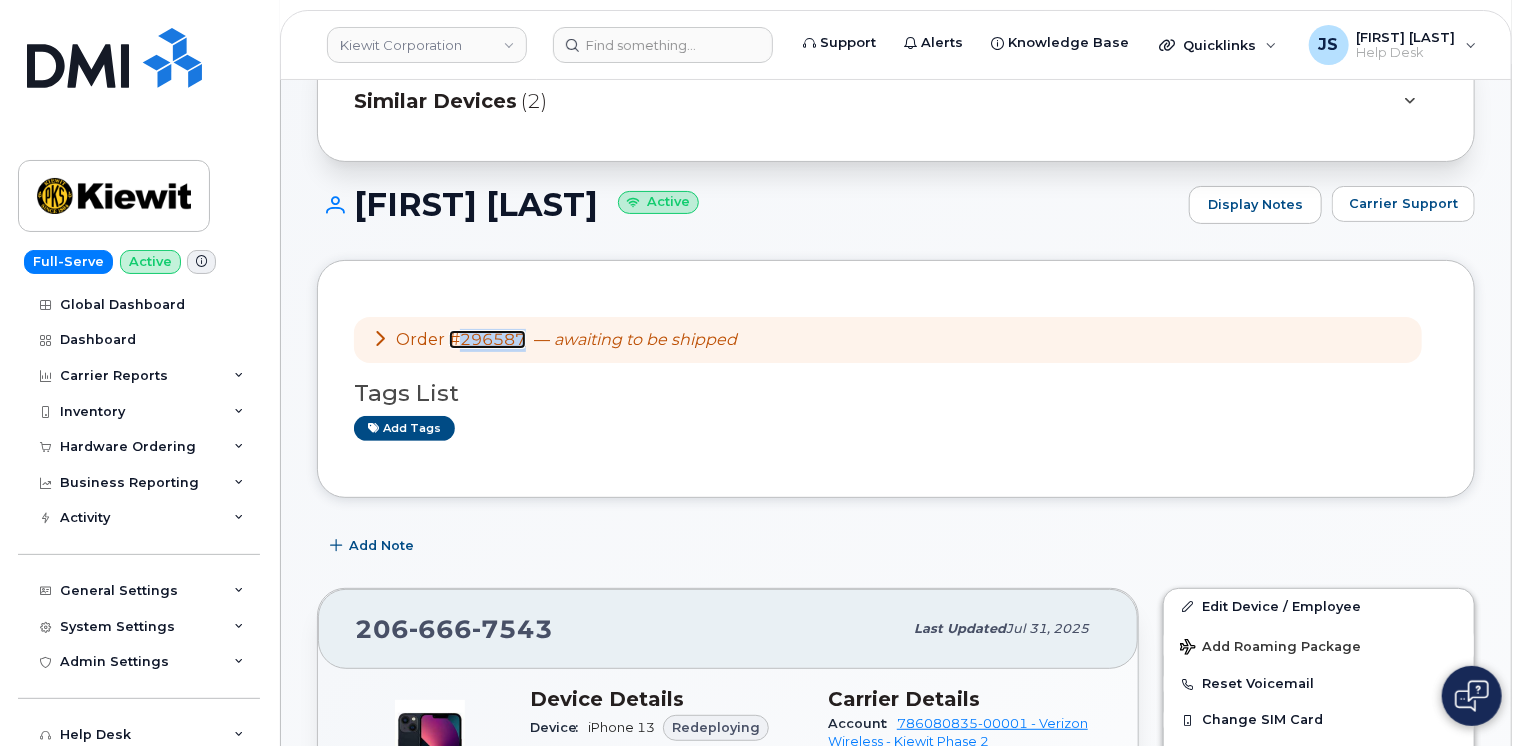 copy on "296587" 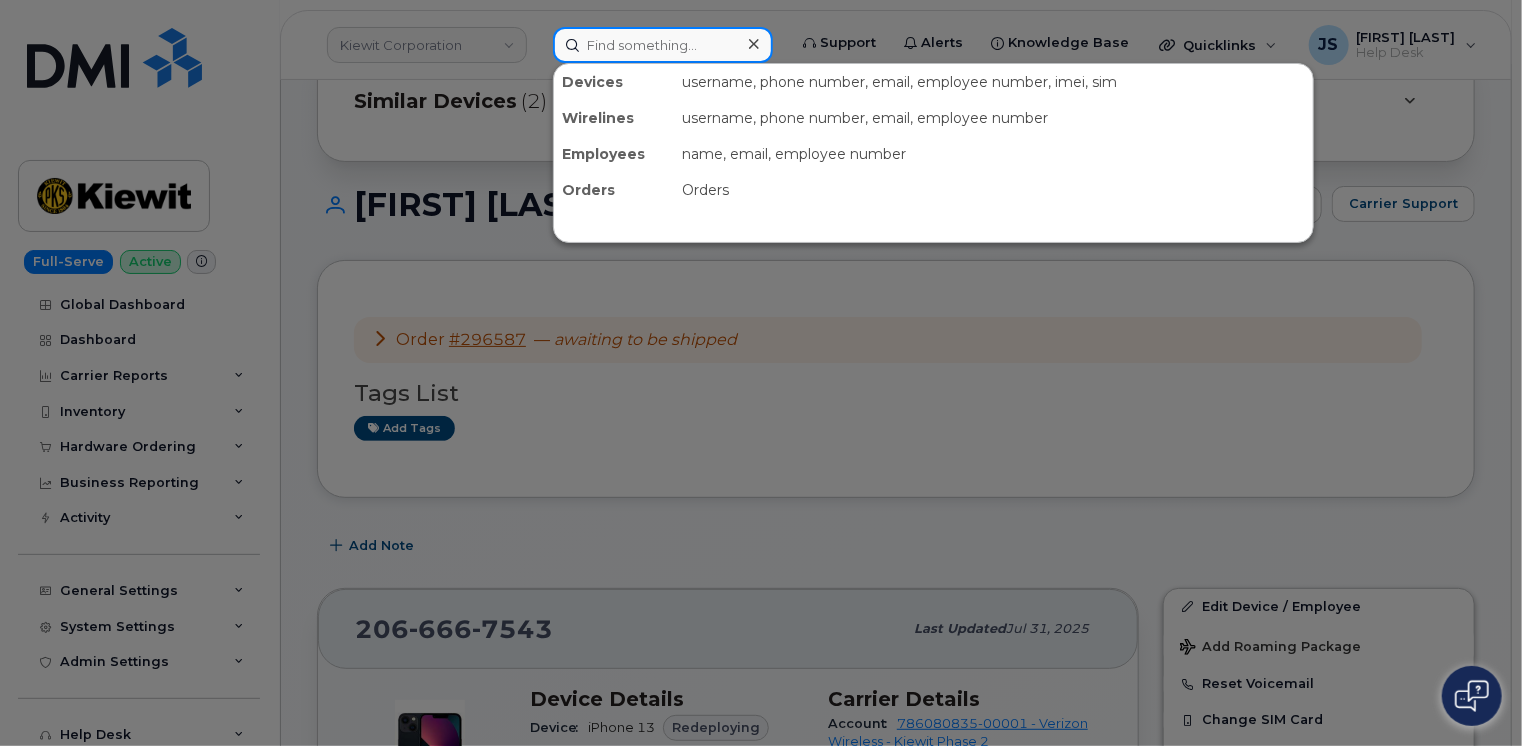 paste on "295591" 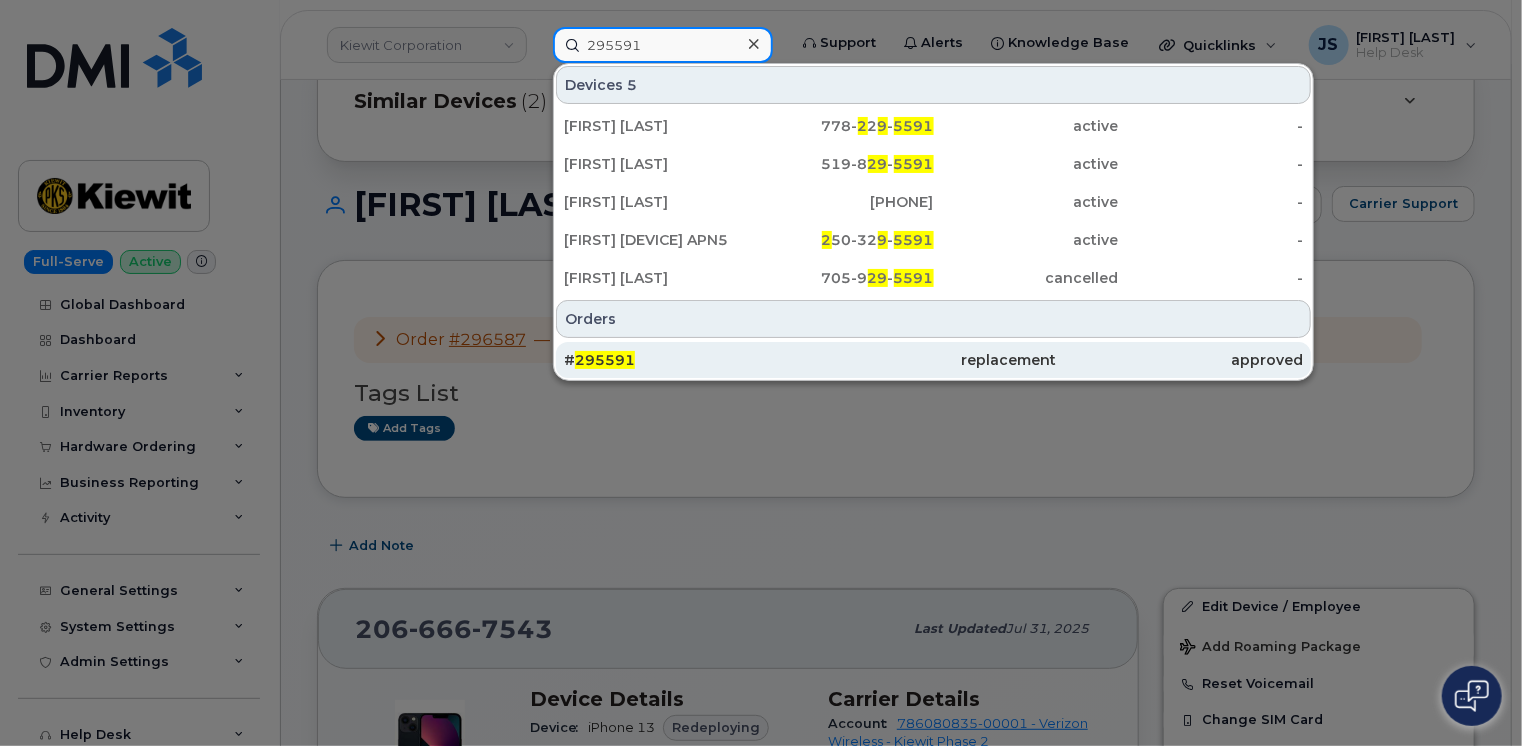 type on "295591" 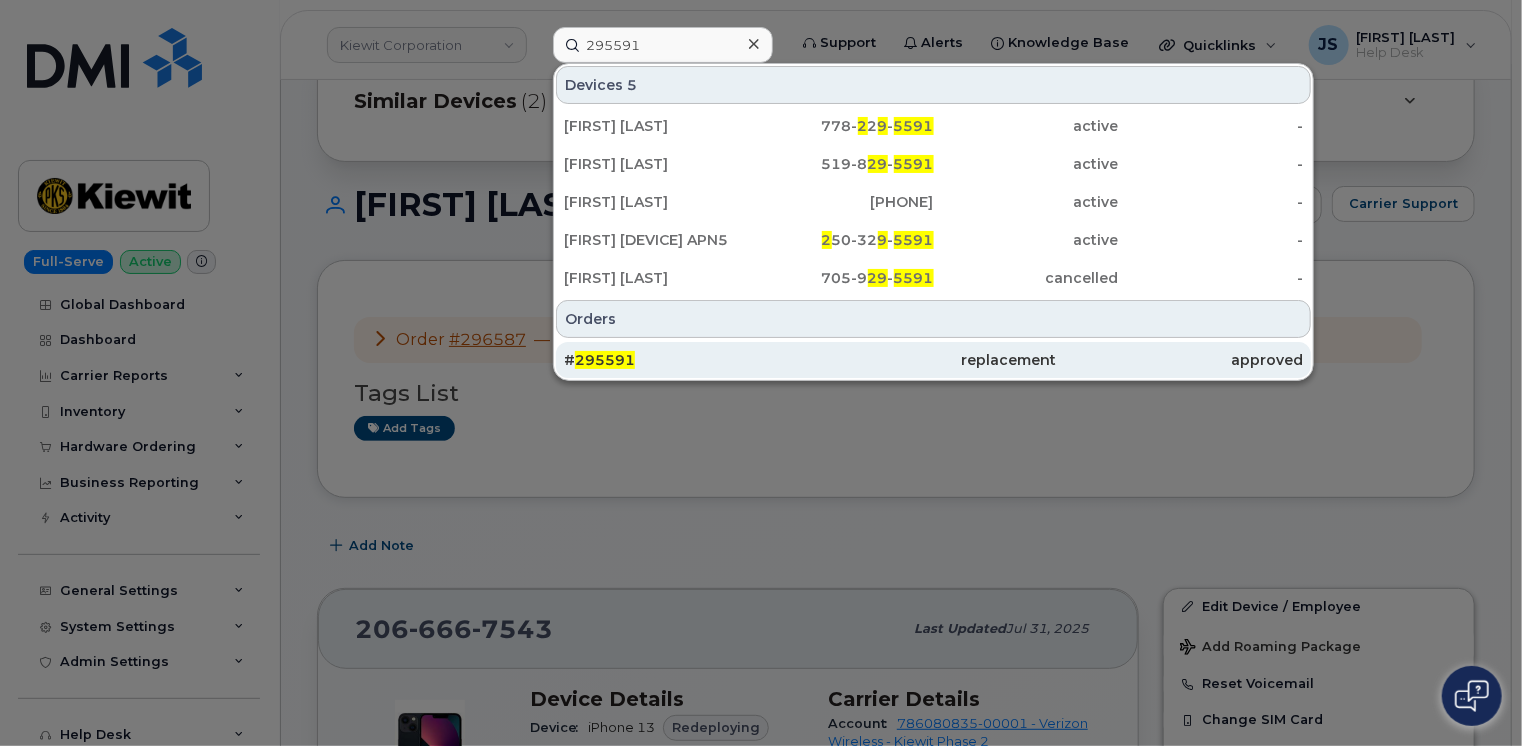 click on "# 295591" at bounding box center (687, 360) 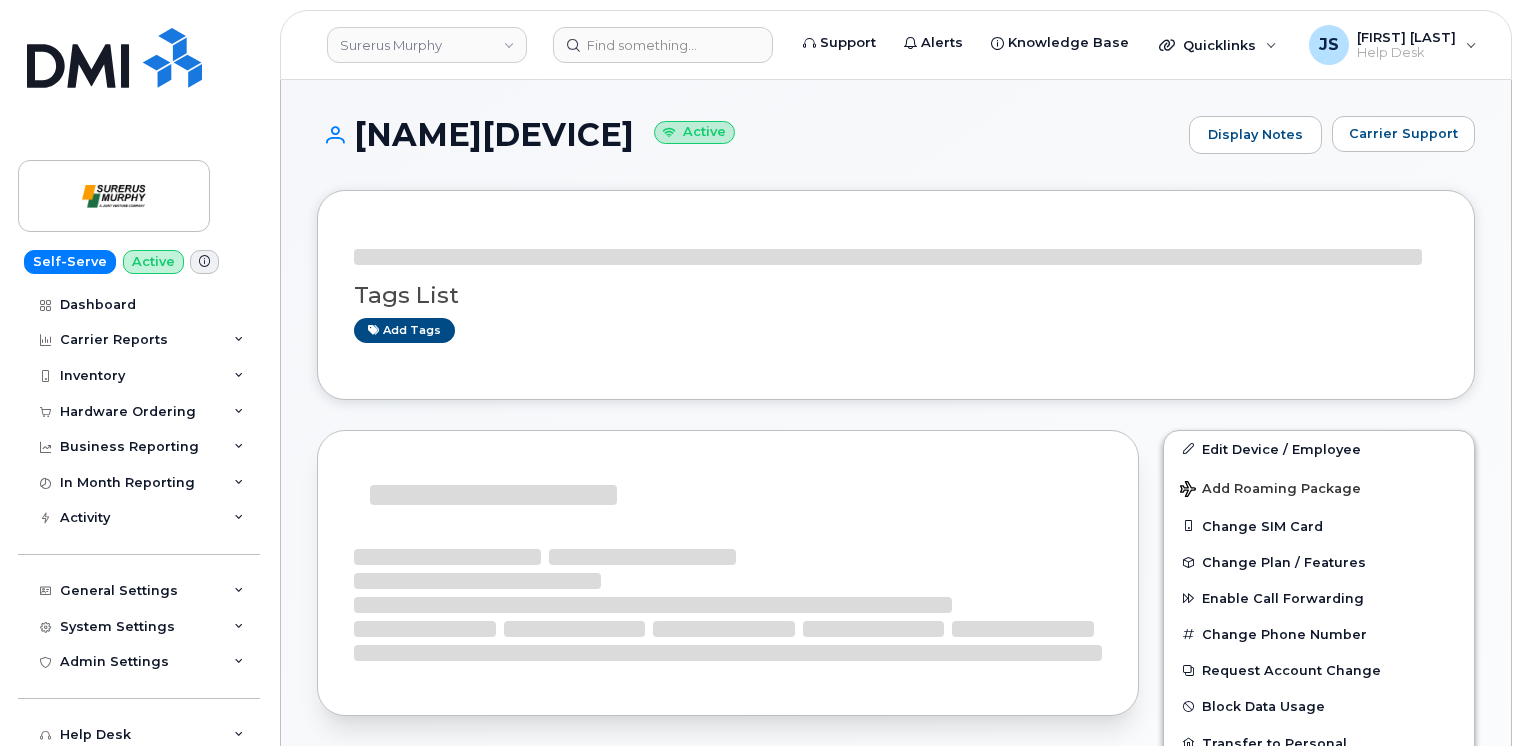 scroll, scrollTop: 0, scrollLeft: 0, axis: both 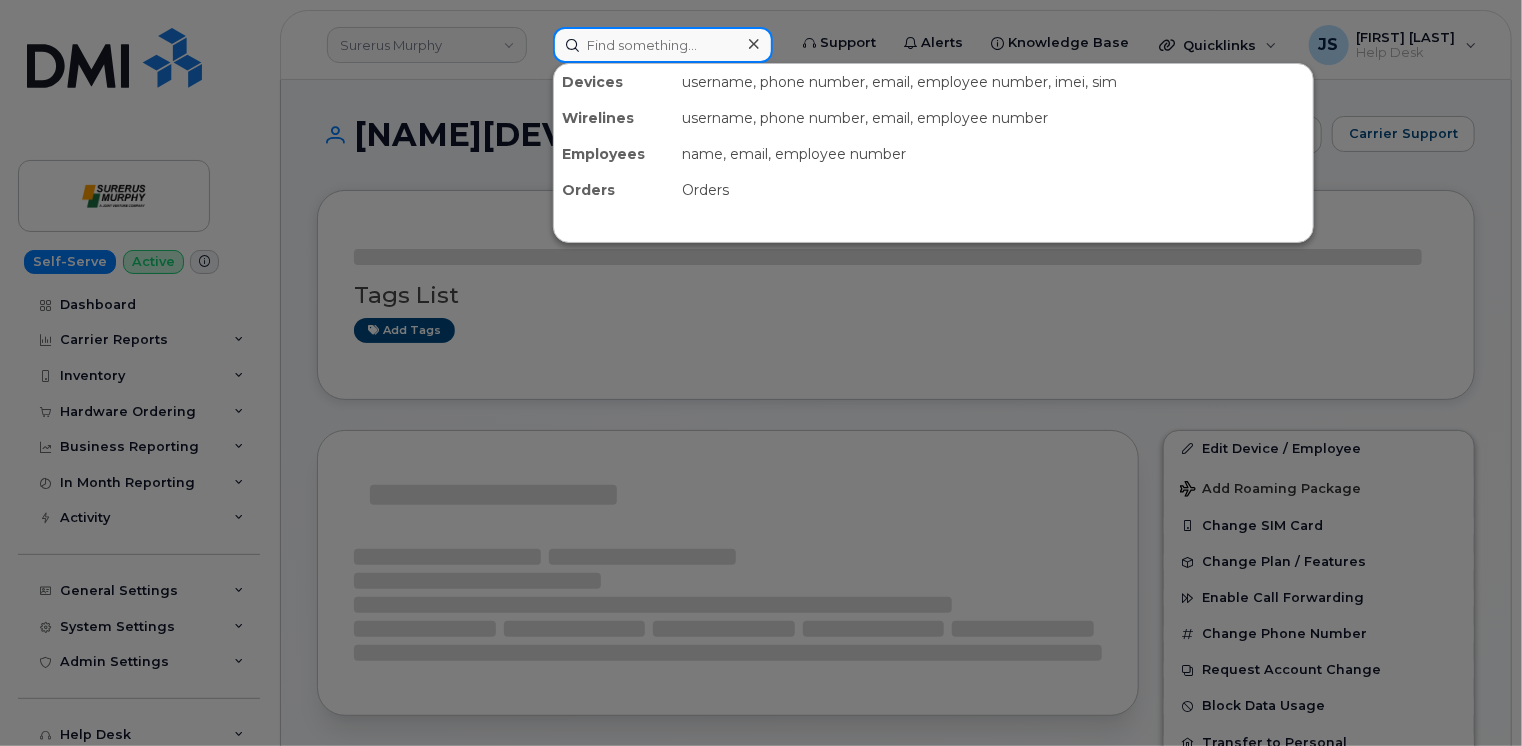 paste on "296587" 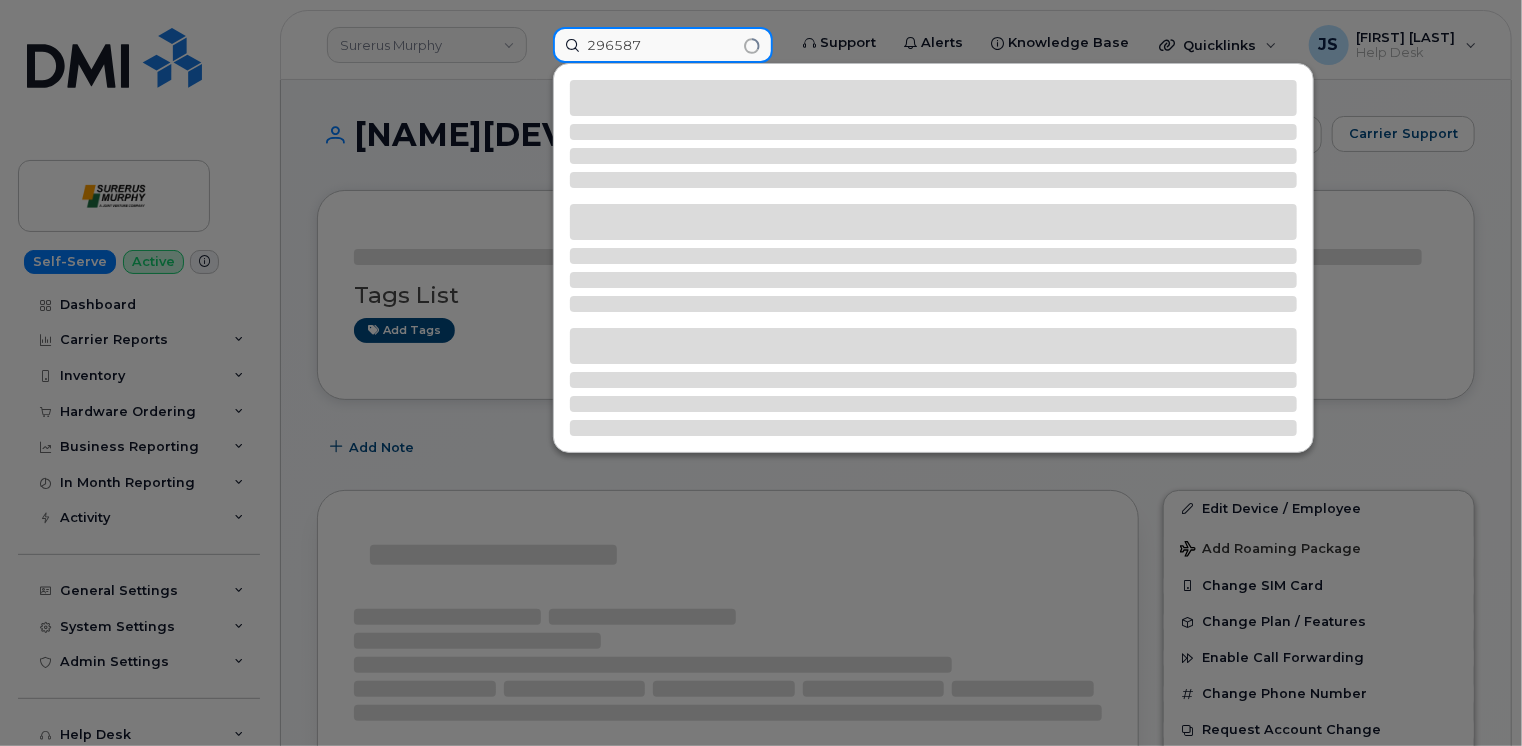 type on "296587" 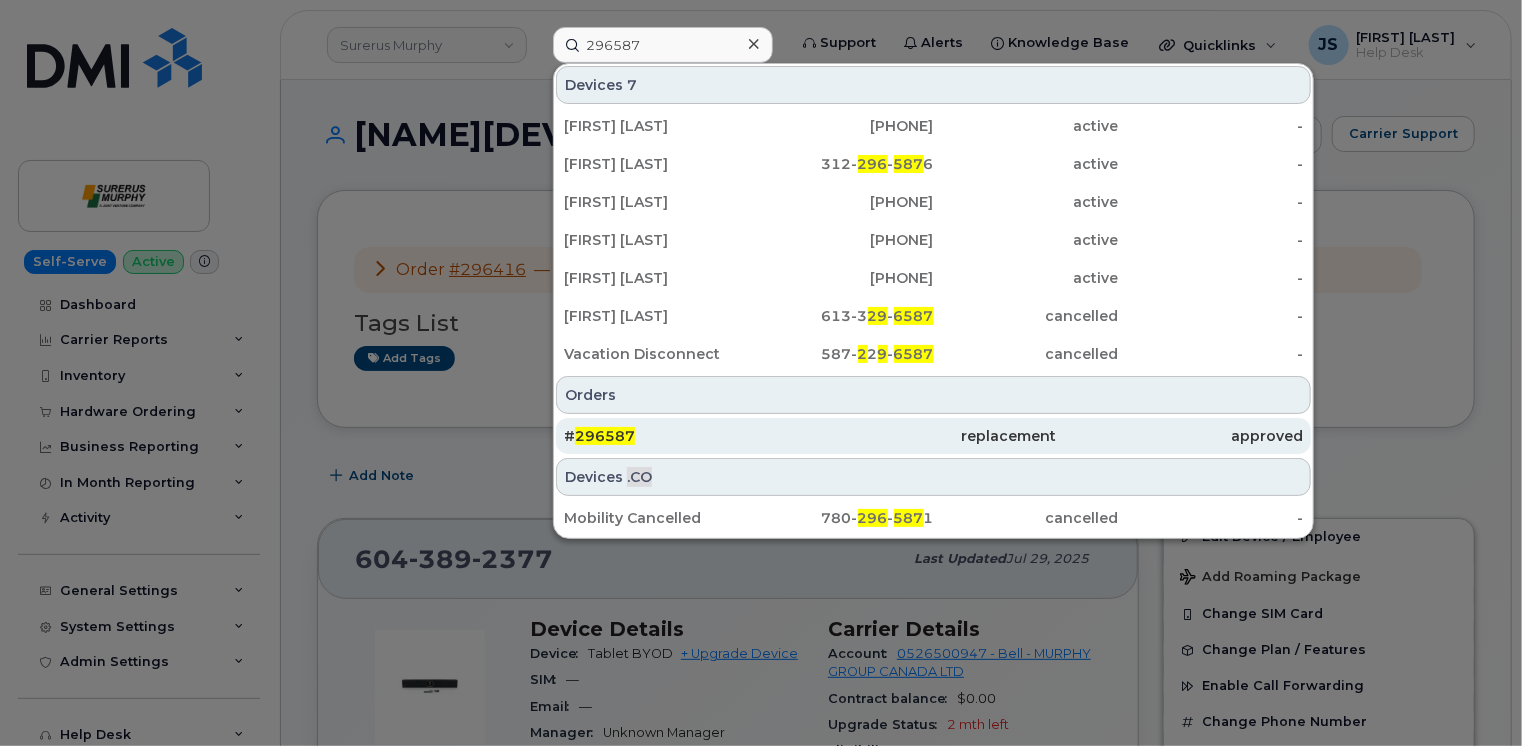 click on "296587" at bounding box center (605, 436) 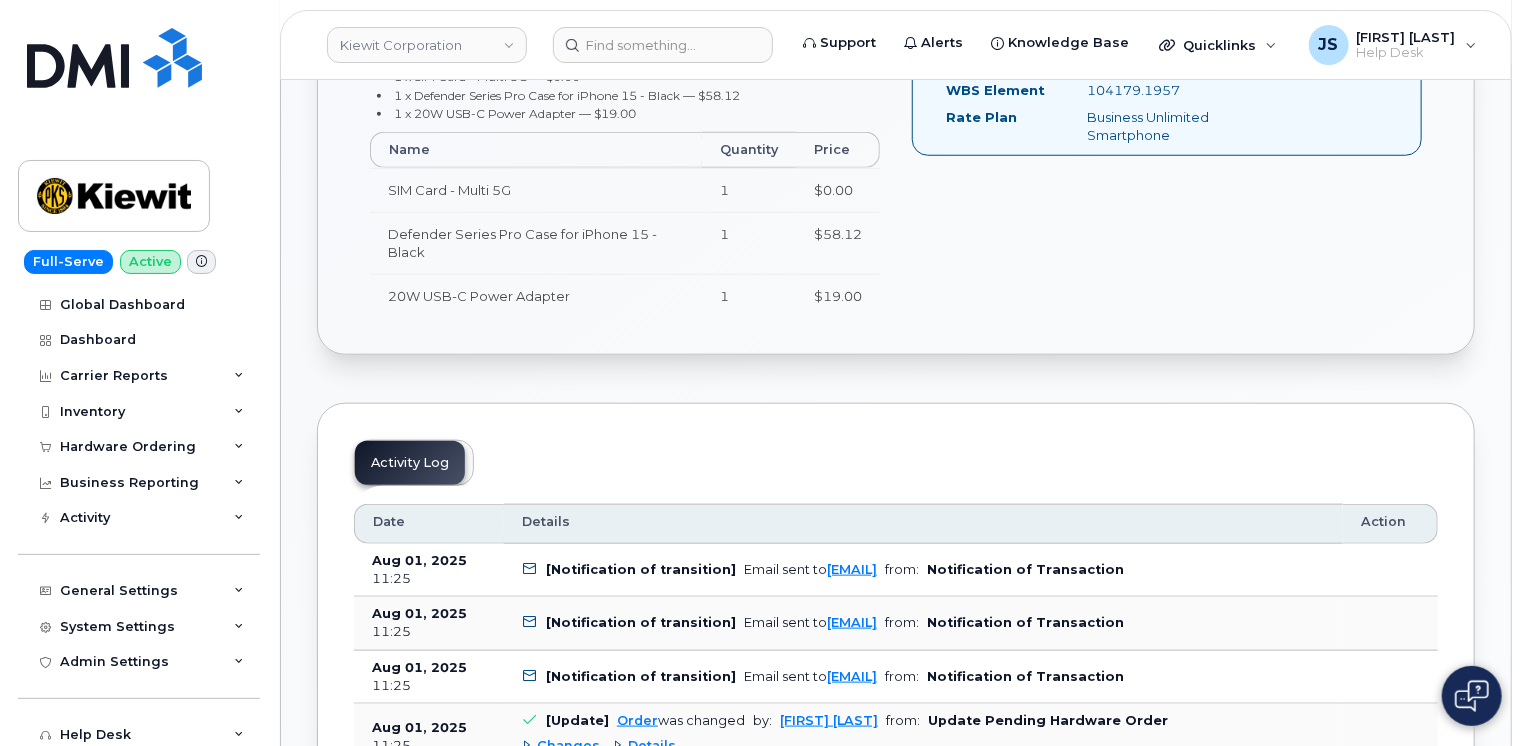 scroll, scrollTop: 900, scrollLeft: 0, axis: vertical 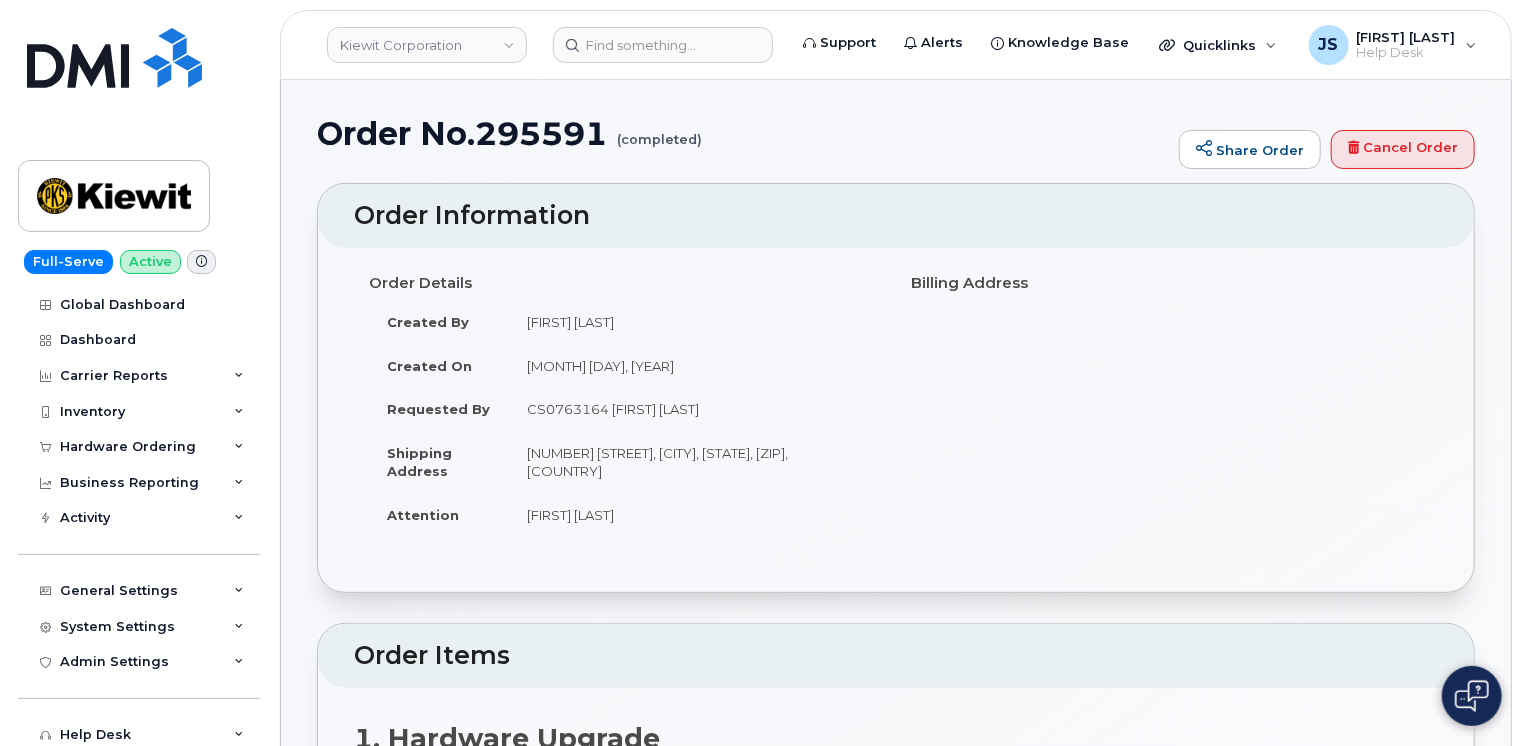 click on "Order No.295591
(completed)" at bounding box center (743, 133) 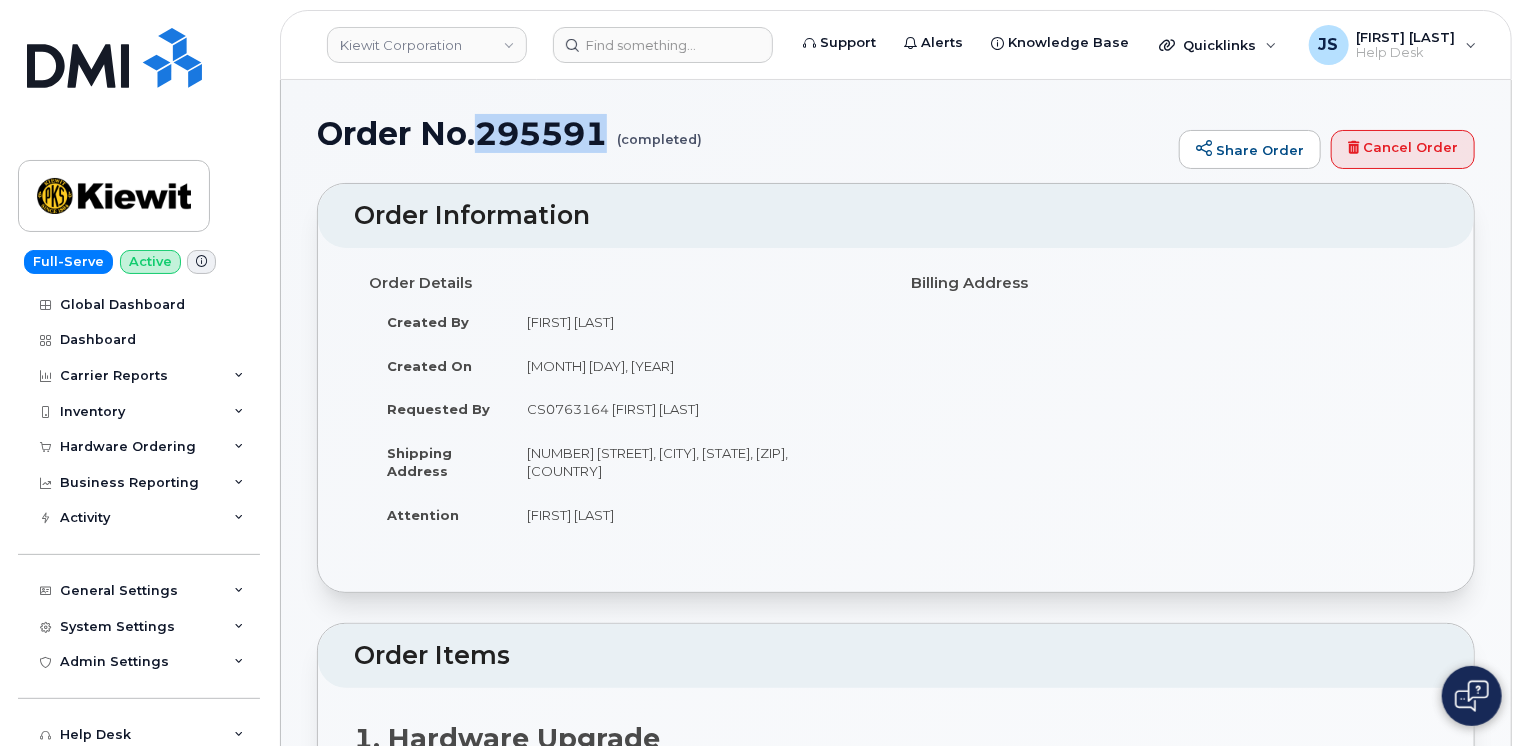 click on "Order No.295591
(completed)" at bounding box center (743, 133) 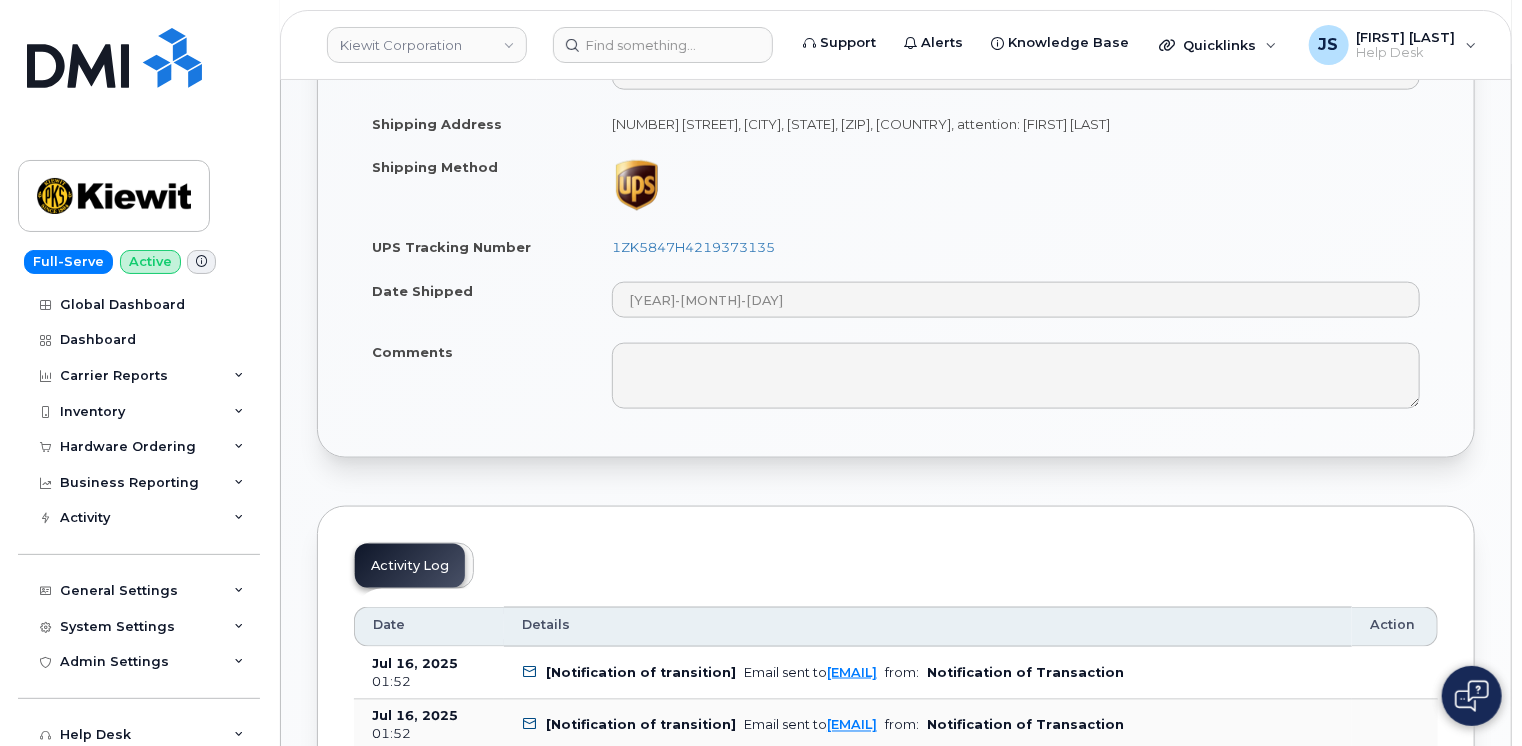 scroll, scrollTop: 1200, scrollLeft: 0, axis: vertical 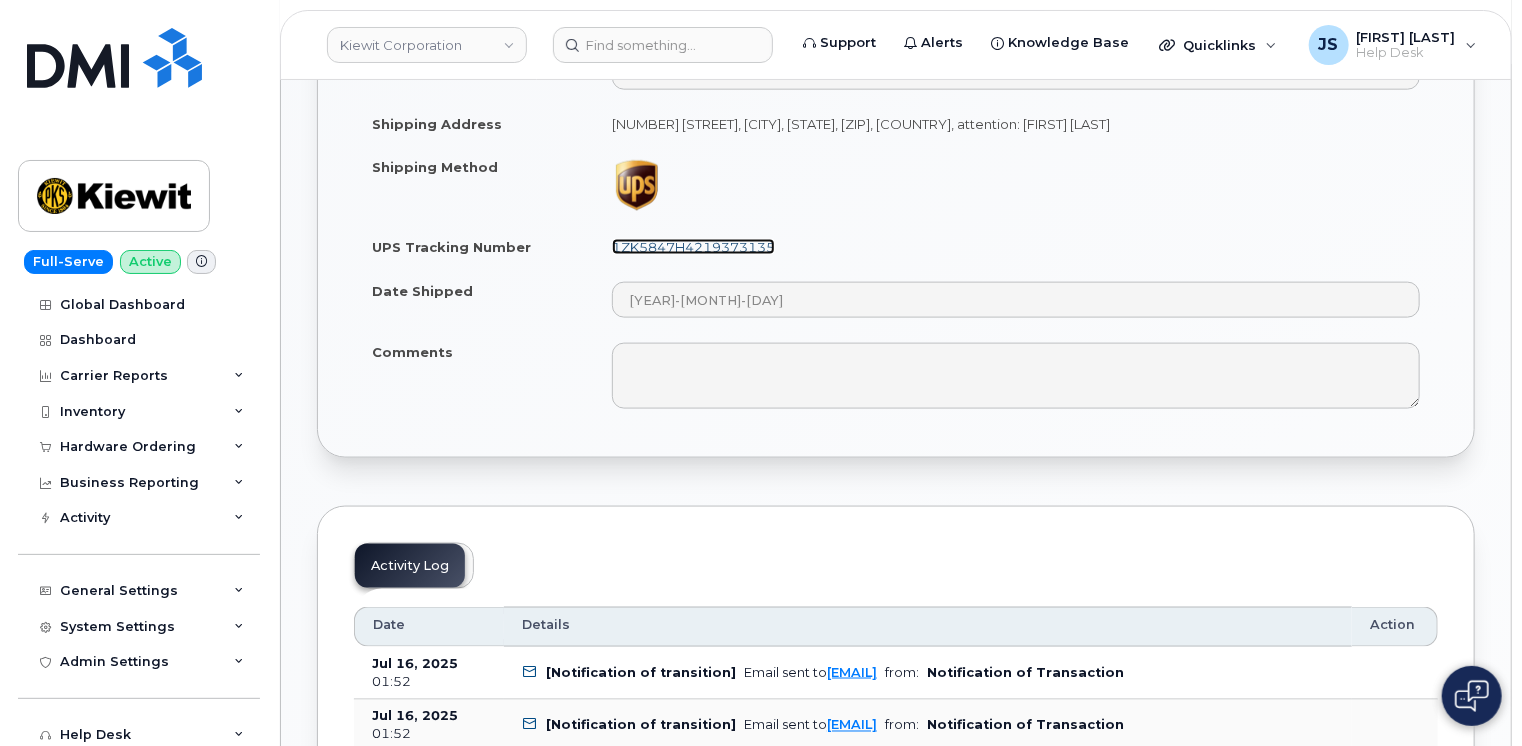 click on "1ZK5847H4219373135" at bounding box center [693, 247] 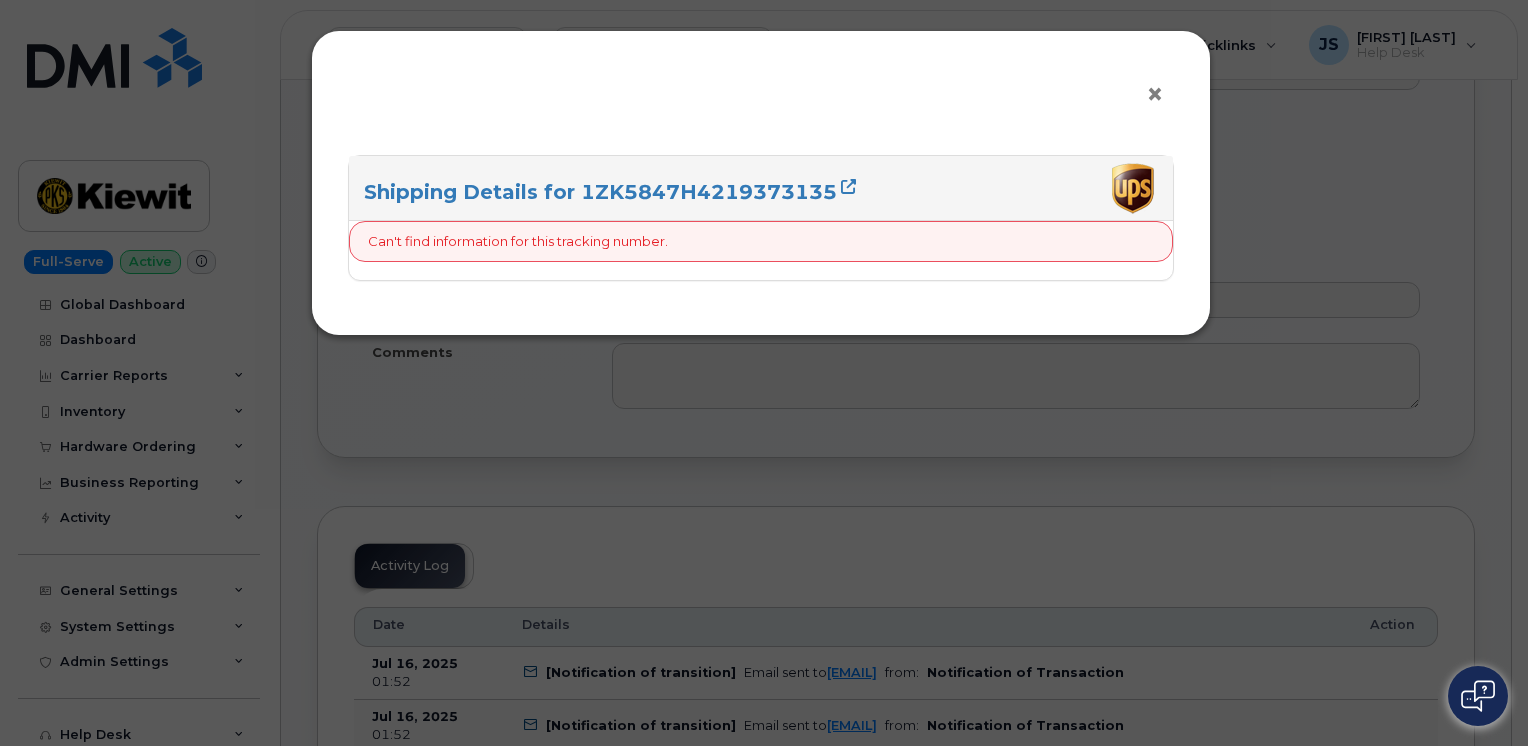 click on "×" at bounding box center [1155, 94] 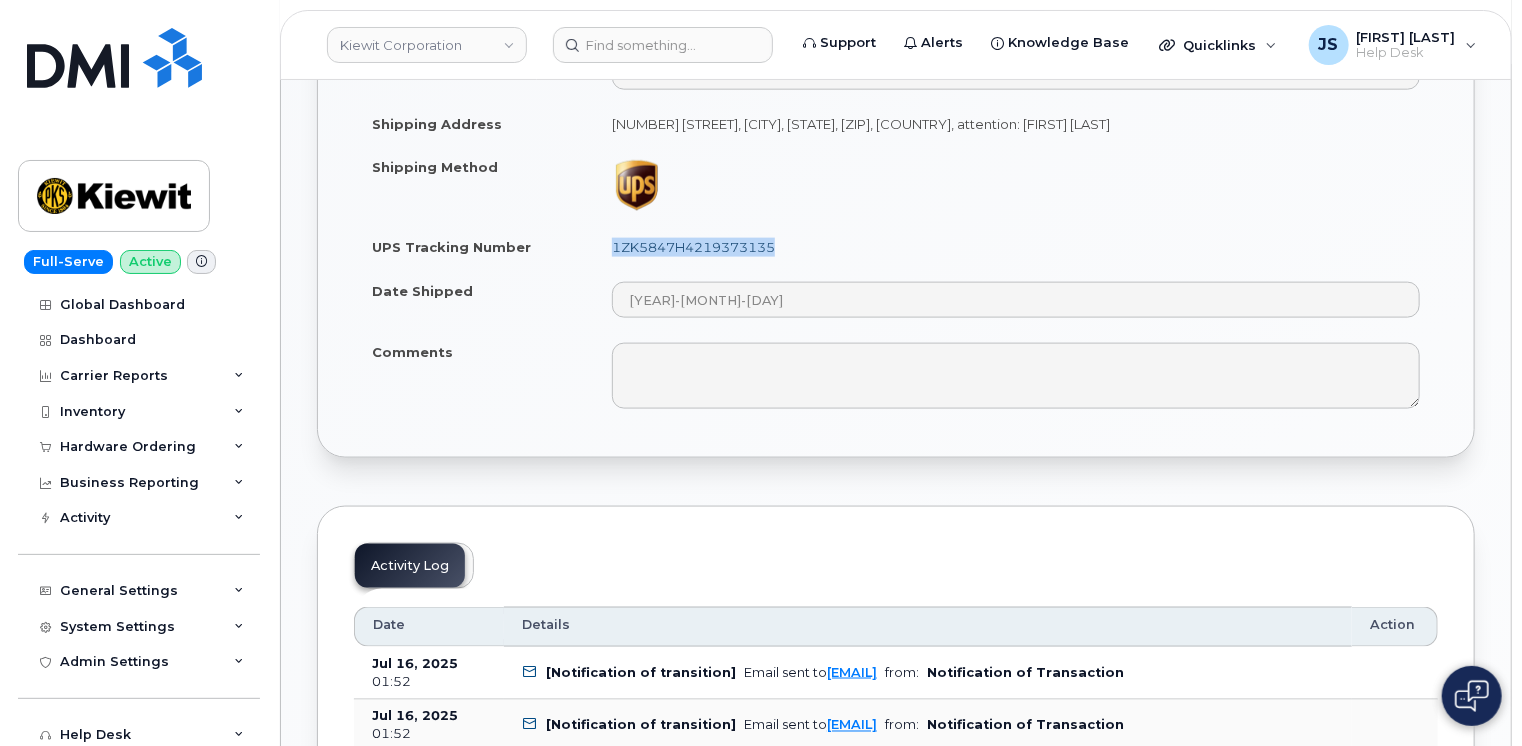 drag, startPoint x: 776, startPoint y: 244, endPoint x: 611, endPoint y: 247, distance: 165.02727 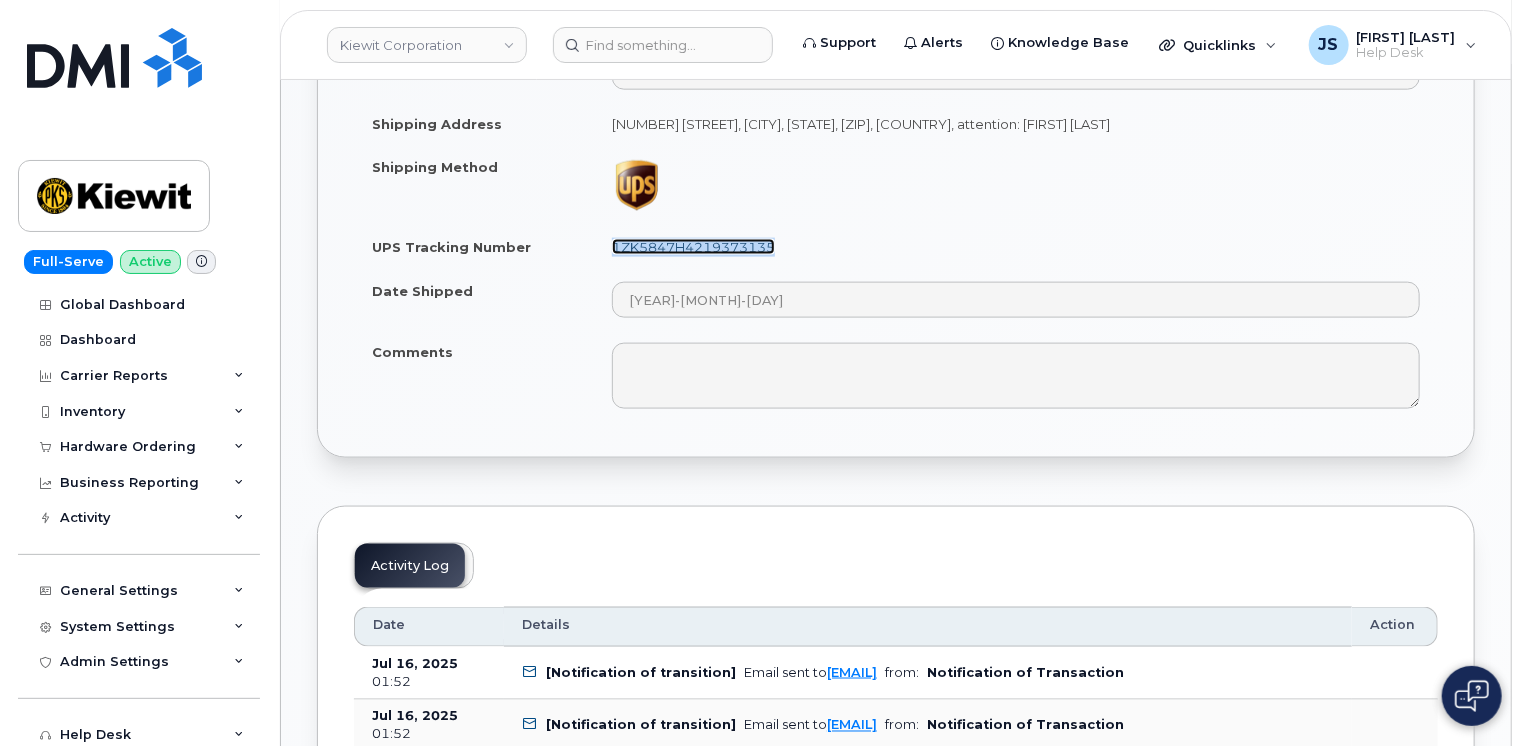 copy on "1ZK5847H4219373135" 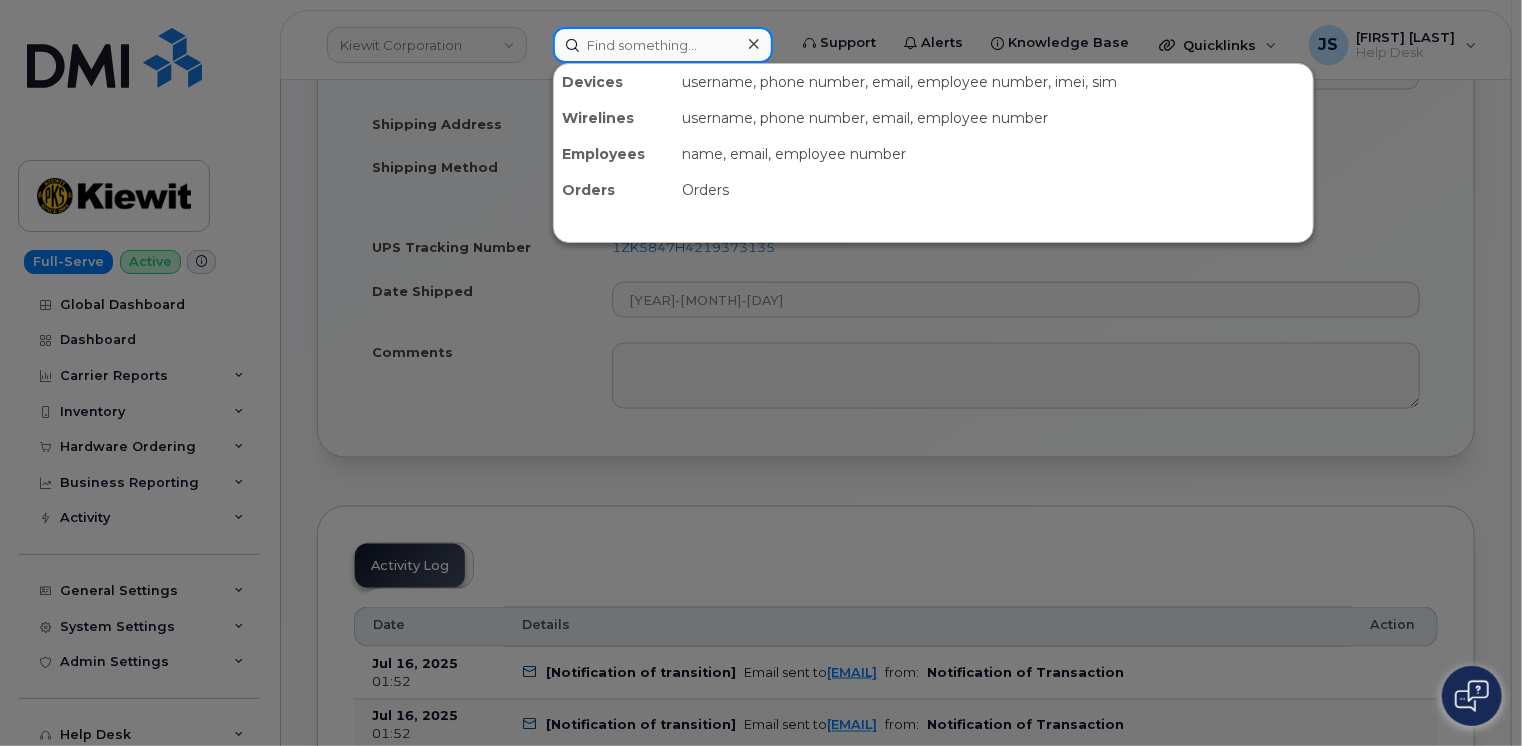 paste on "5188440918" 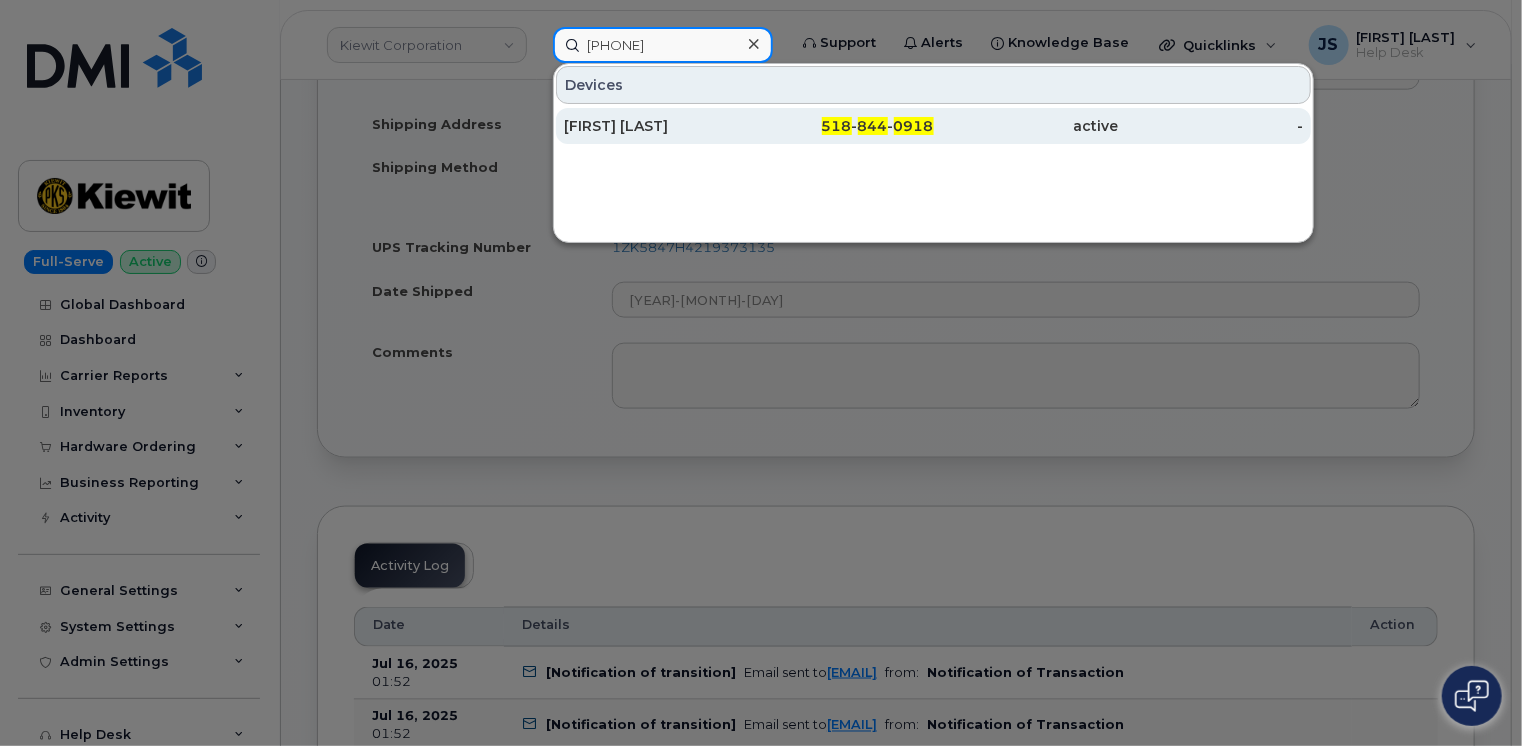 type on "5188440918" 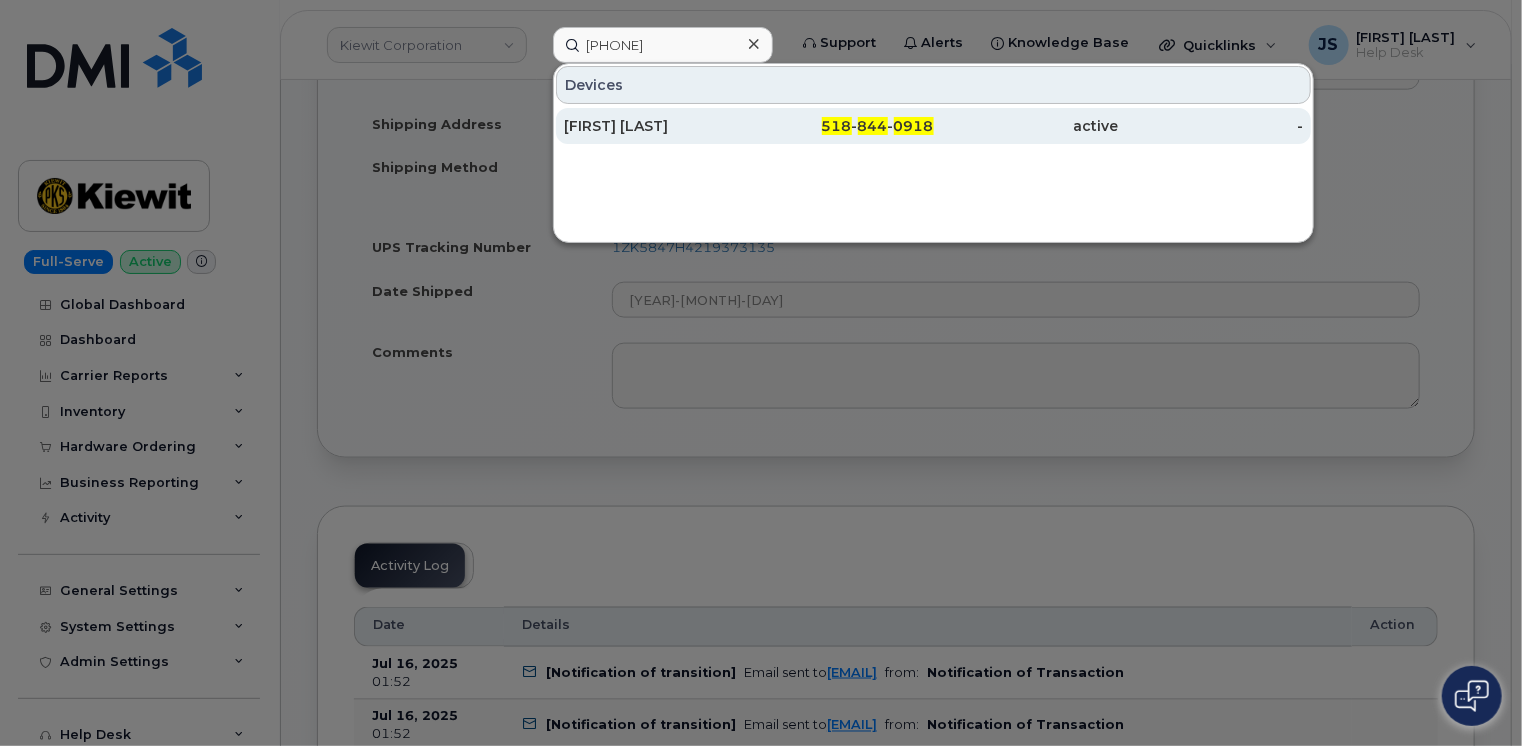 click on "Jeffery Ives" at bounding box center [656, 126] 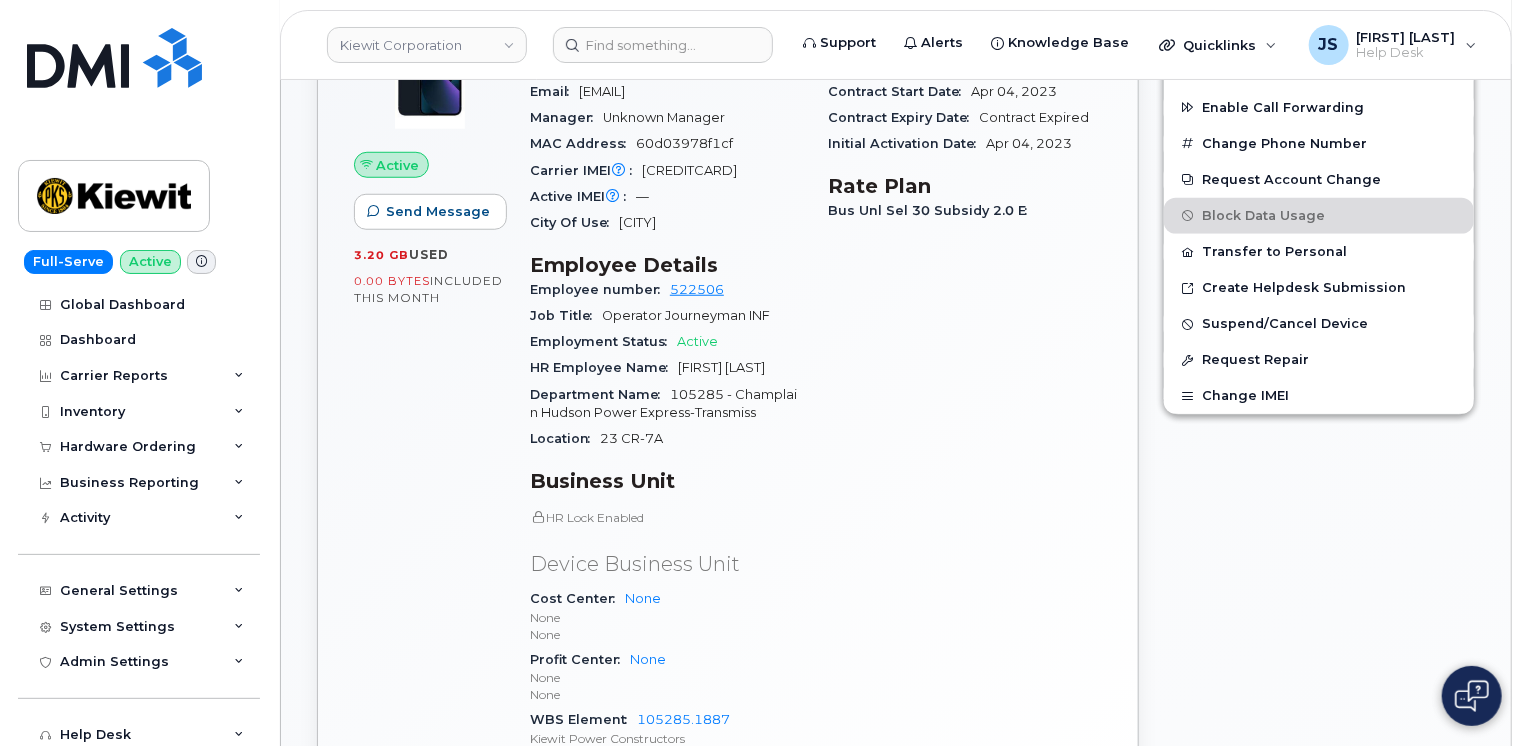 scroll, scrollTop: 400, scrollLeft: 0, axis: vertical 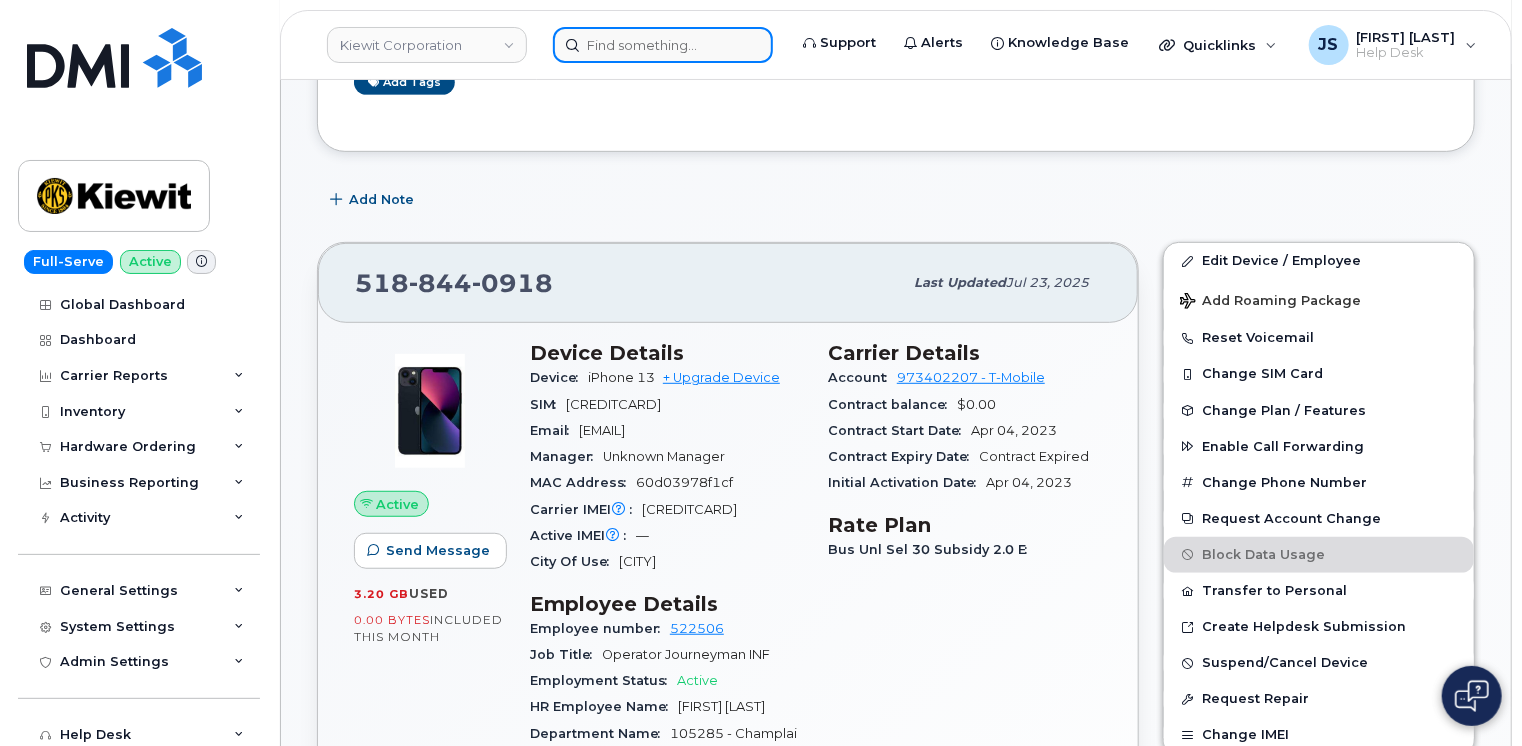 click at bounding box center (663, 45) 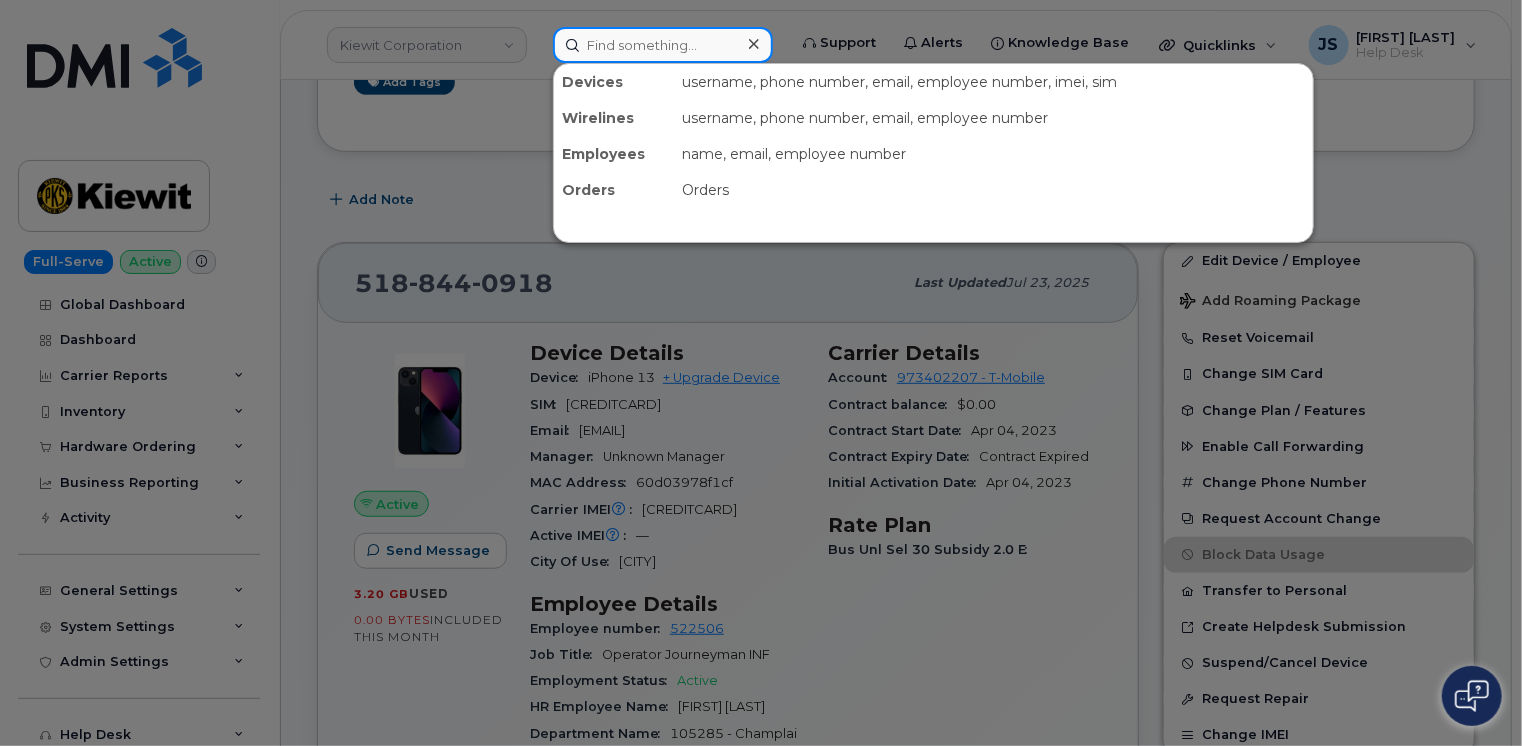 paste on "[PHONE]" 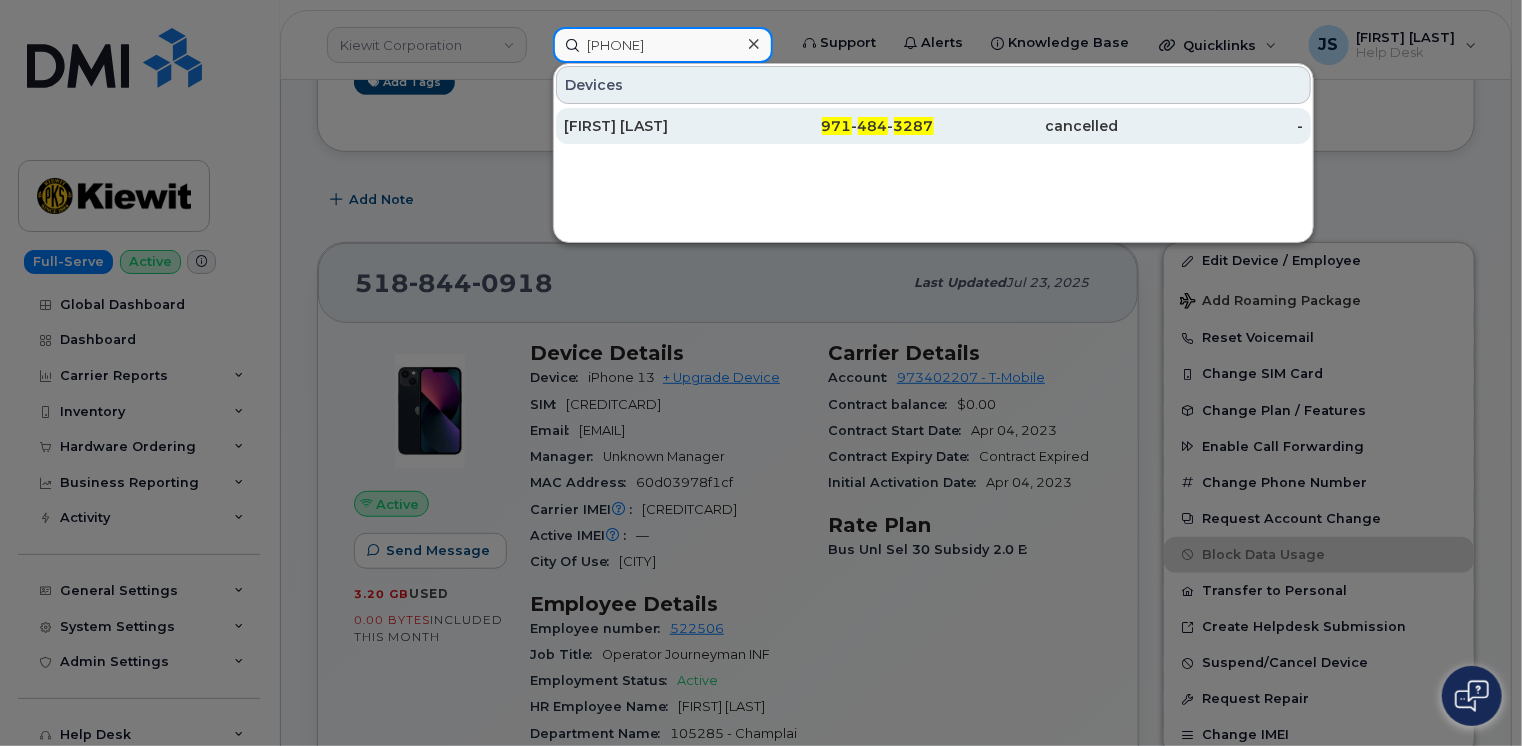 type on "[PHONE]" 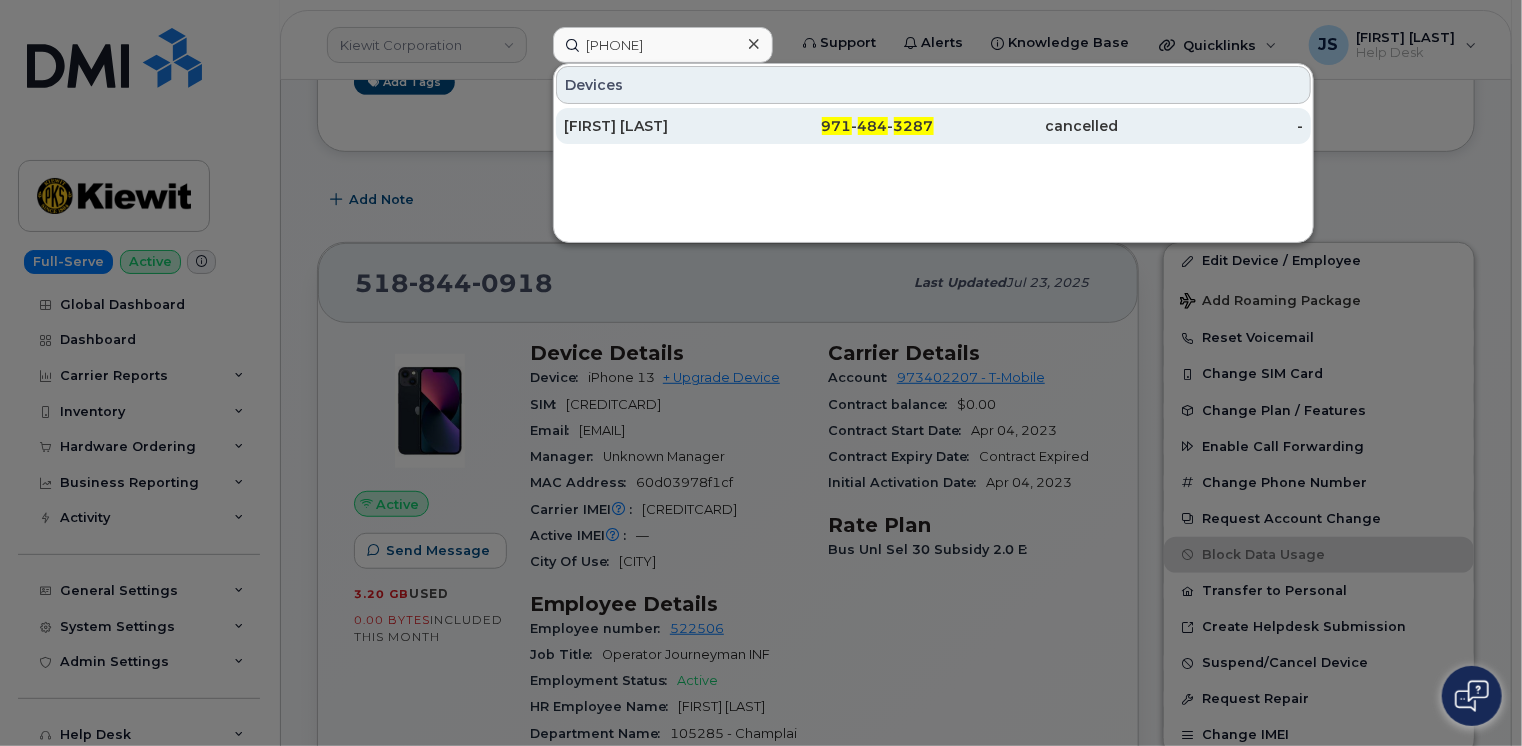 click on "[FIRST] [LAST]" at bounding box center (656, 126) 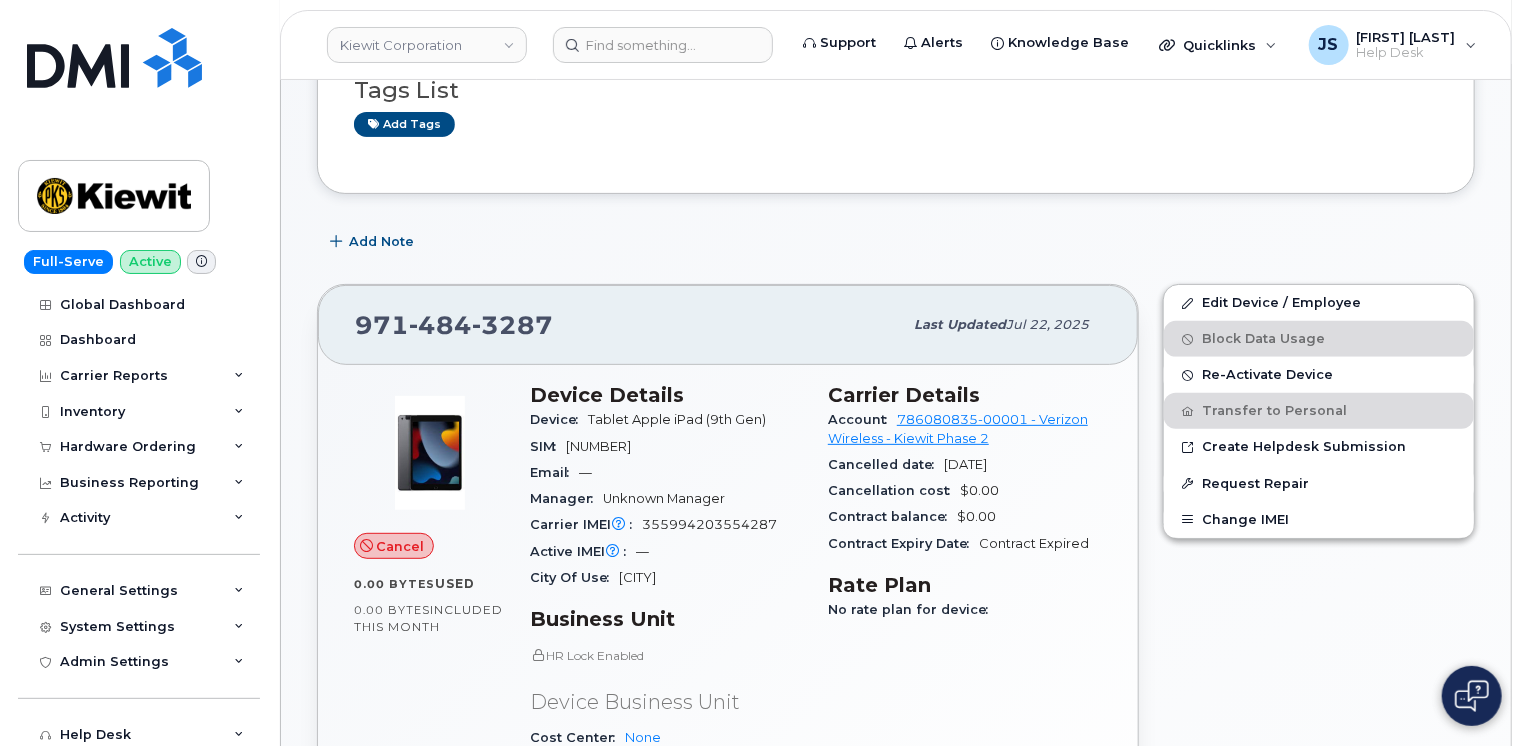 scroll, scrollTop: 0, scrollLeft: 0, axis: both 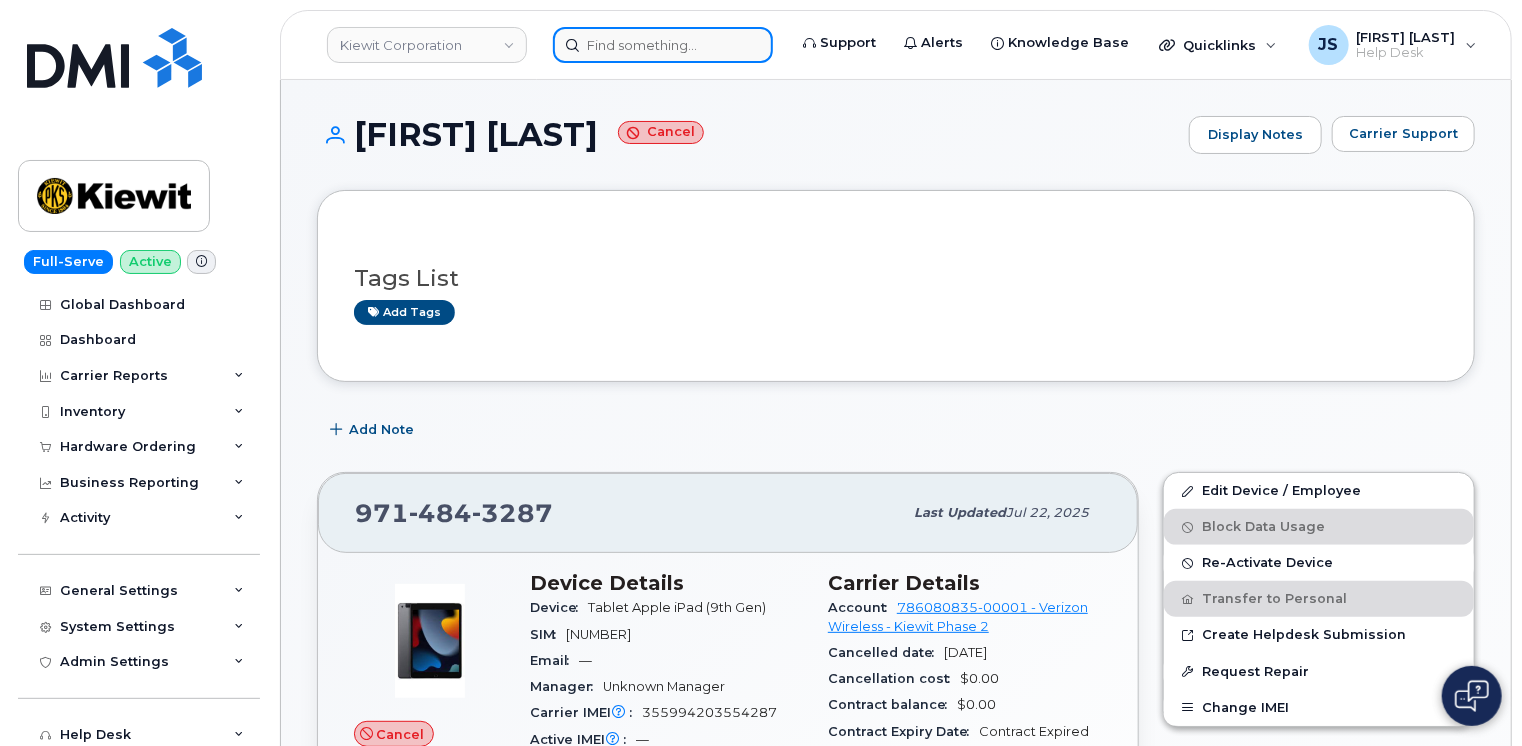 drag, startPoint x: 599, startPoint y: 51, endPoint x: 583, endPoint y: 51, distance: 16 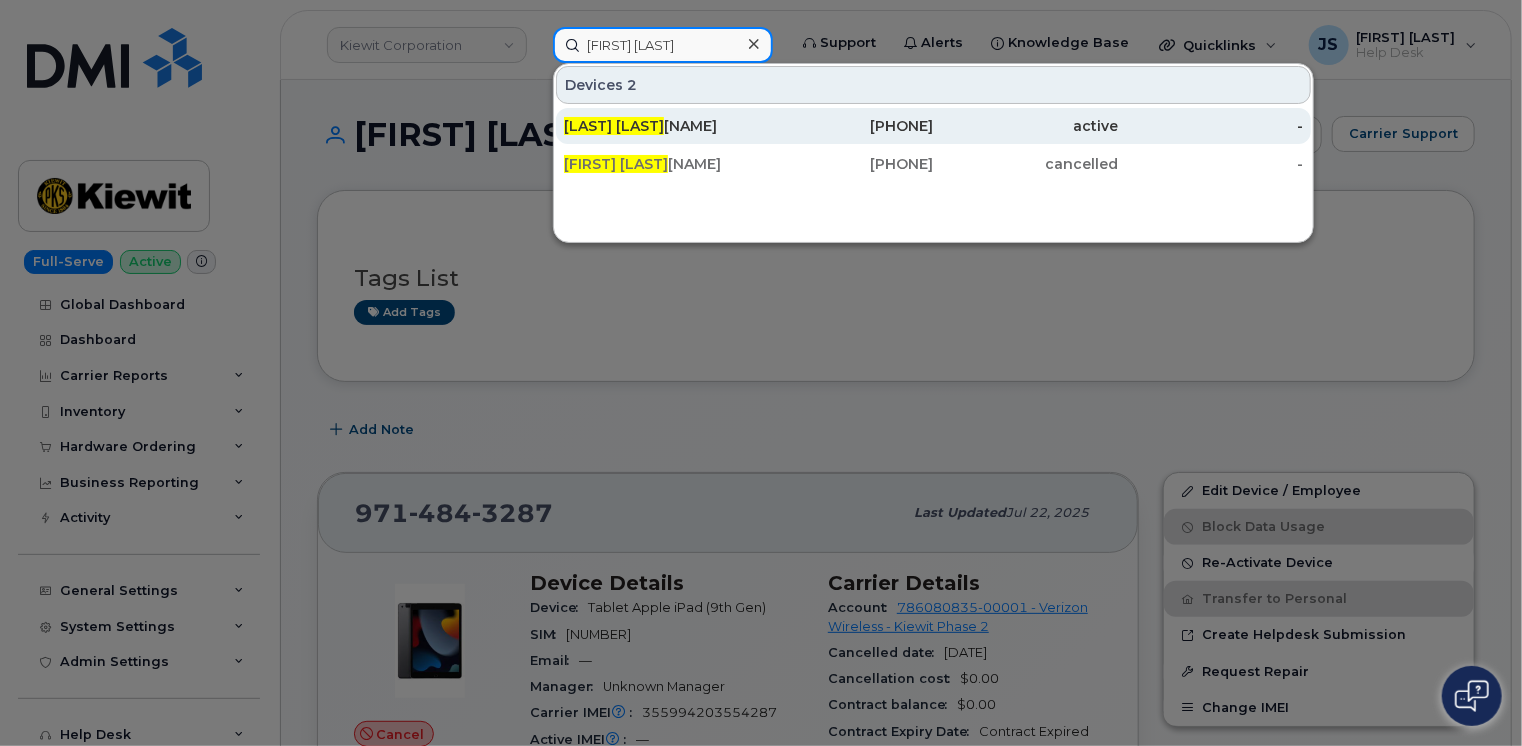 type on "Rick Kof" 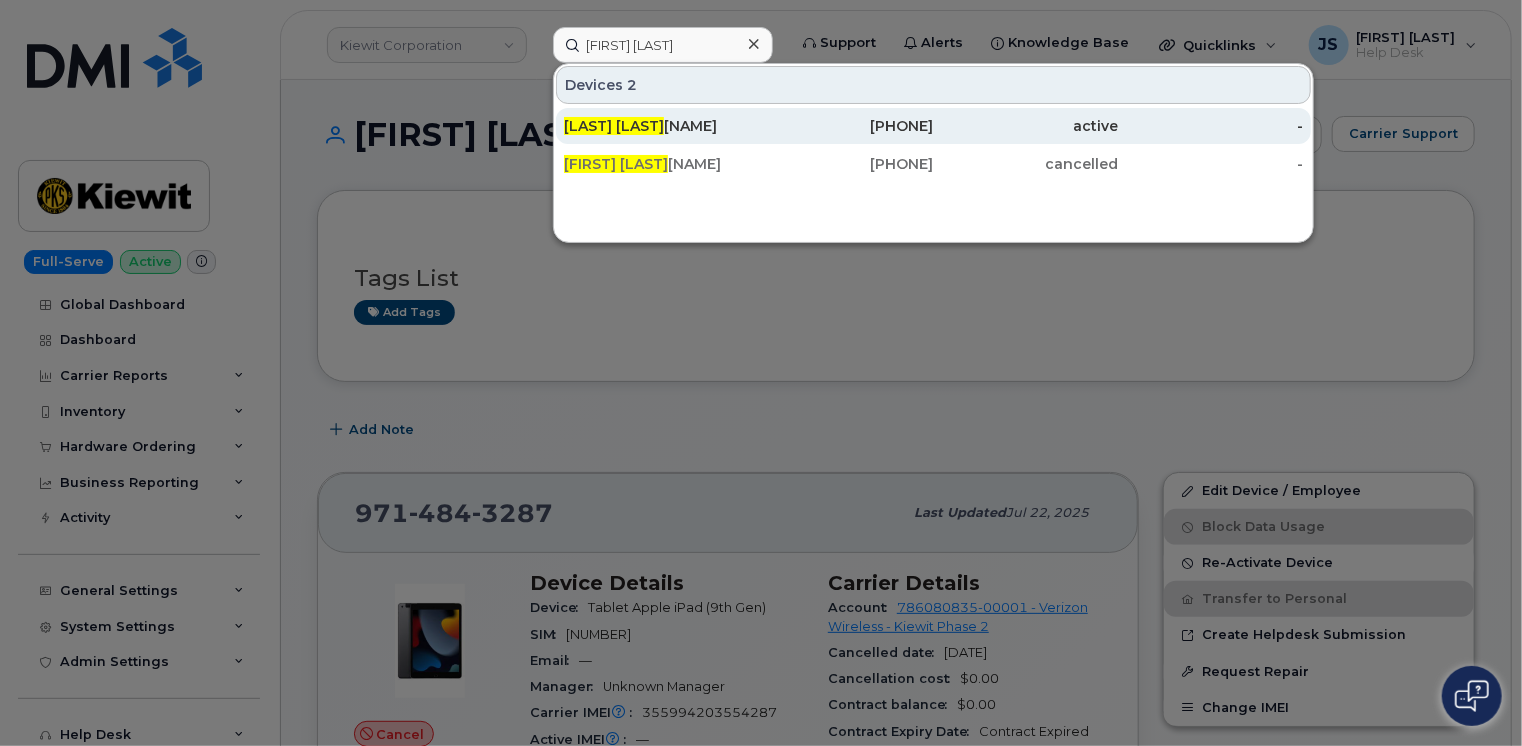 click on "RICK KOF STAD" at bounding box center [656, 126] 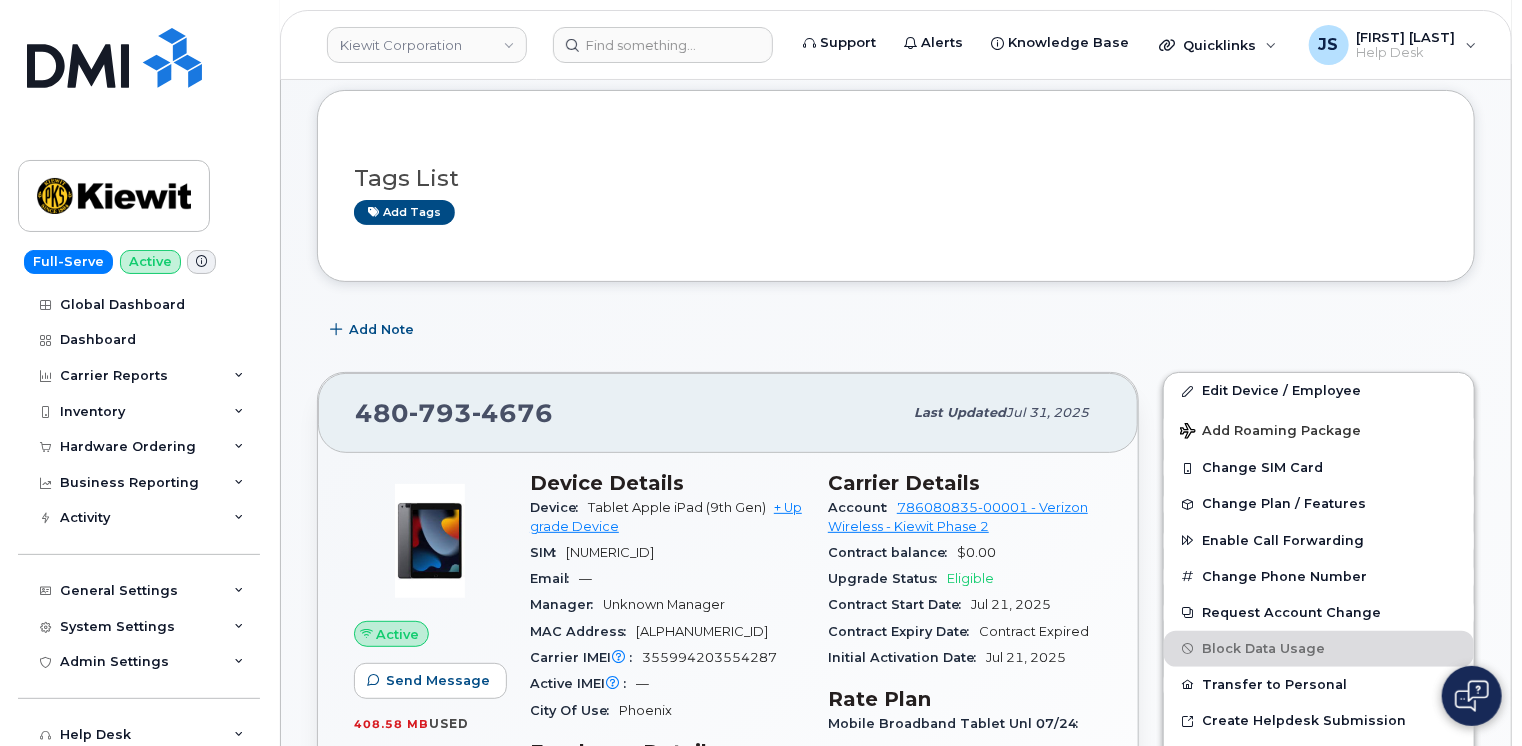 scroll, scrollTop: 200, scrollLeft: 0, axis: vertical 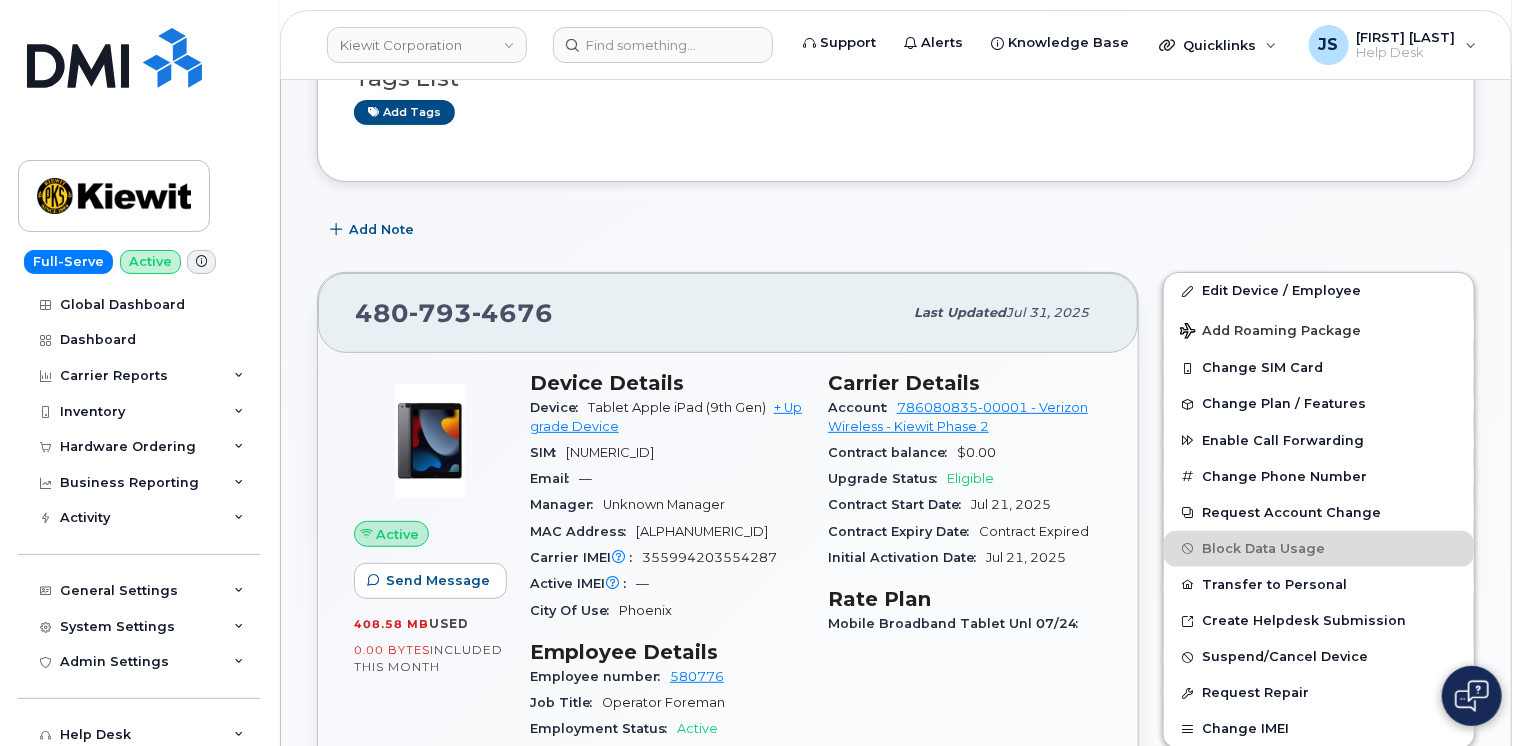 click on "355994203554287" at bounding box center (709, 557) 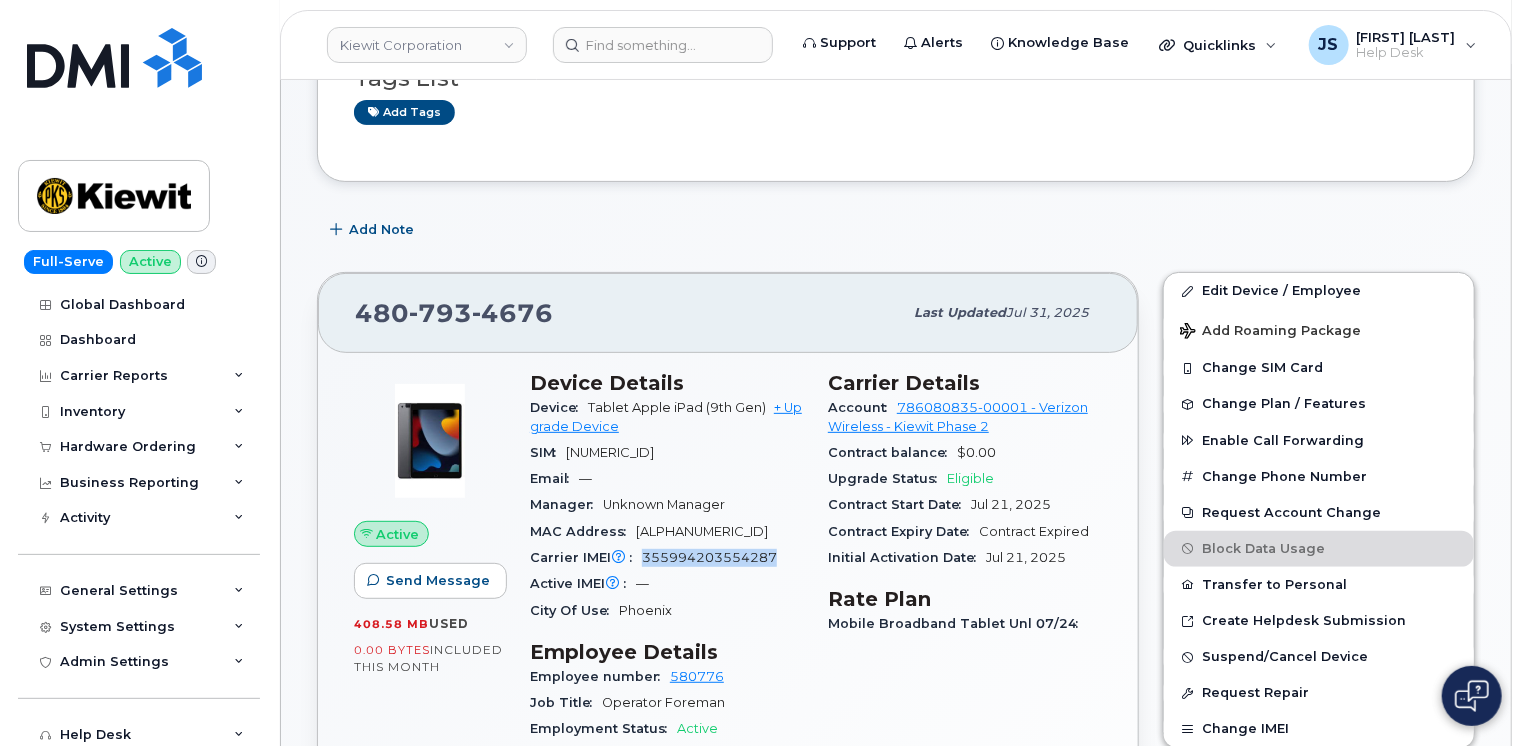 click on "355994203554287" at bounding box center (709, 557) 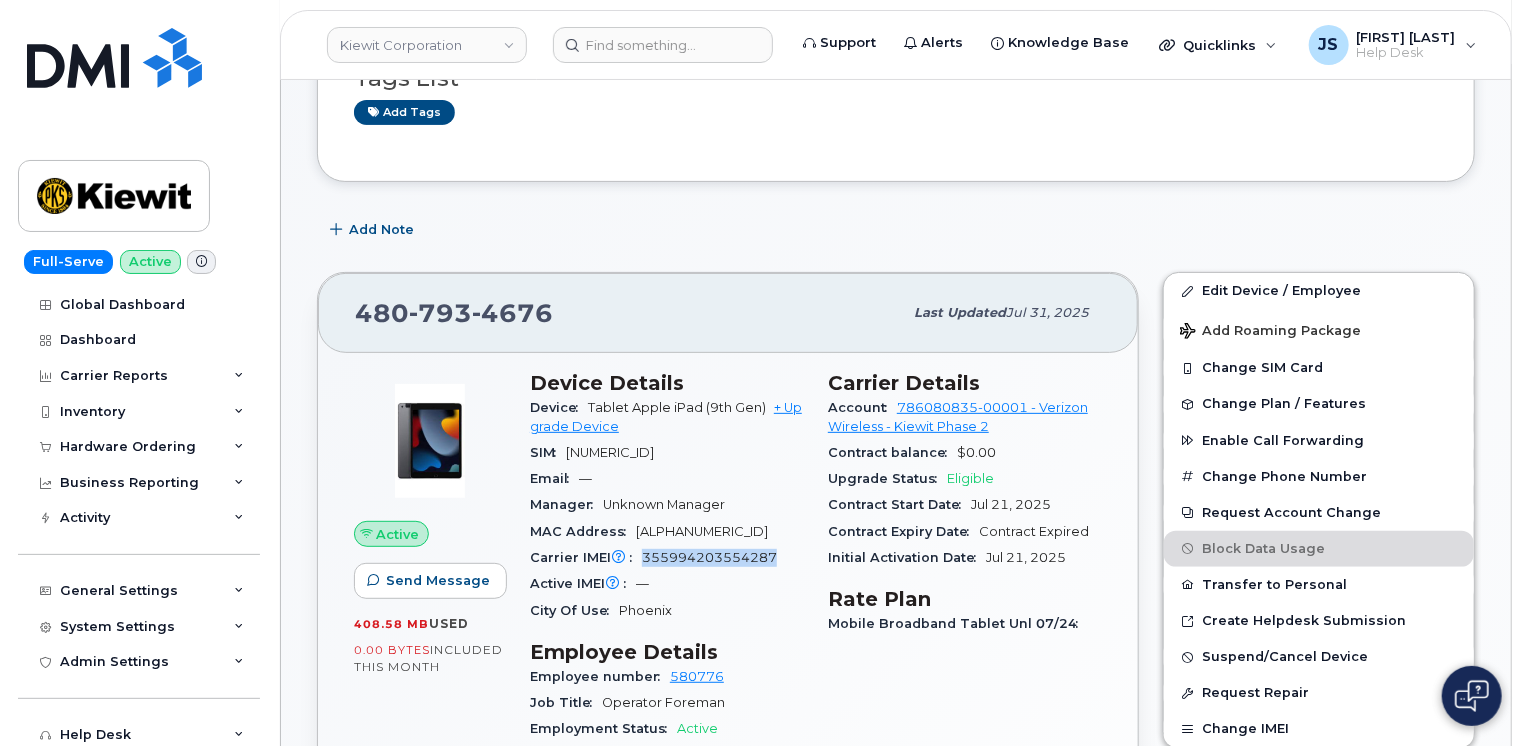 copy on "355994203554287" 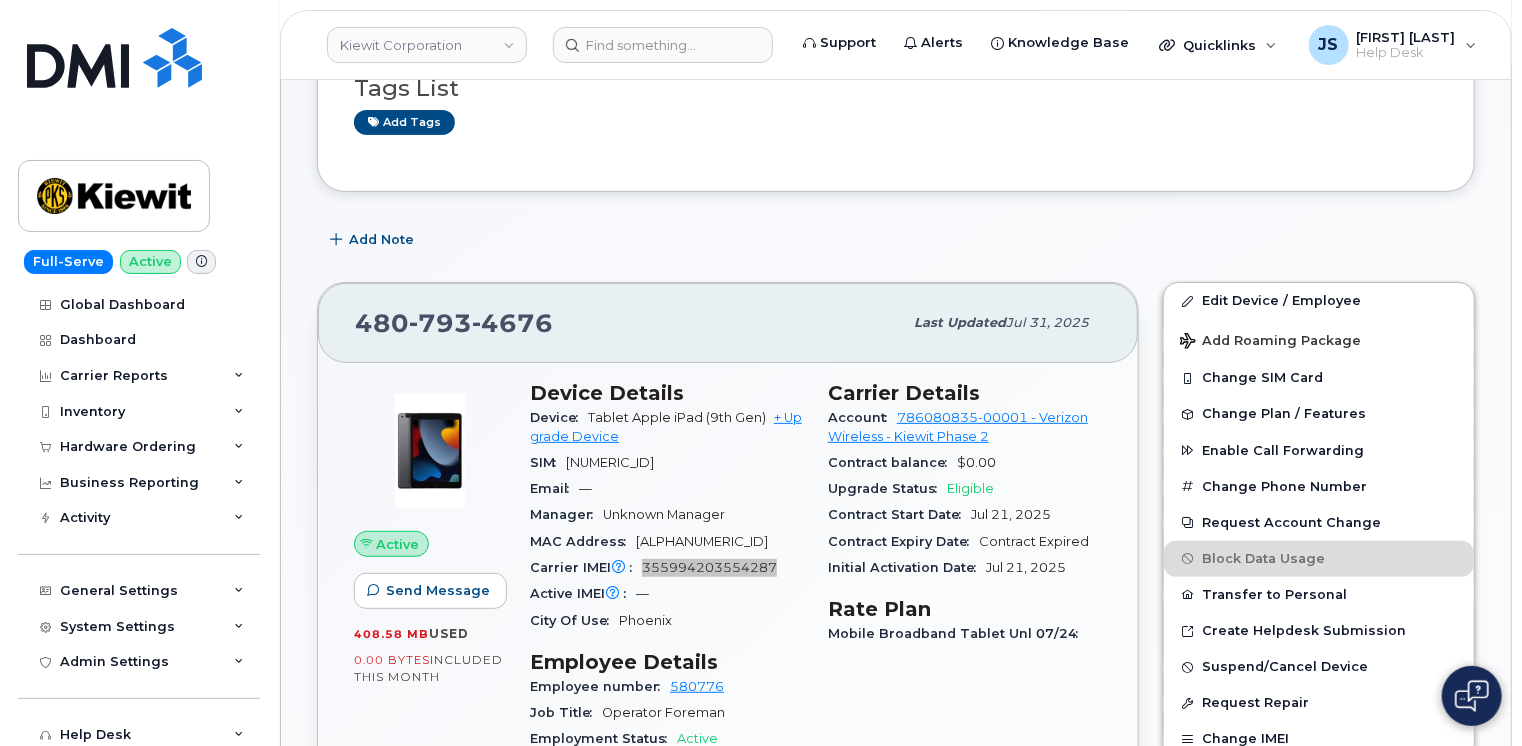 scroll, scrollTop: 200, scrollLeft: 0, axis: vertical 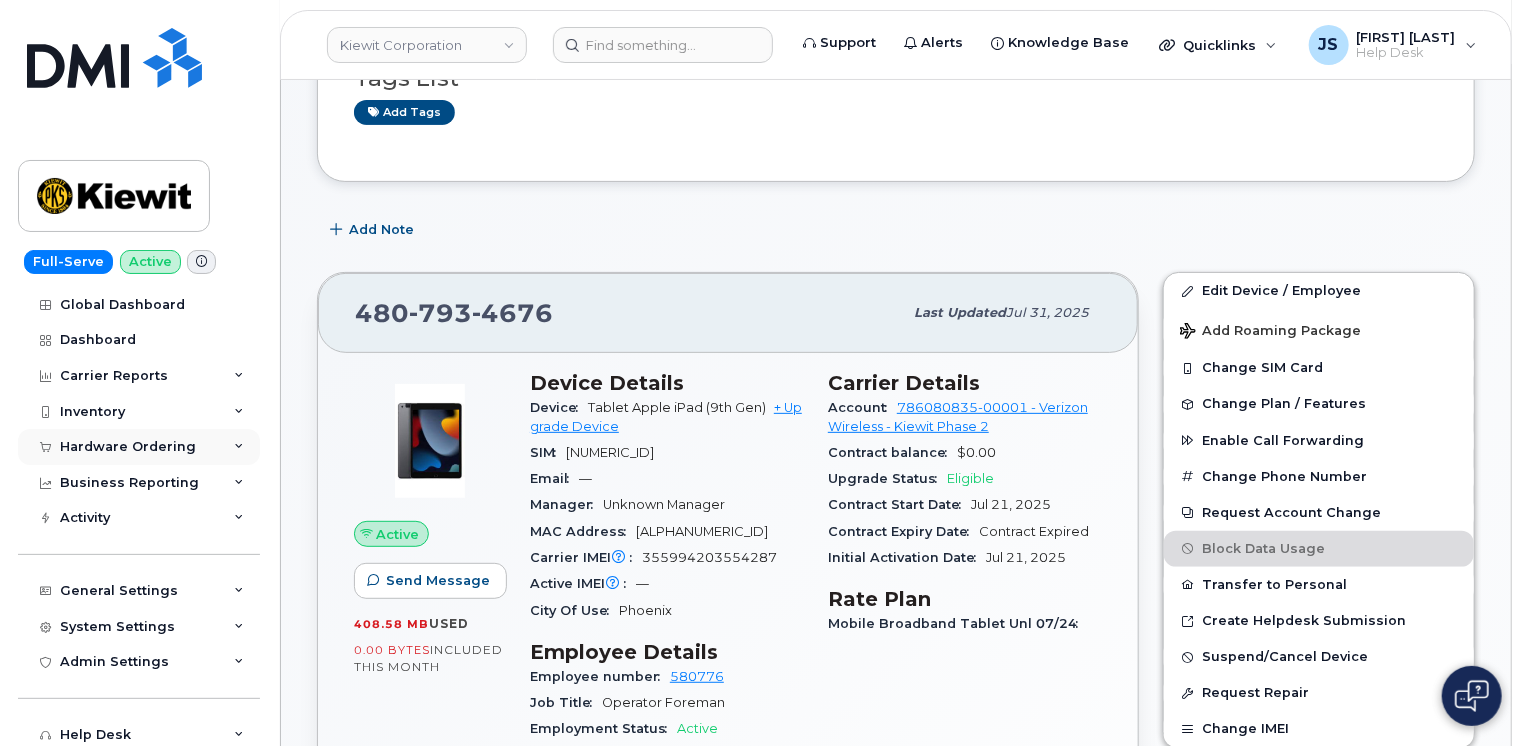 click on "Hardware Ordering" at bounding box center (139, 447) 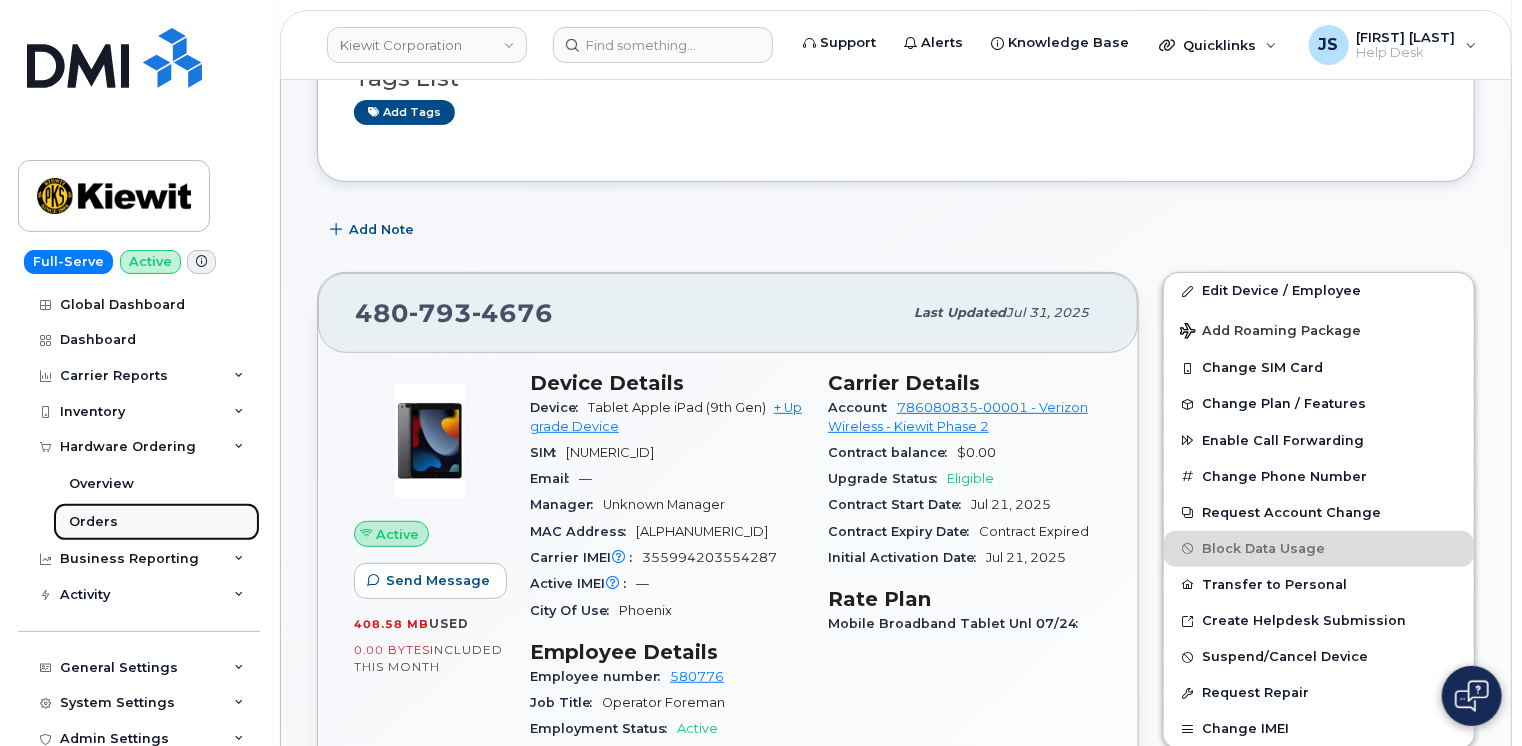 click on "Orders" at bounding box center (156, 522) 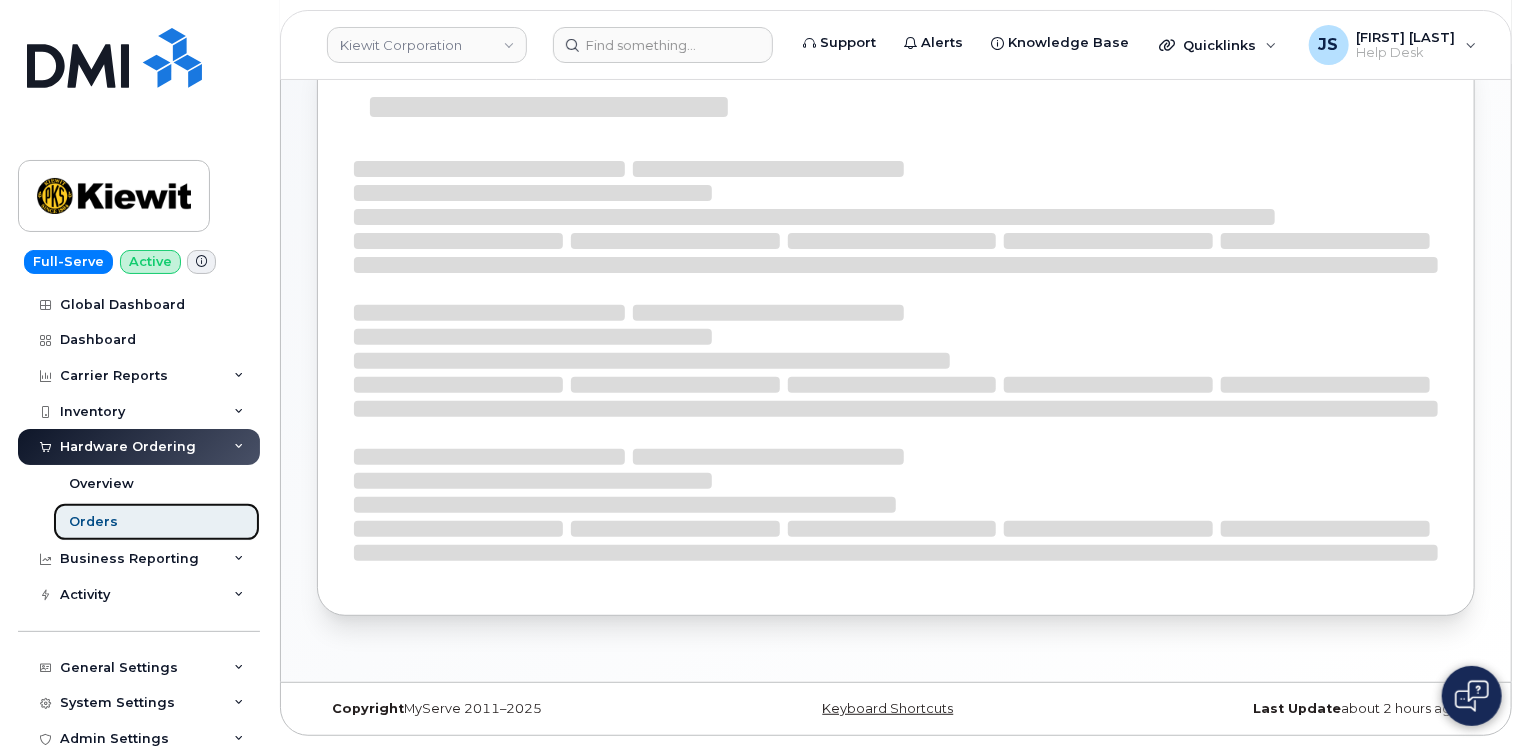 scroll, scrollTop: 0, scrollLeft: 0, axis: both 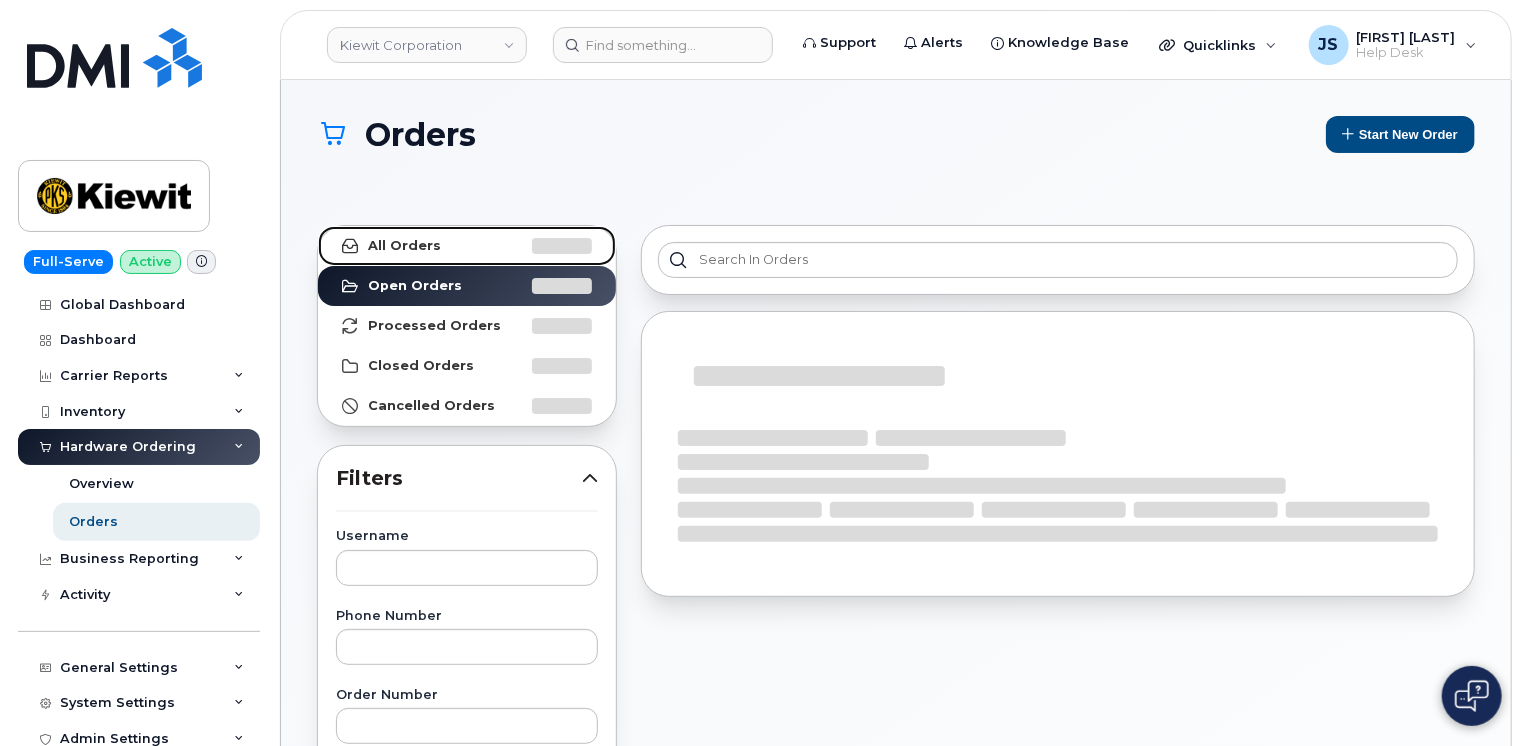 click on "All Orders" at bounding box center (404, 246) 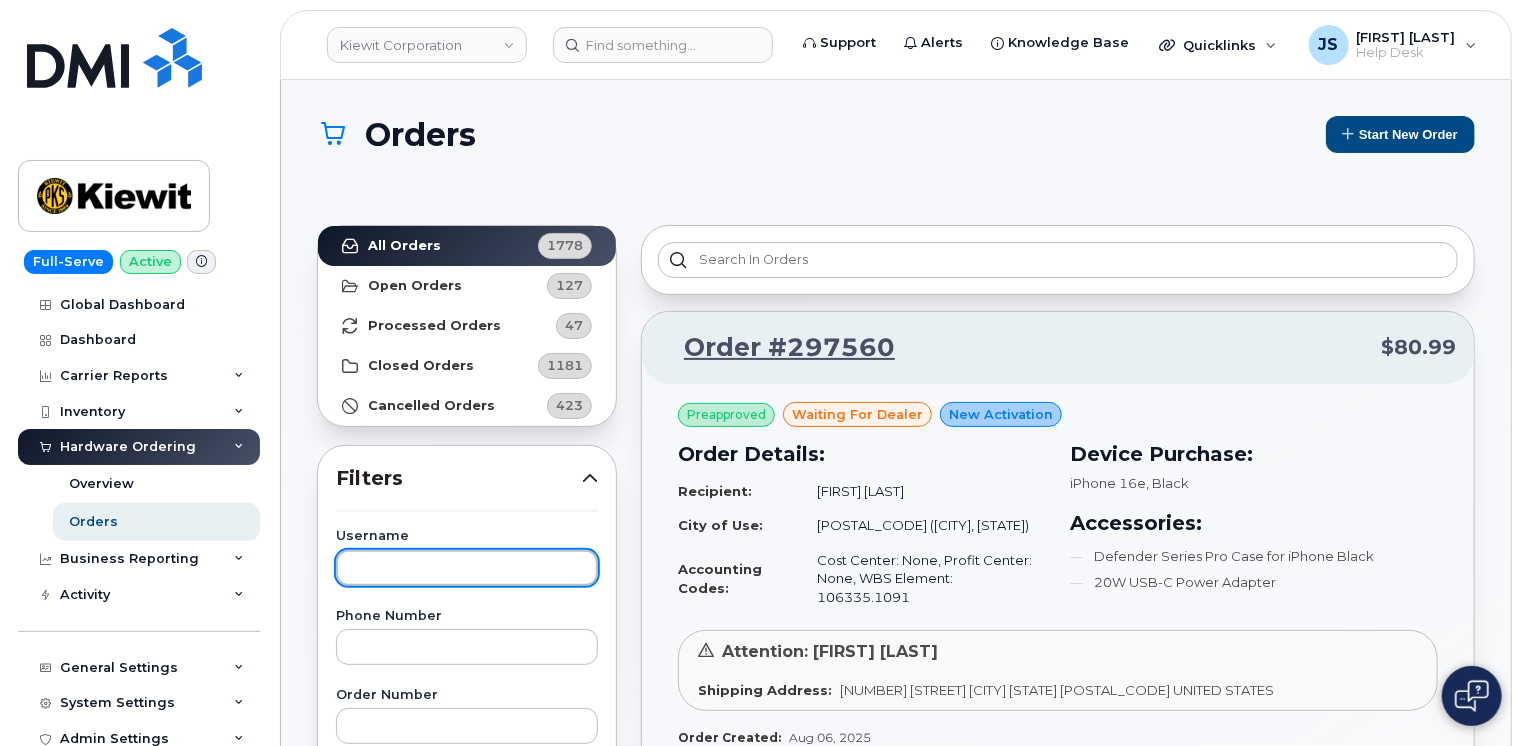 paste on "Deevon Castaneda" 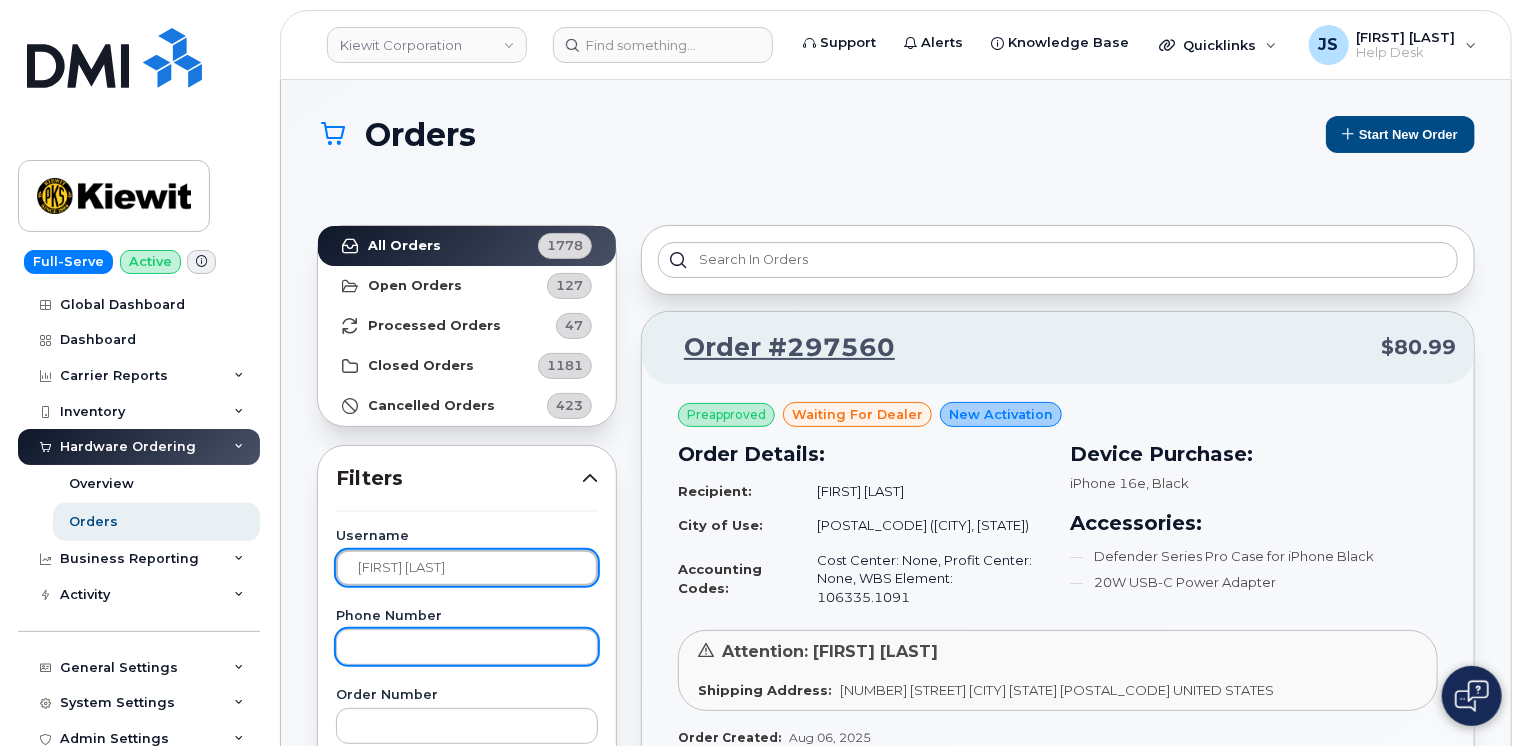 type on "Deevon Castaneda" 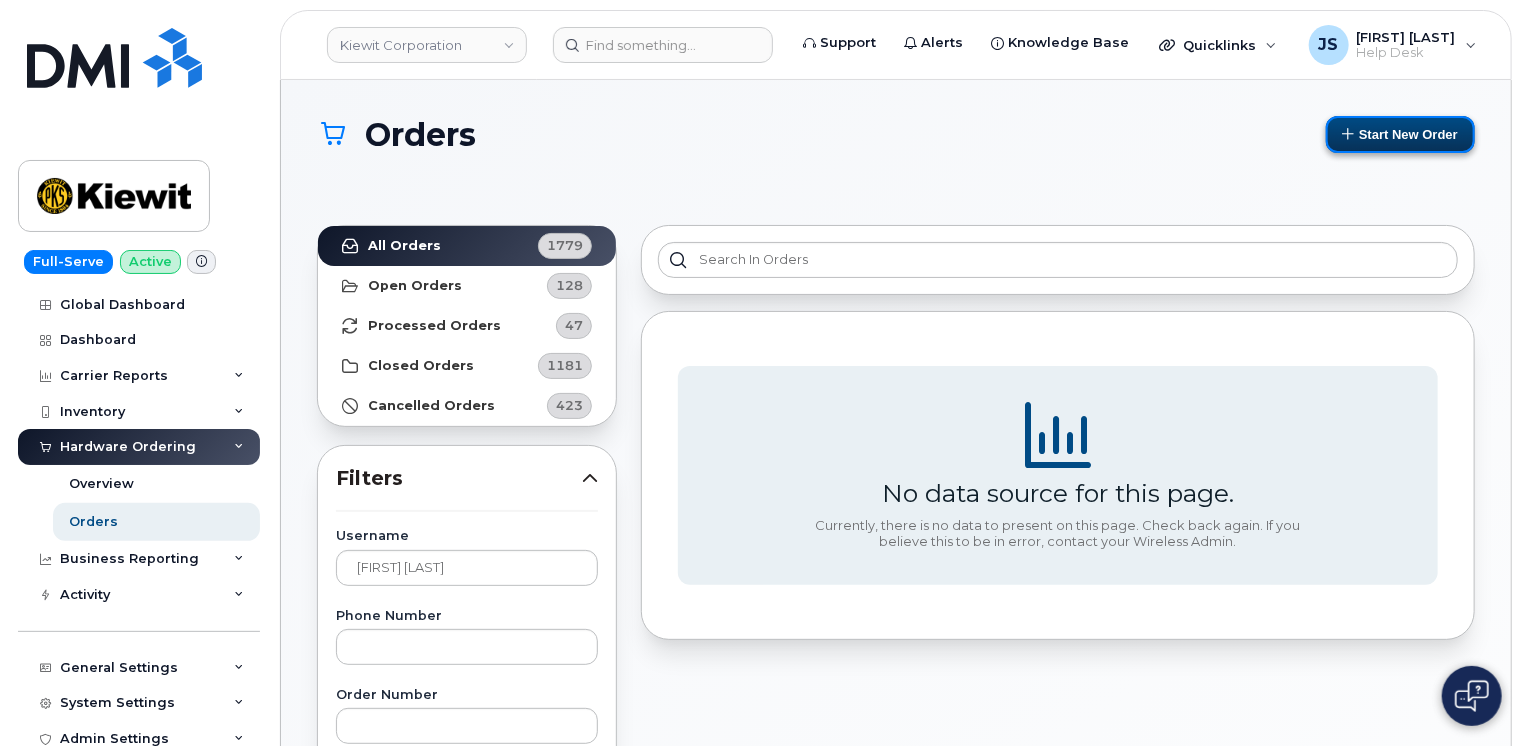 click on "Start New Order" at bounding box center (1400, 134) 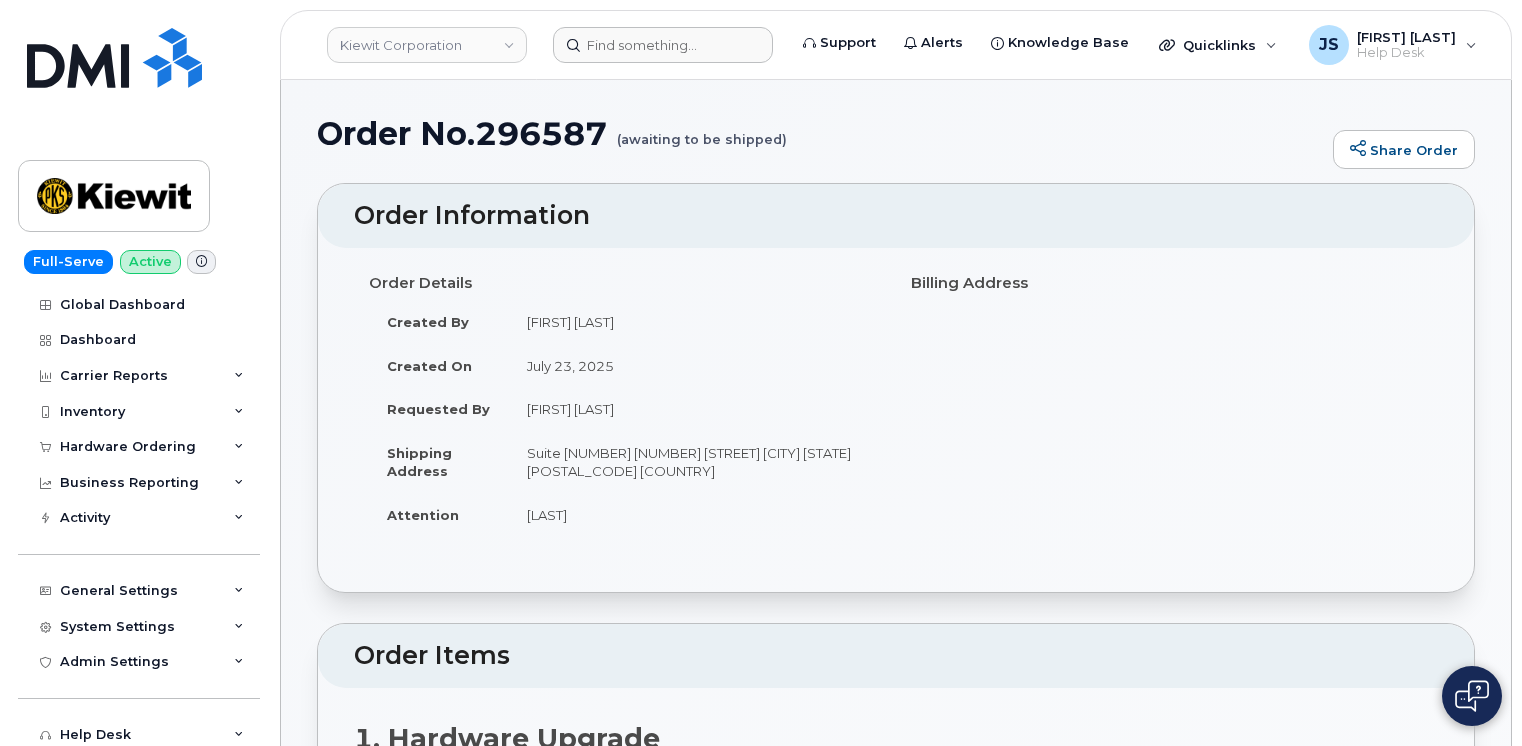 scroll, scrollTop: 900, scrollLeft: 0, axis: vertical 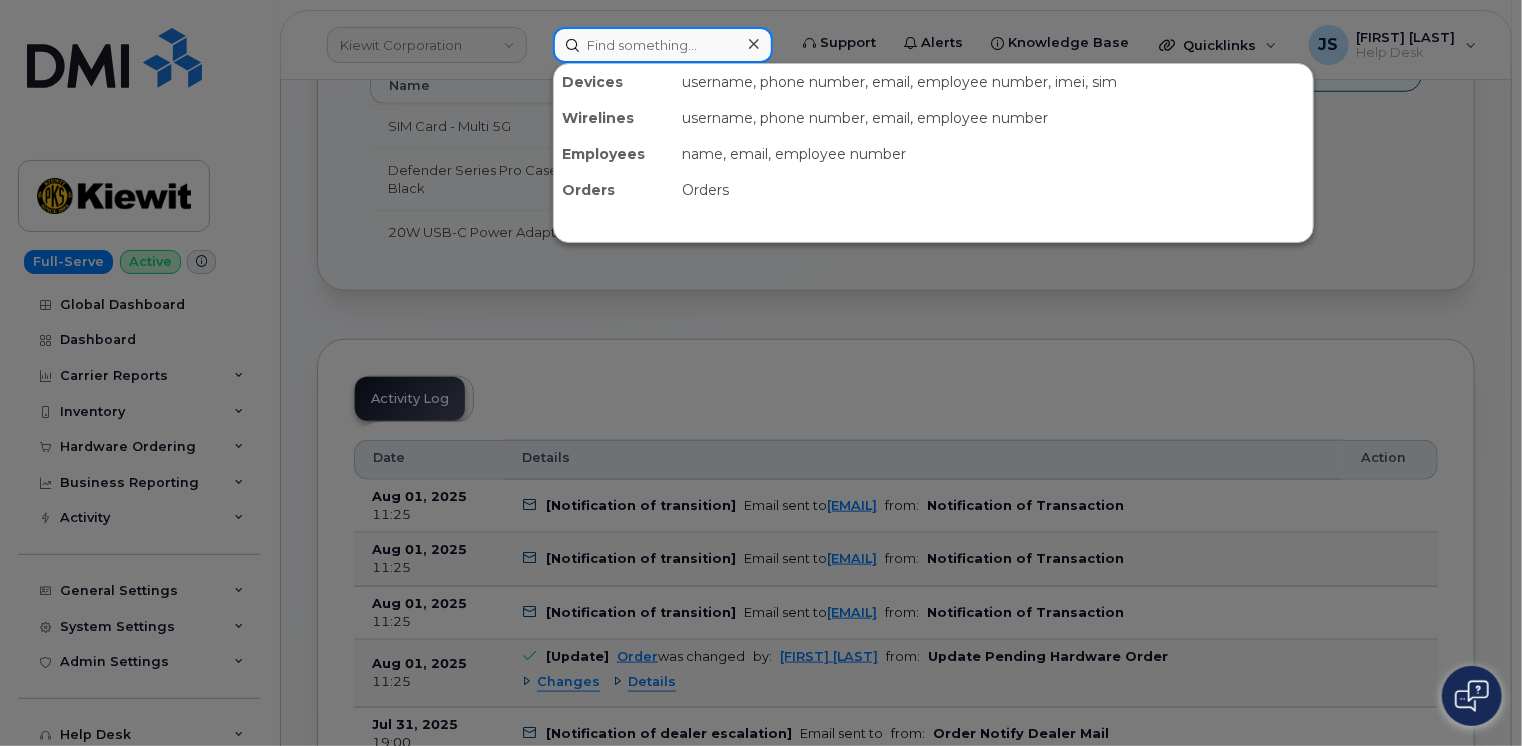 click at bounding box center [663, 45] 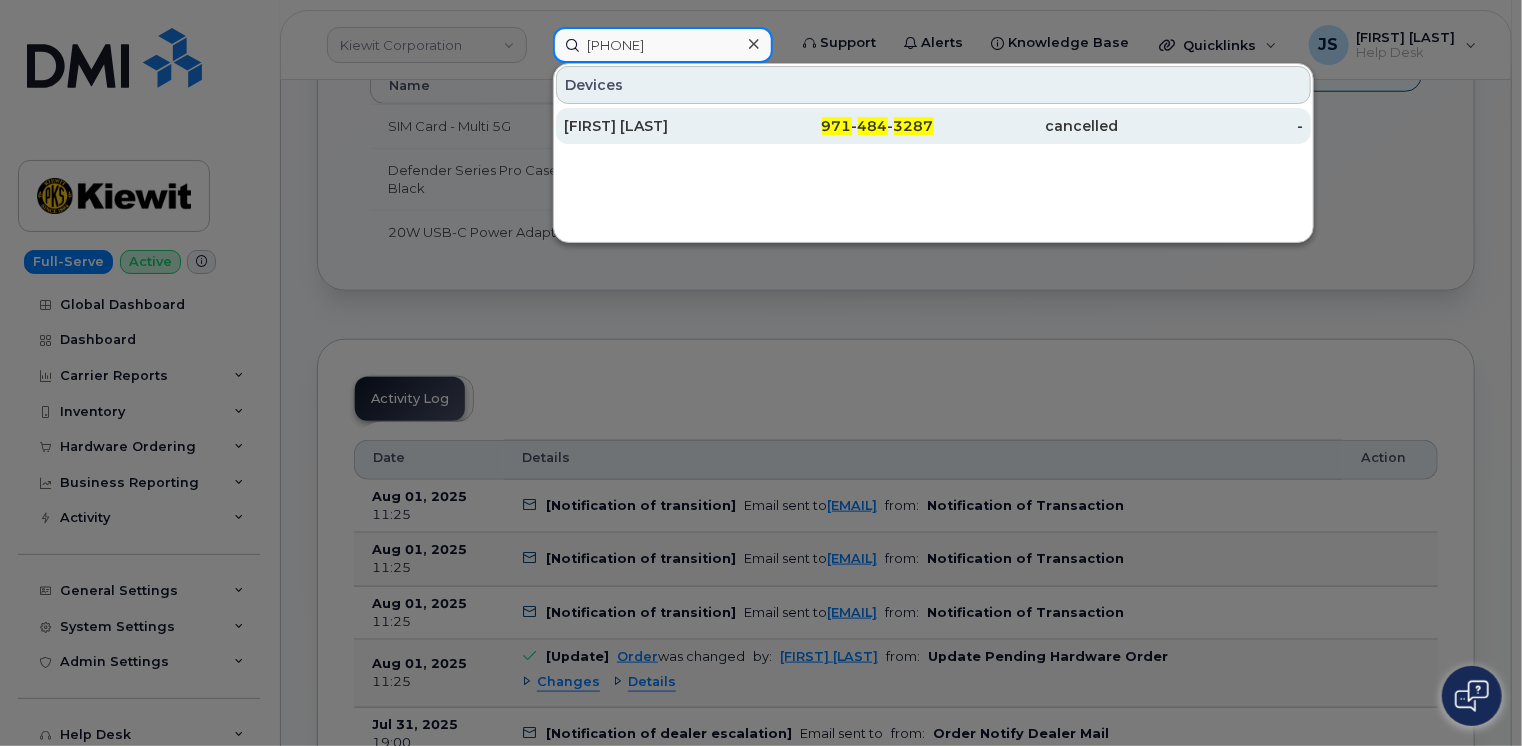 type on "971 484 3287" 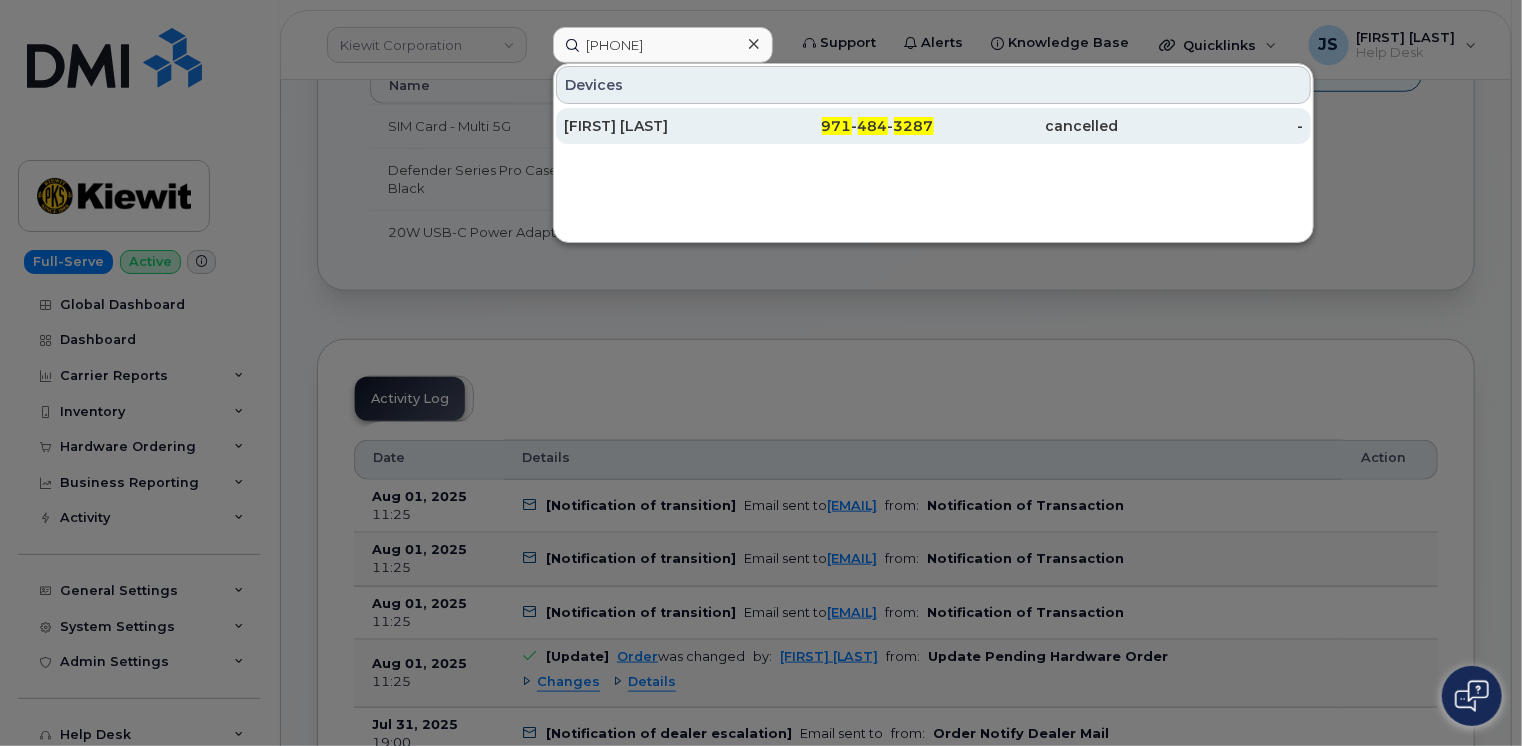 click on "Rick Kofstad" at bounding box center [656, 126] 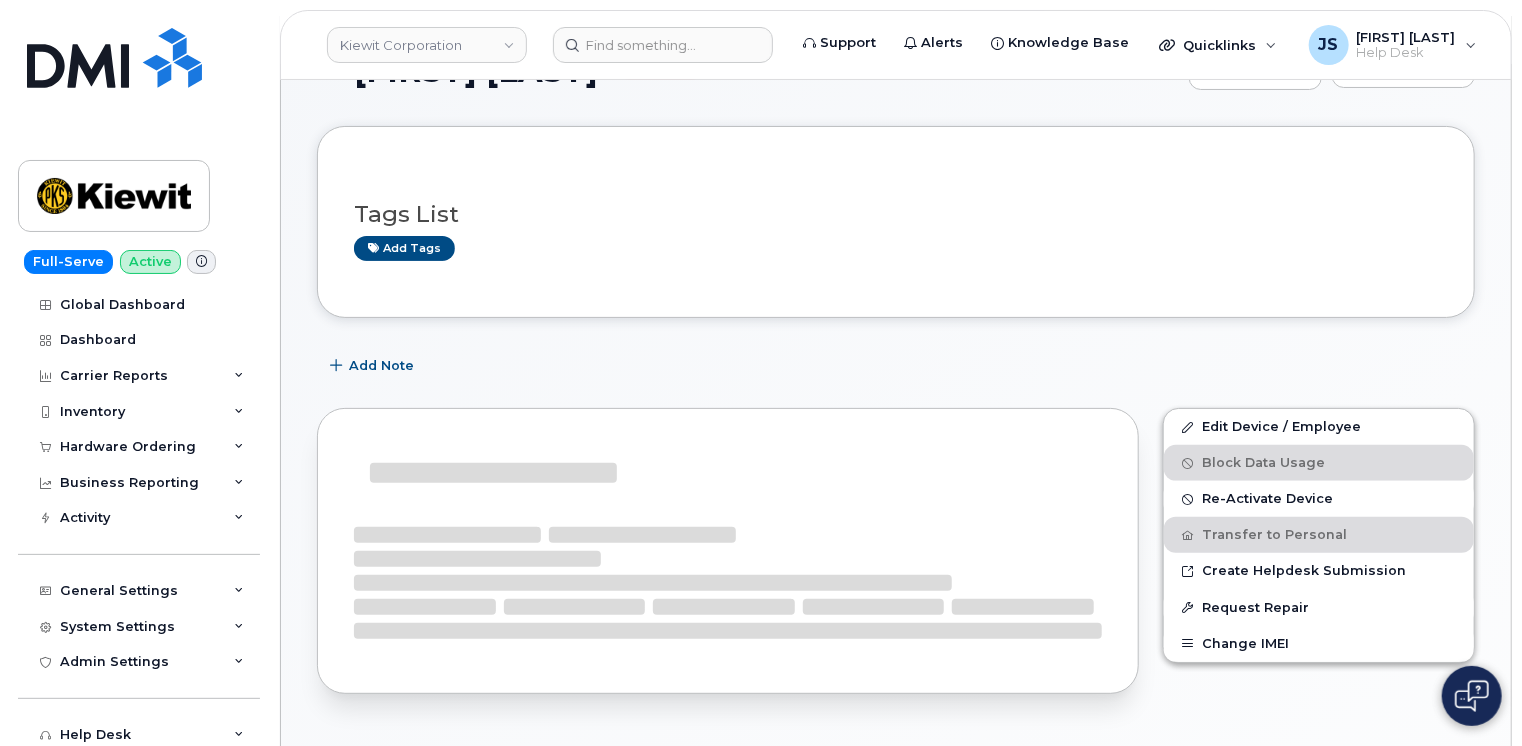 scroll, scrollTop: 100, scrollLeft: 0, axis: vertical 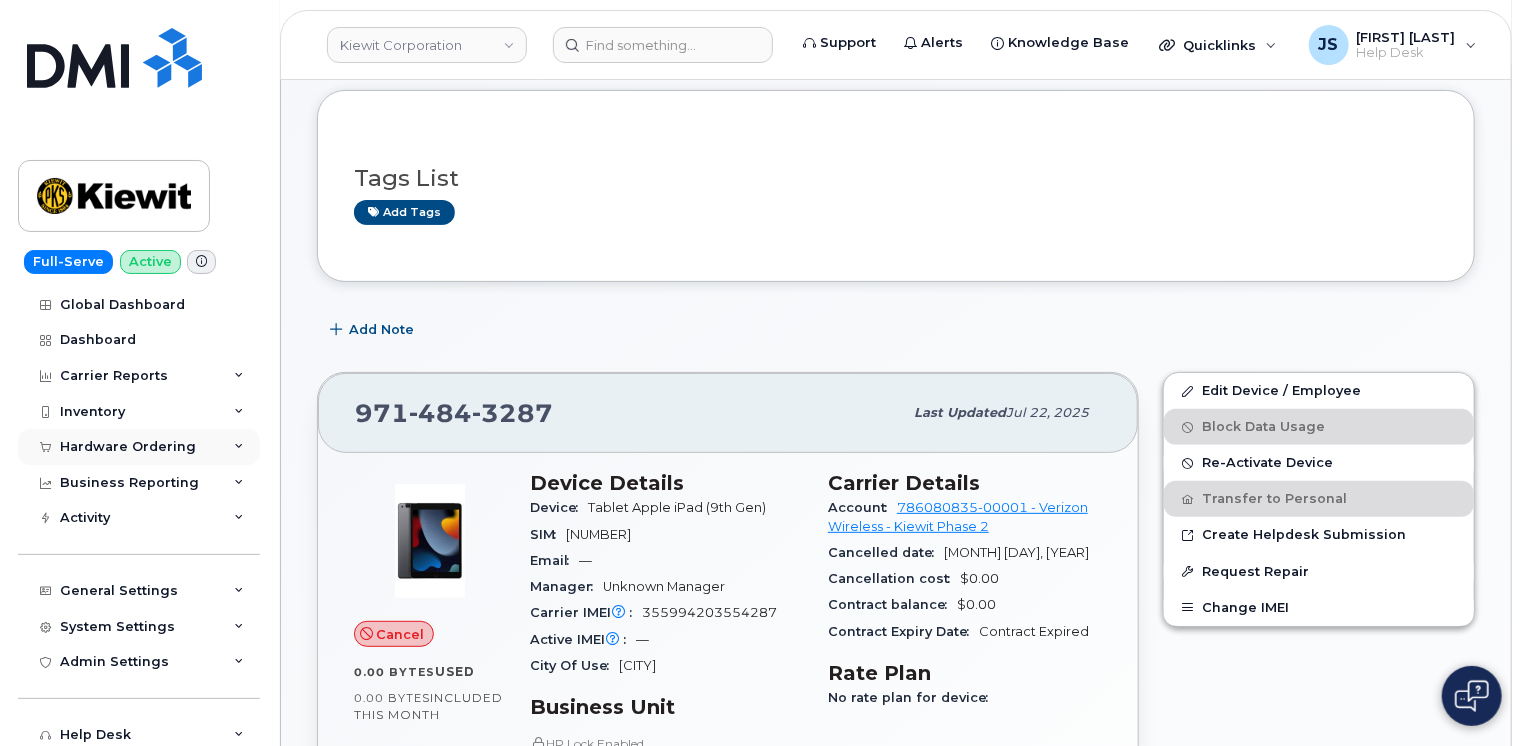 click on "Hardware Ordering" at bounding box center [139, 447] 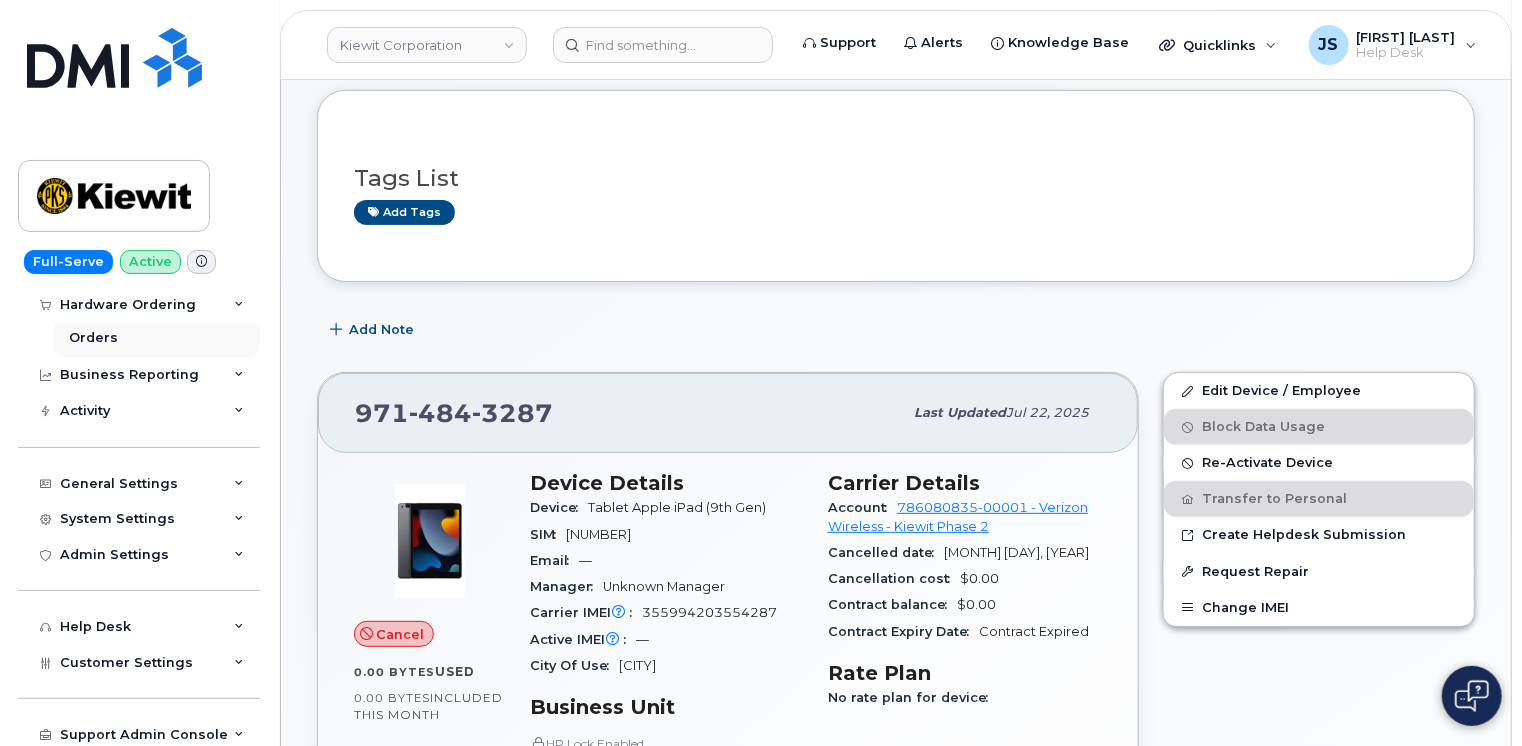 scroll, scrollTop: 189, scrollLeft: 0, axis: vertical 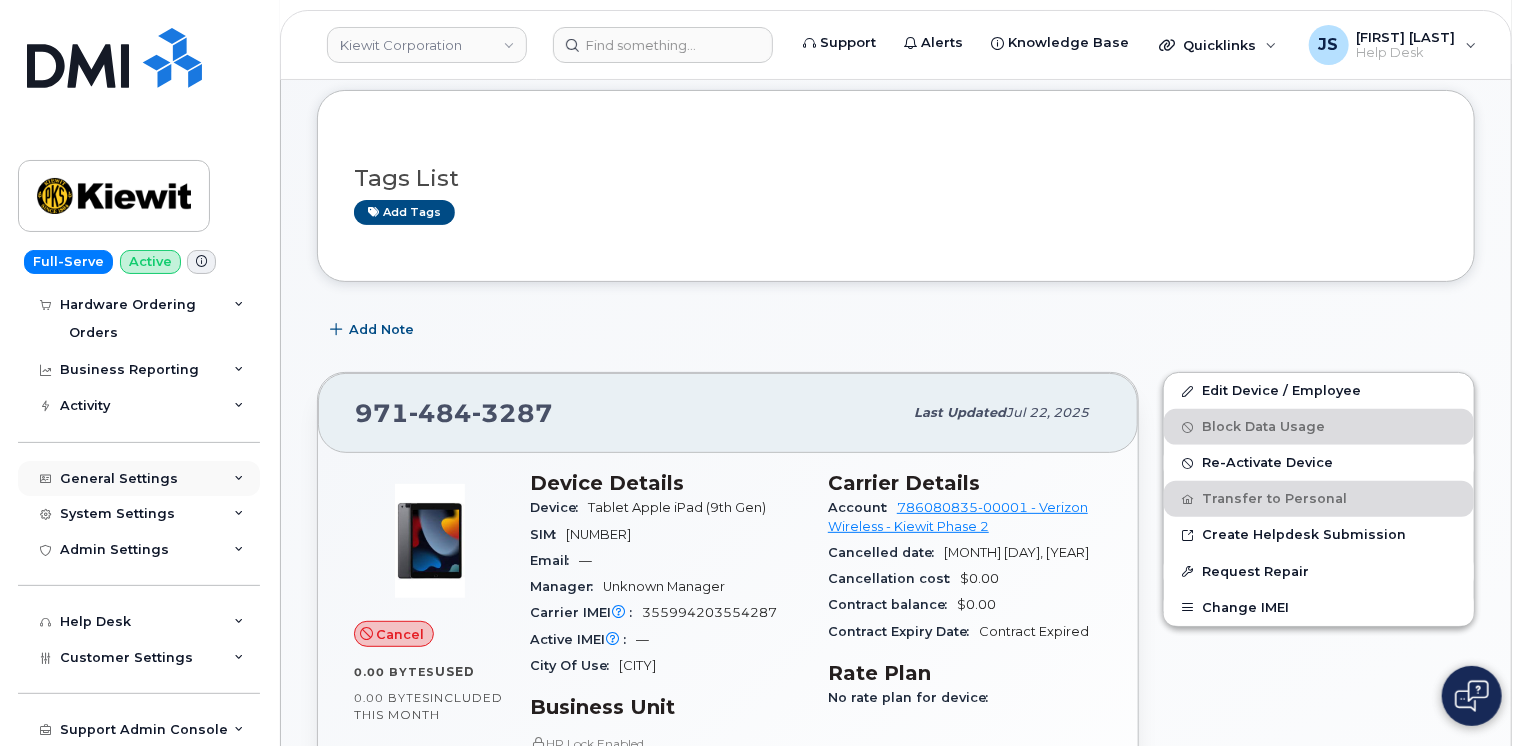 click on "General Settings" at bounding box center [139, 479] 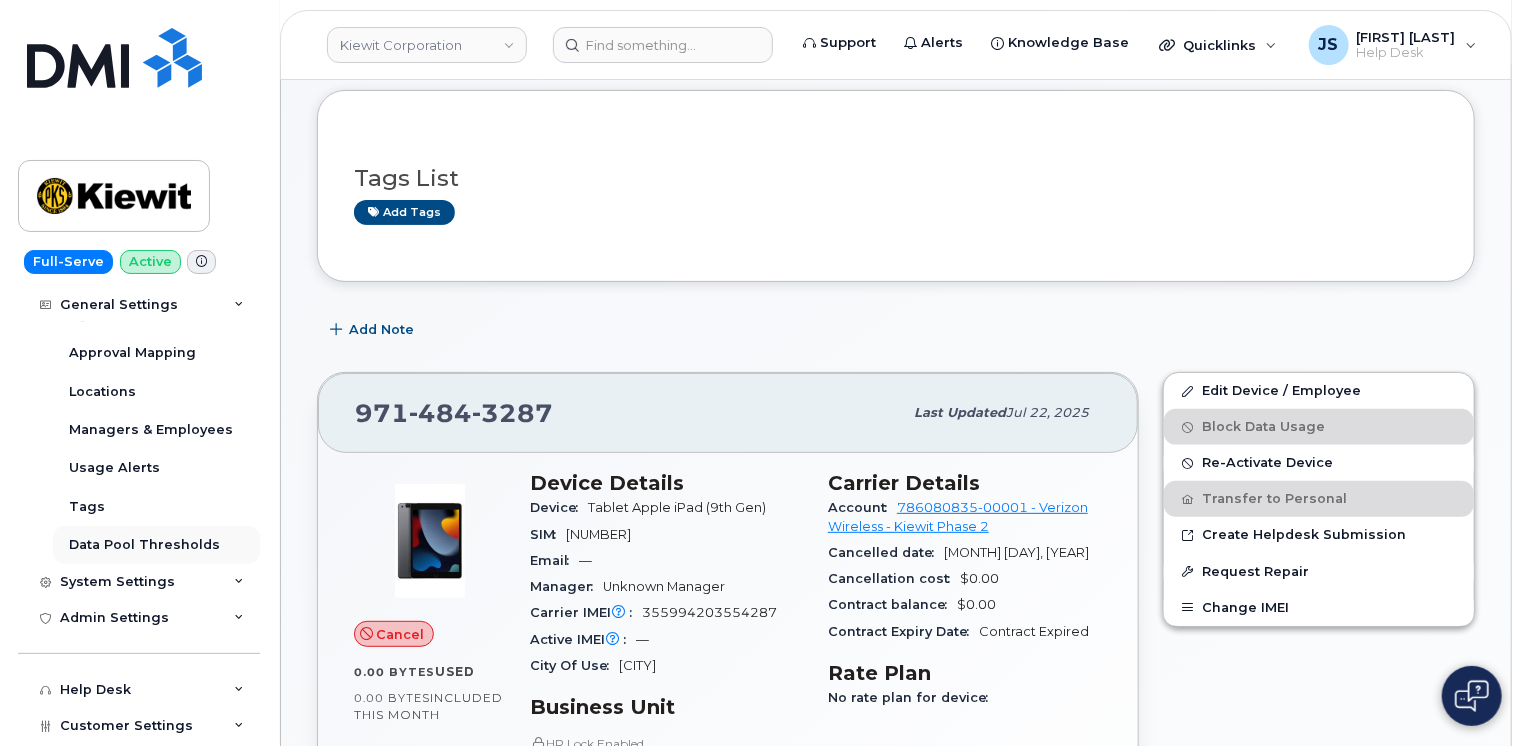 scroll, scrollTop: 289, scrollLeft: 0, axis: vertical 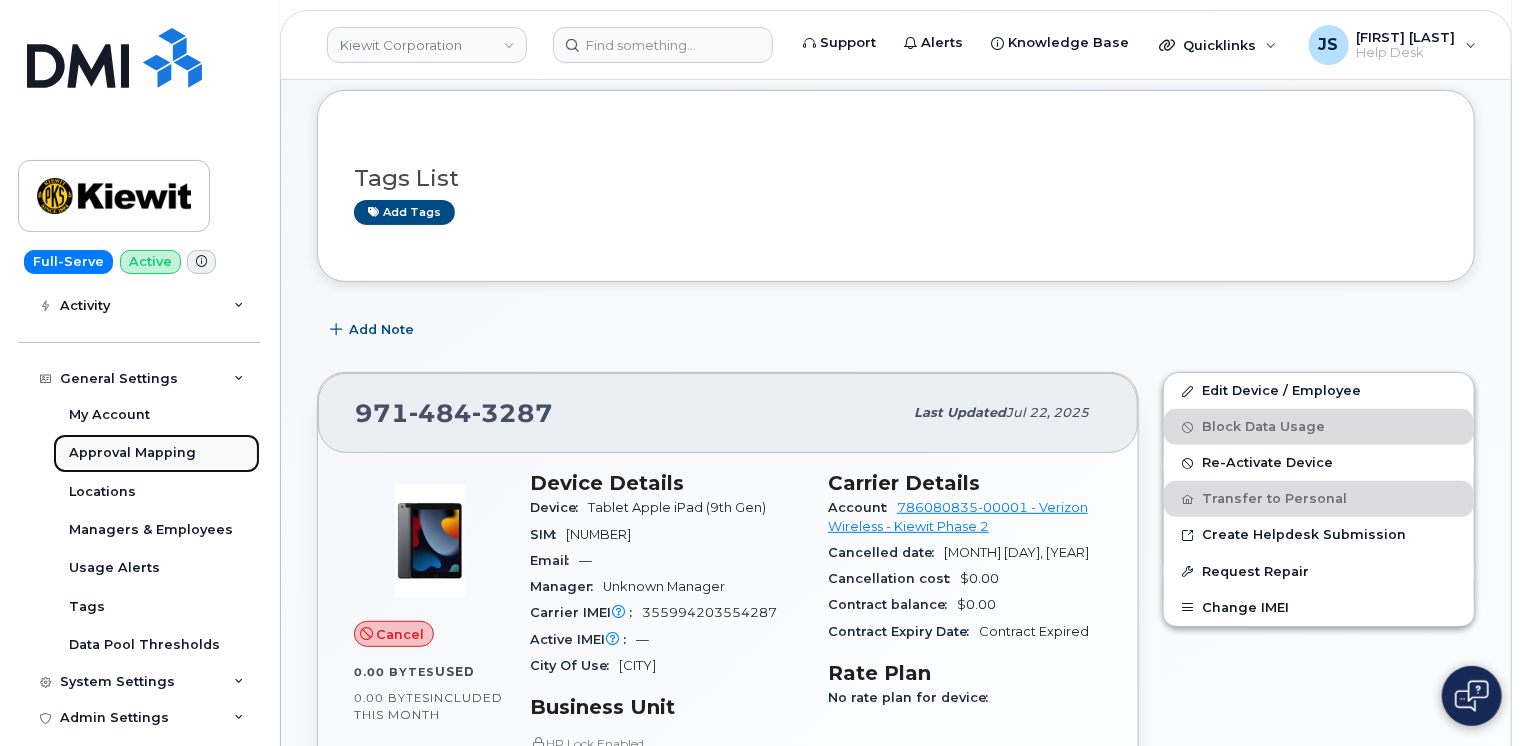 click on "Approval Mapping" at bounding box center [132, 453] 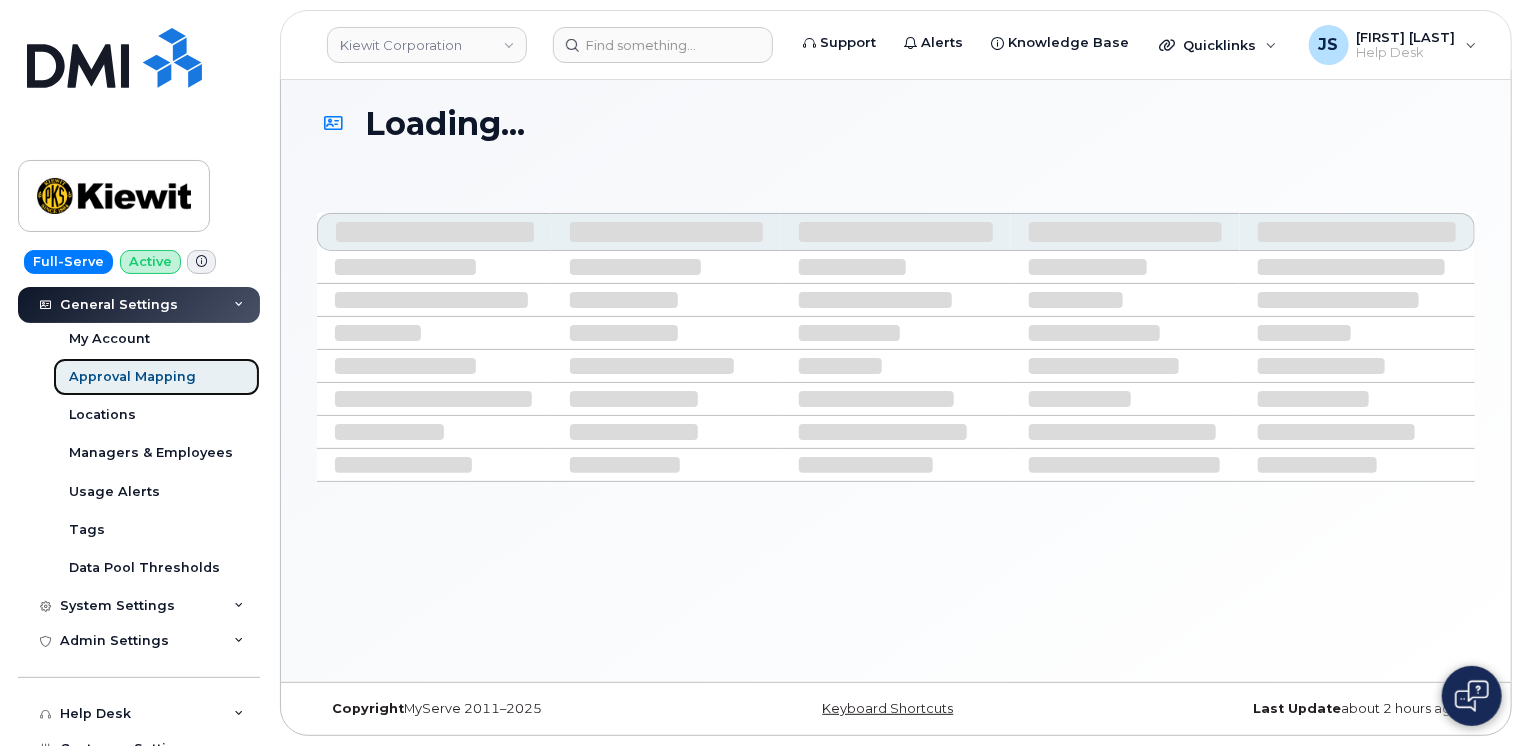 scroll, scrollTop: 0, scrollLeft: 0, axis: both 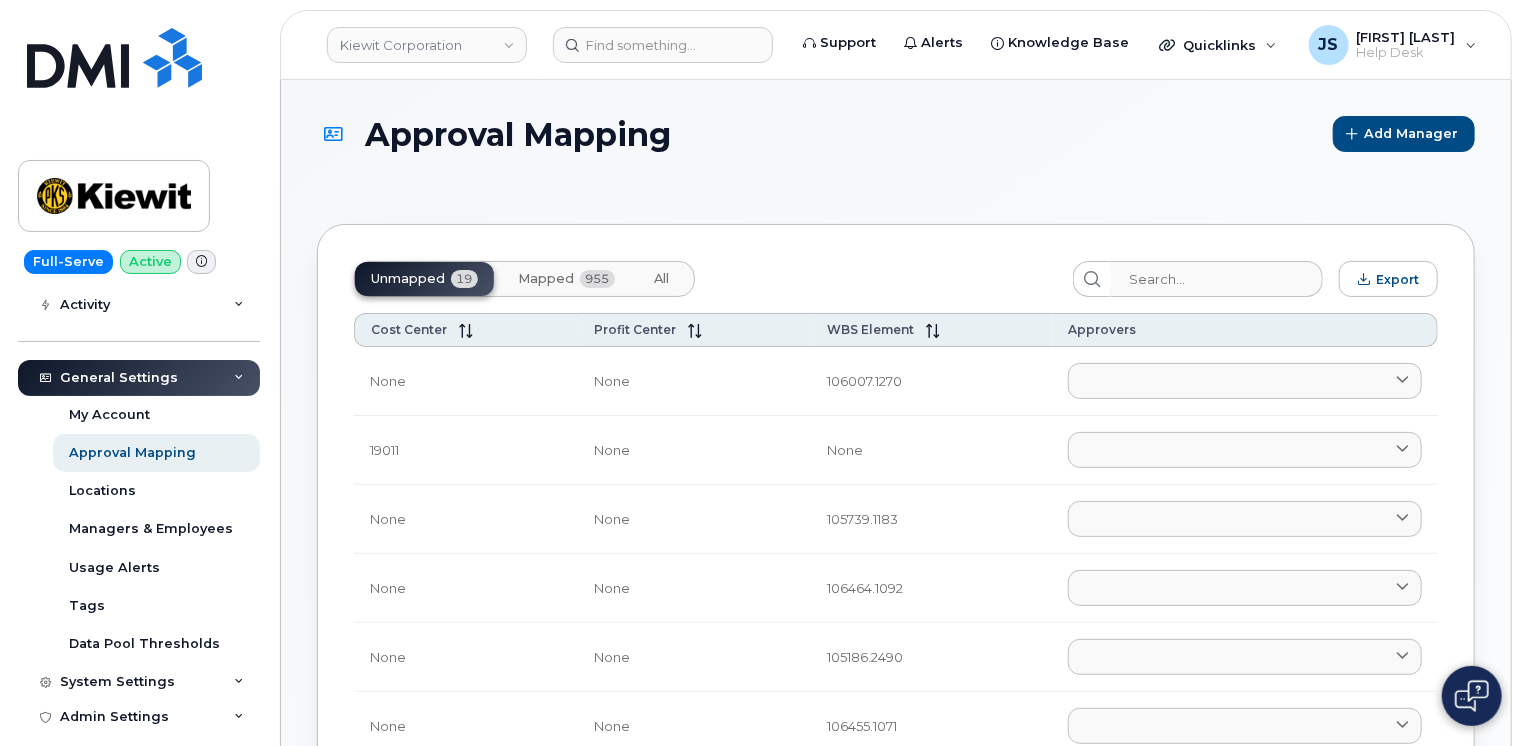 click on "Mapped 955" 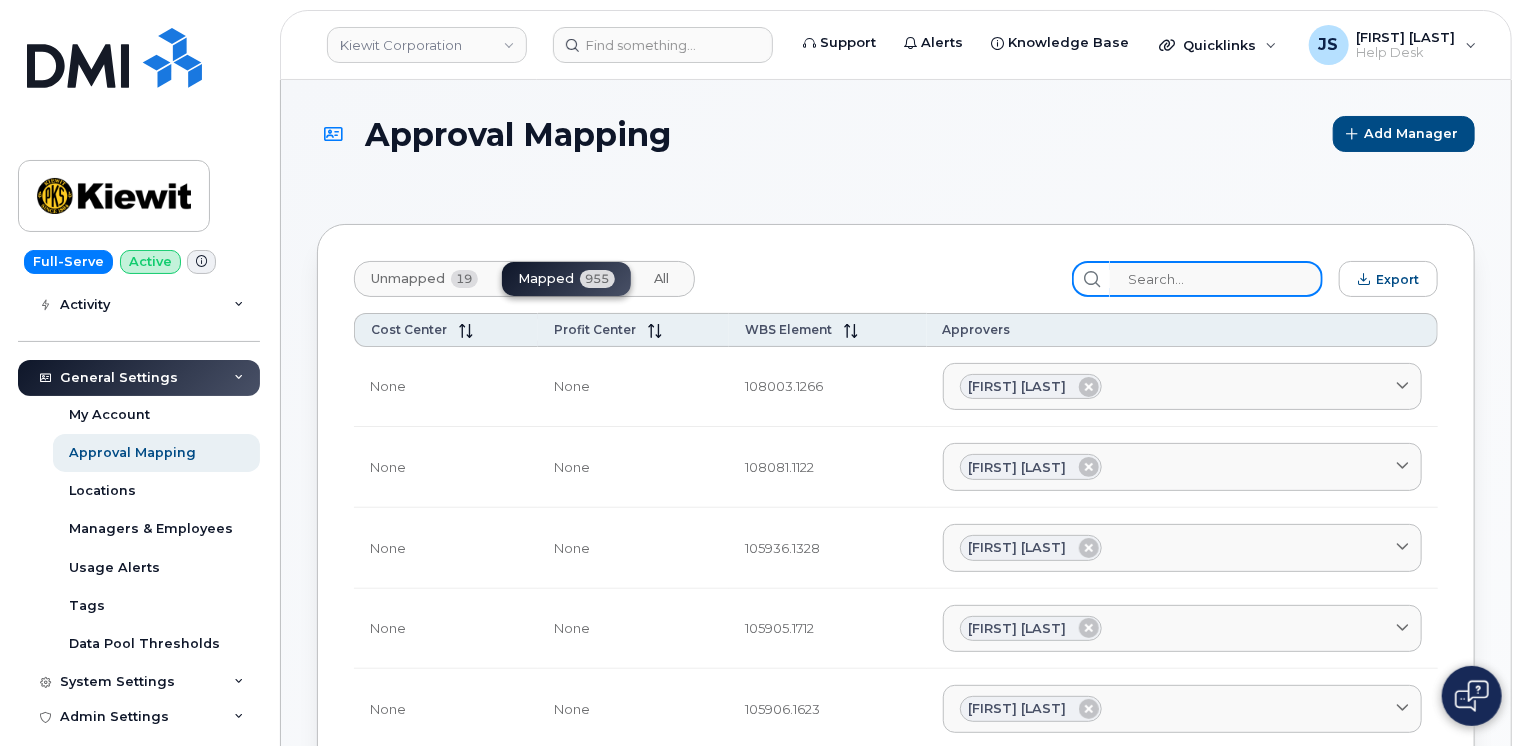 paste on "105714.1149" 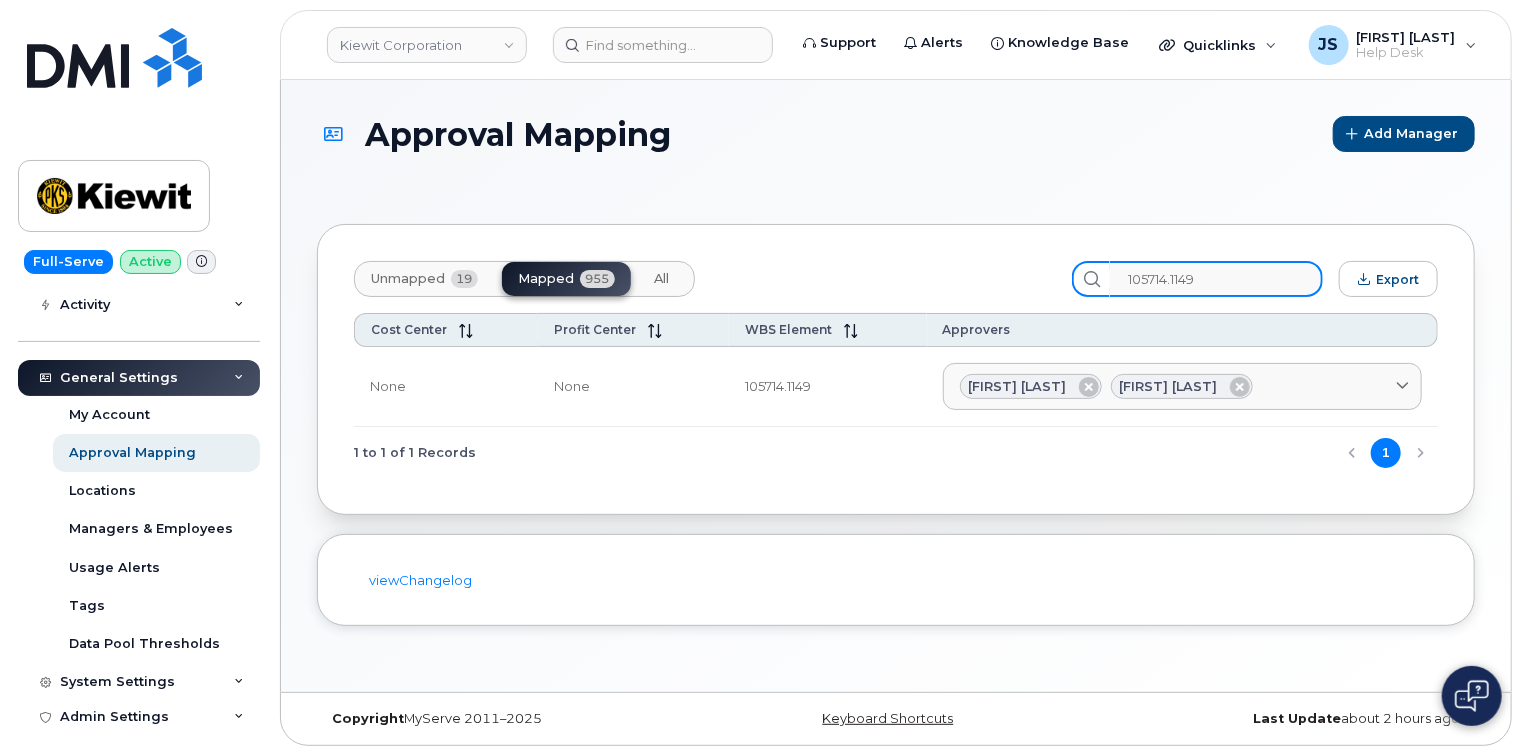 type on "105714.1149" 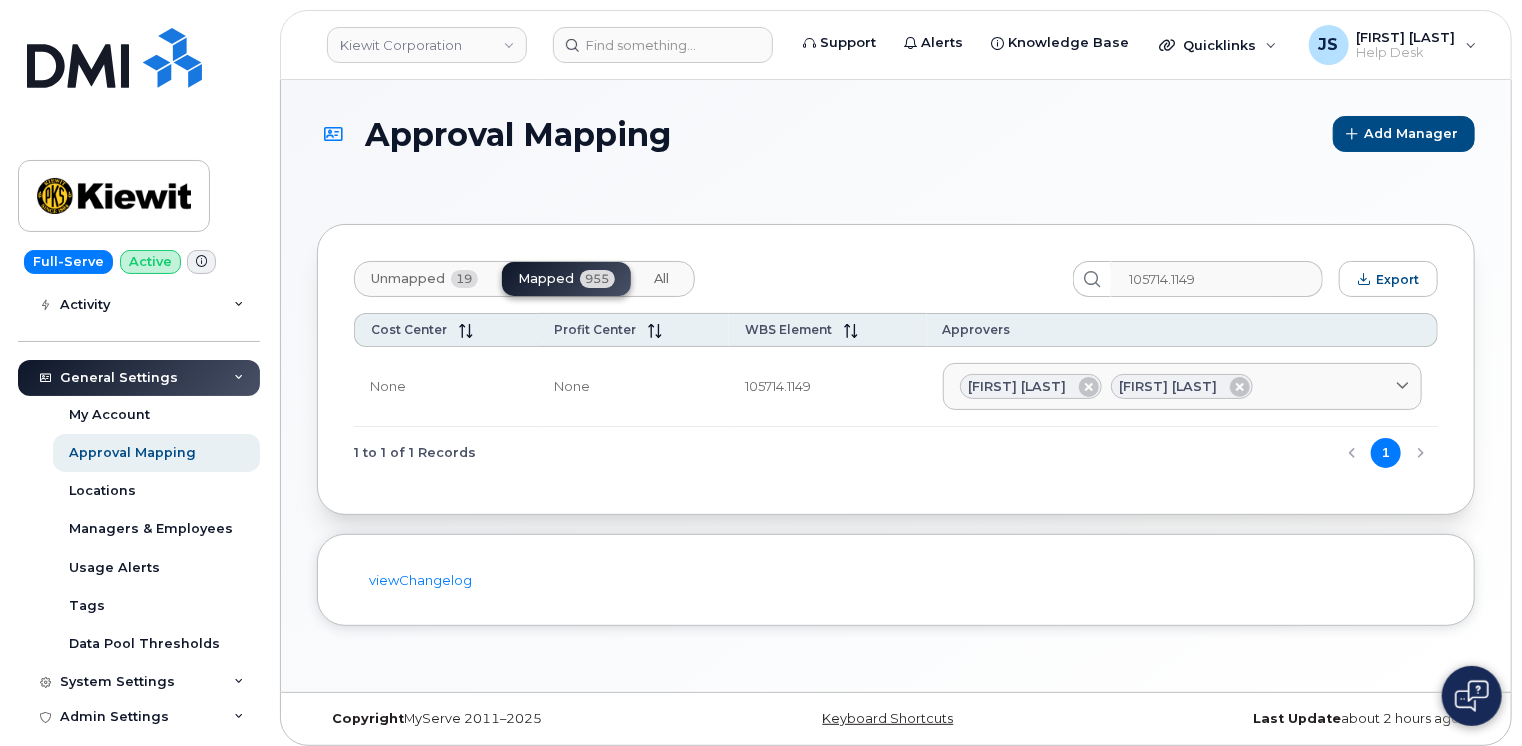 click on "Approval Mapping  Add Manager" 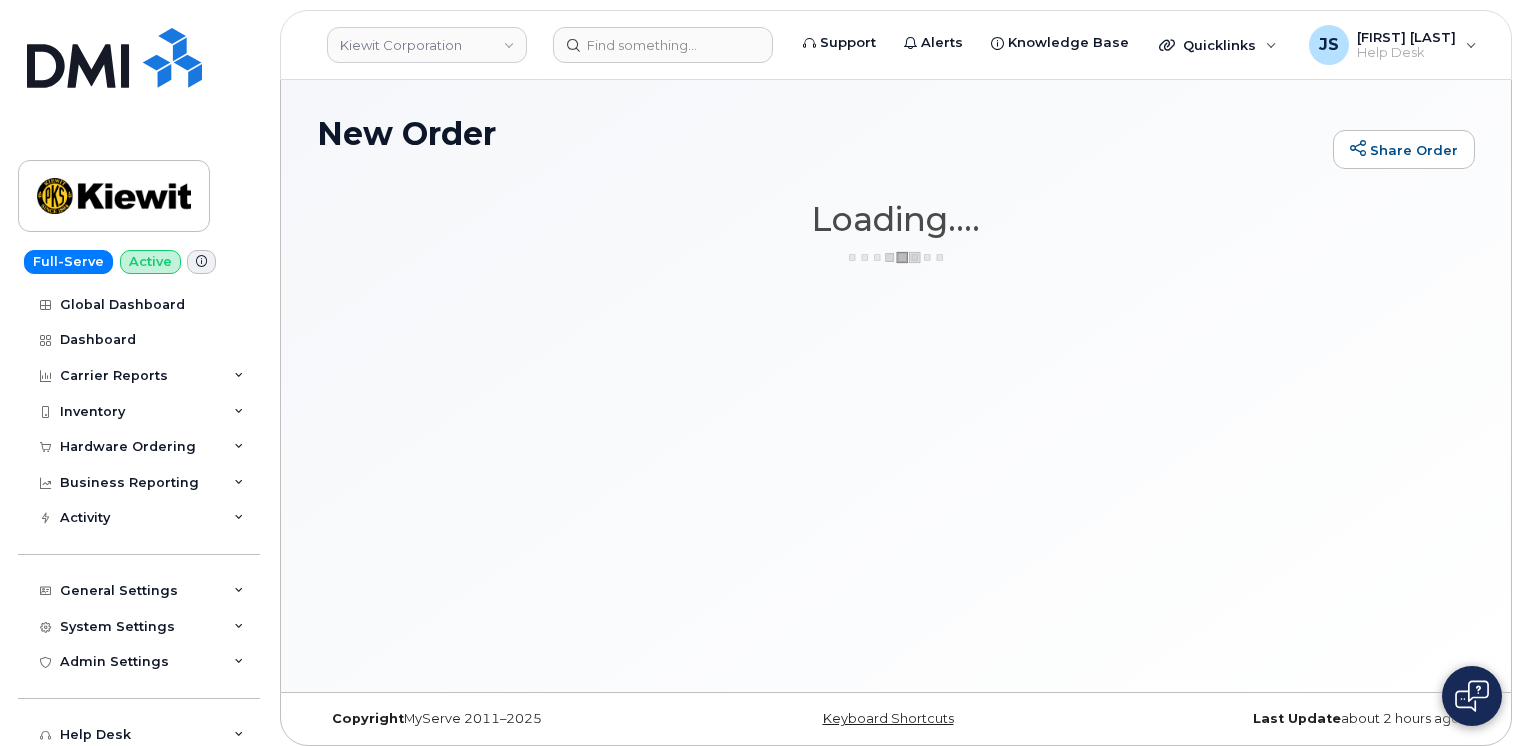 scroll, scrollTop: 0, scrollLeft: 0, axis: both 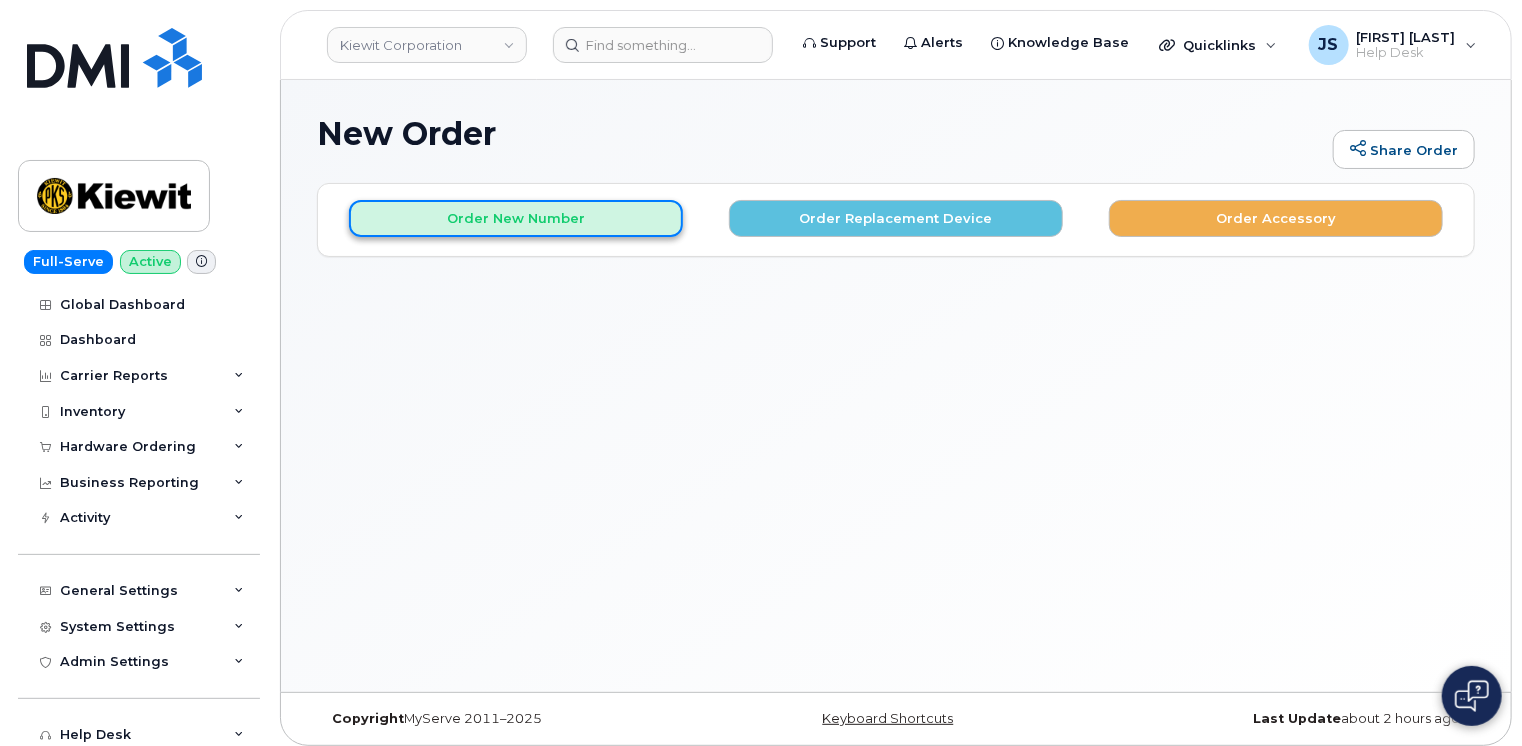 click on "Order New Number" at bounding box center (516, 218) 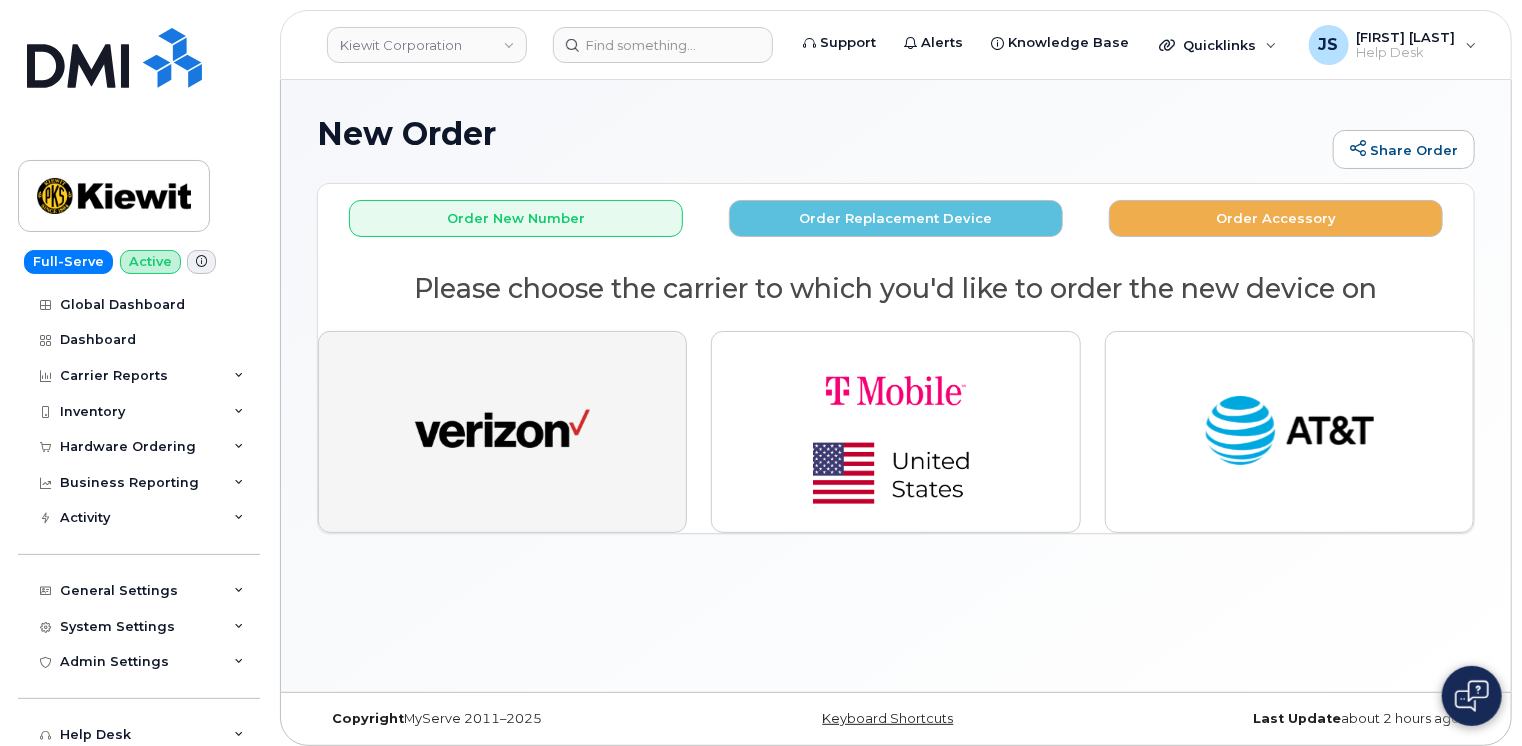 click at bounding box center [502, 432] 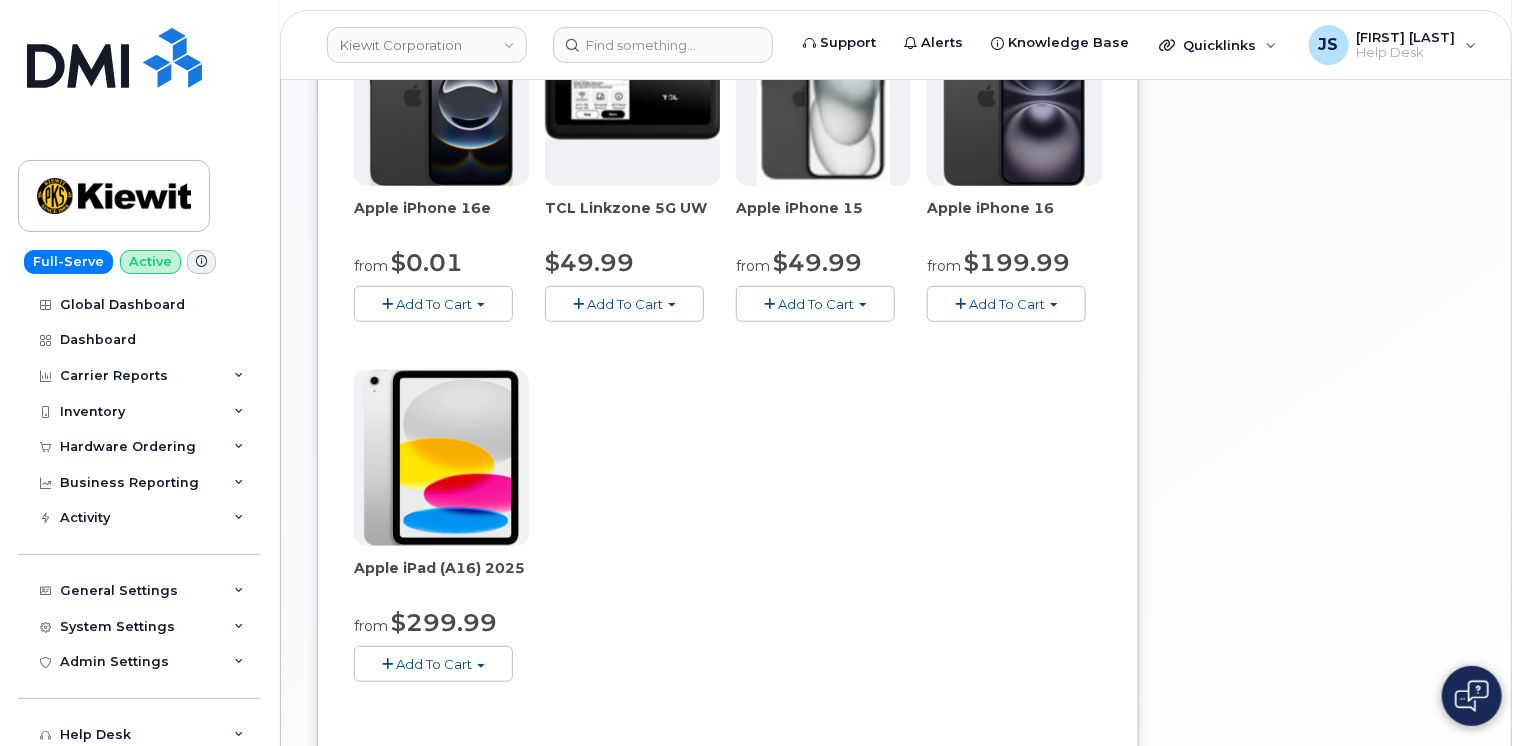 scroll, scrollTop: 500, scrollLeft: 0, axis: vertical 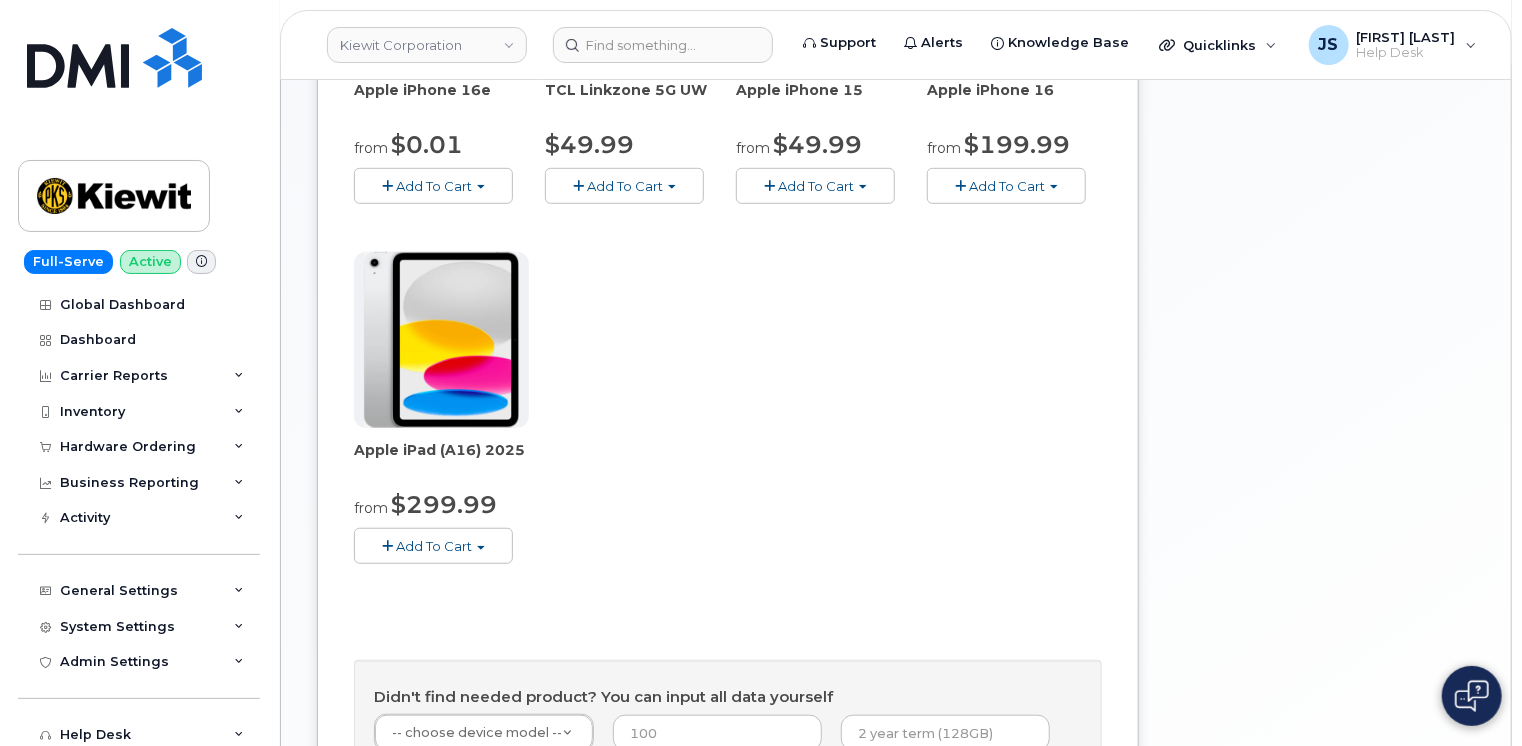 click on "Add To Cart" at bounding box center (433, 545) 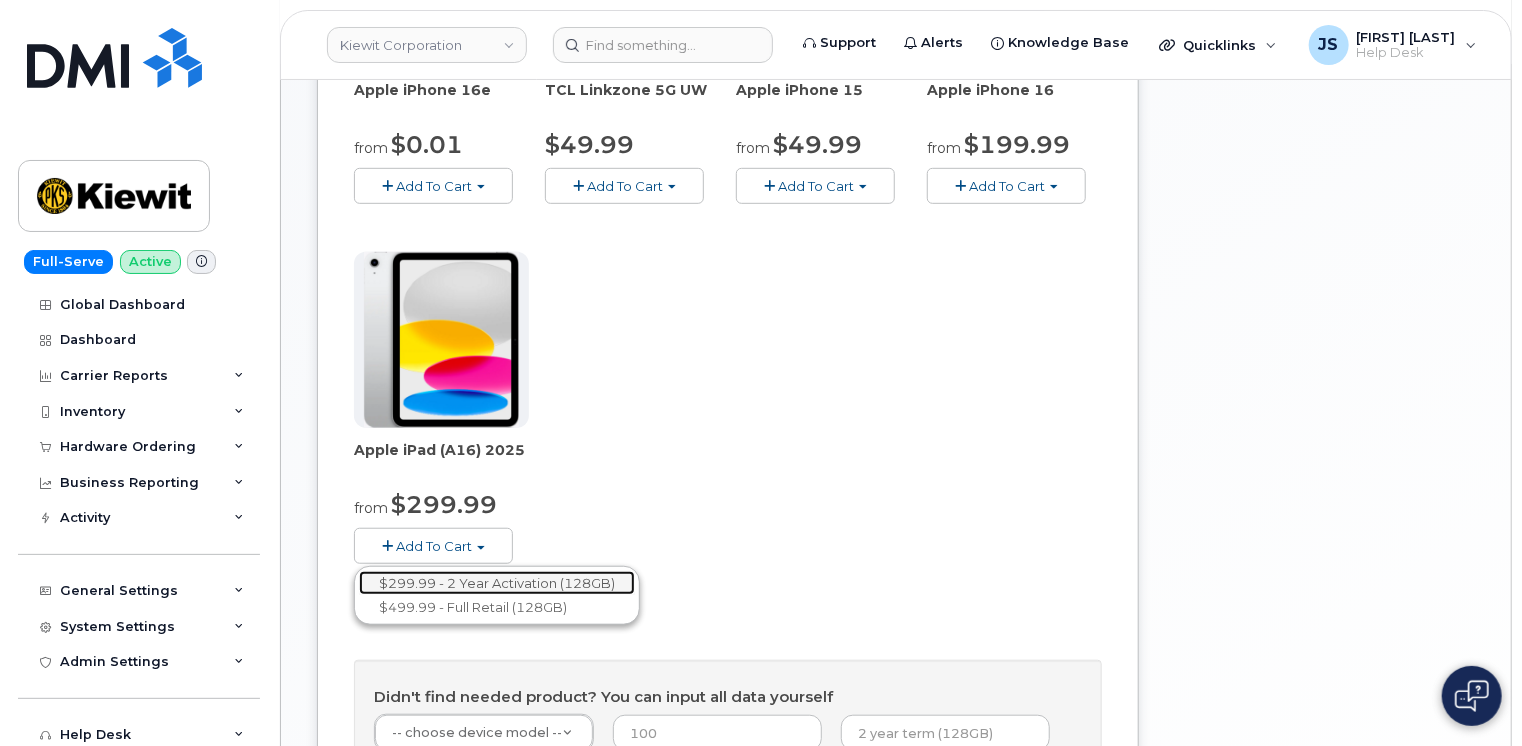 click on "$299.99 - 2 Year Activation (128GB)" at bounding box center [497, 583] 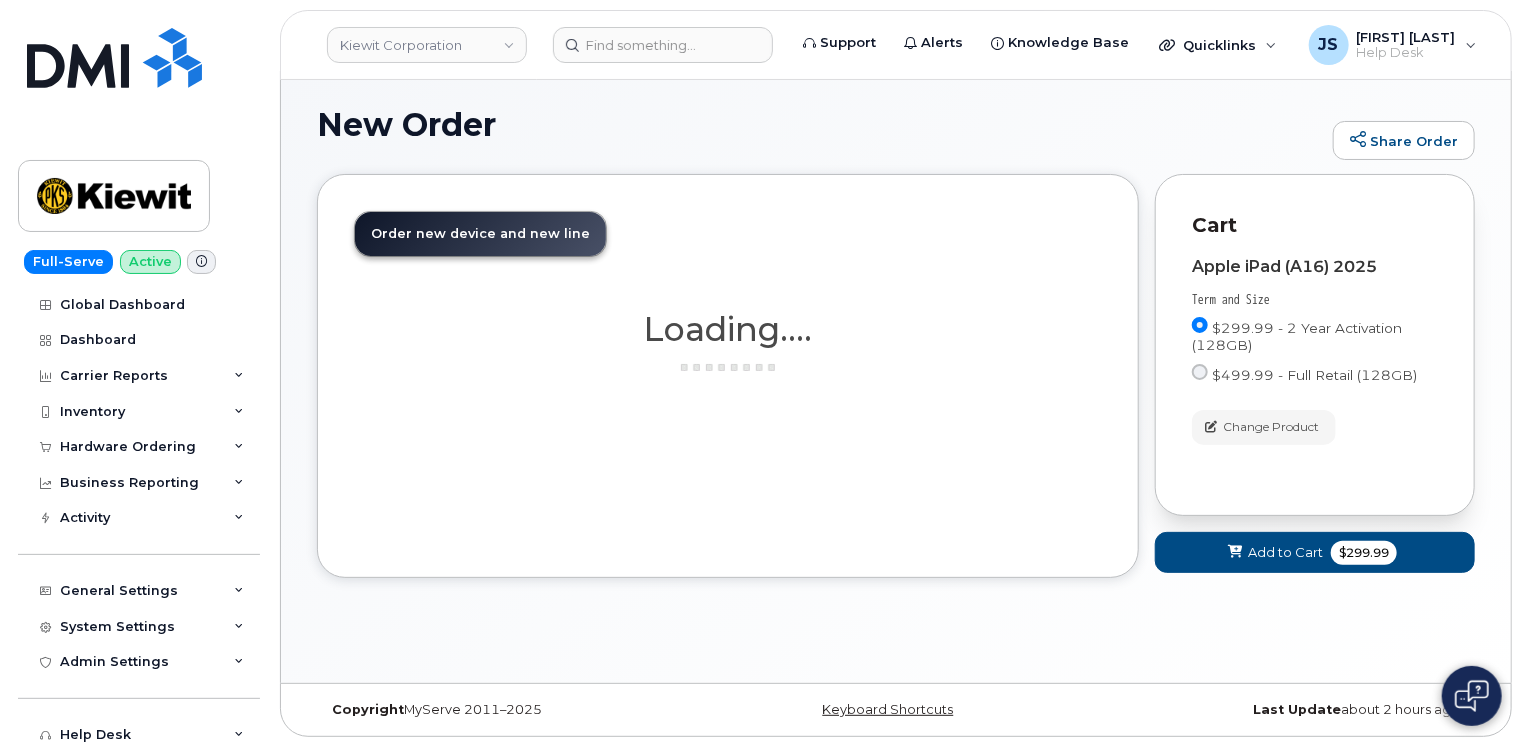scroll, scrollTop: 331, scrollLeft: 0, axis: vertical 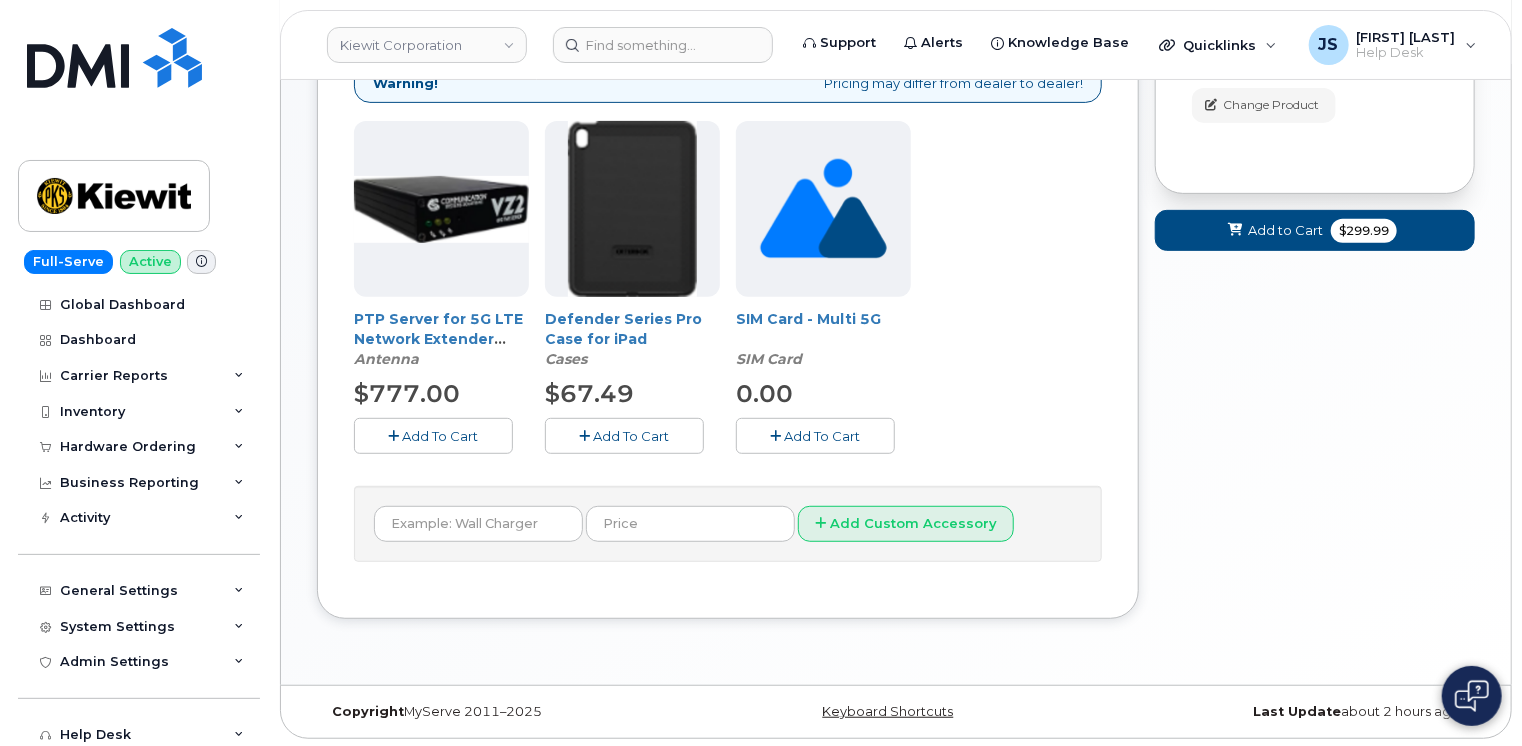 click on "Add To Cart" at bounding box center (624, 435) 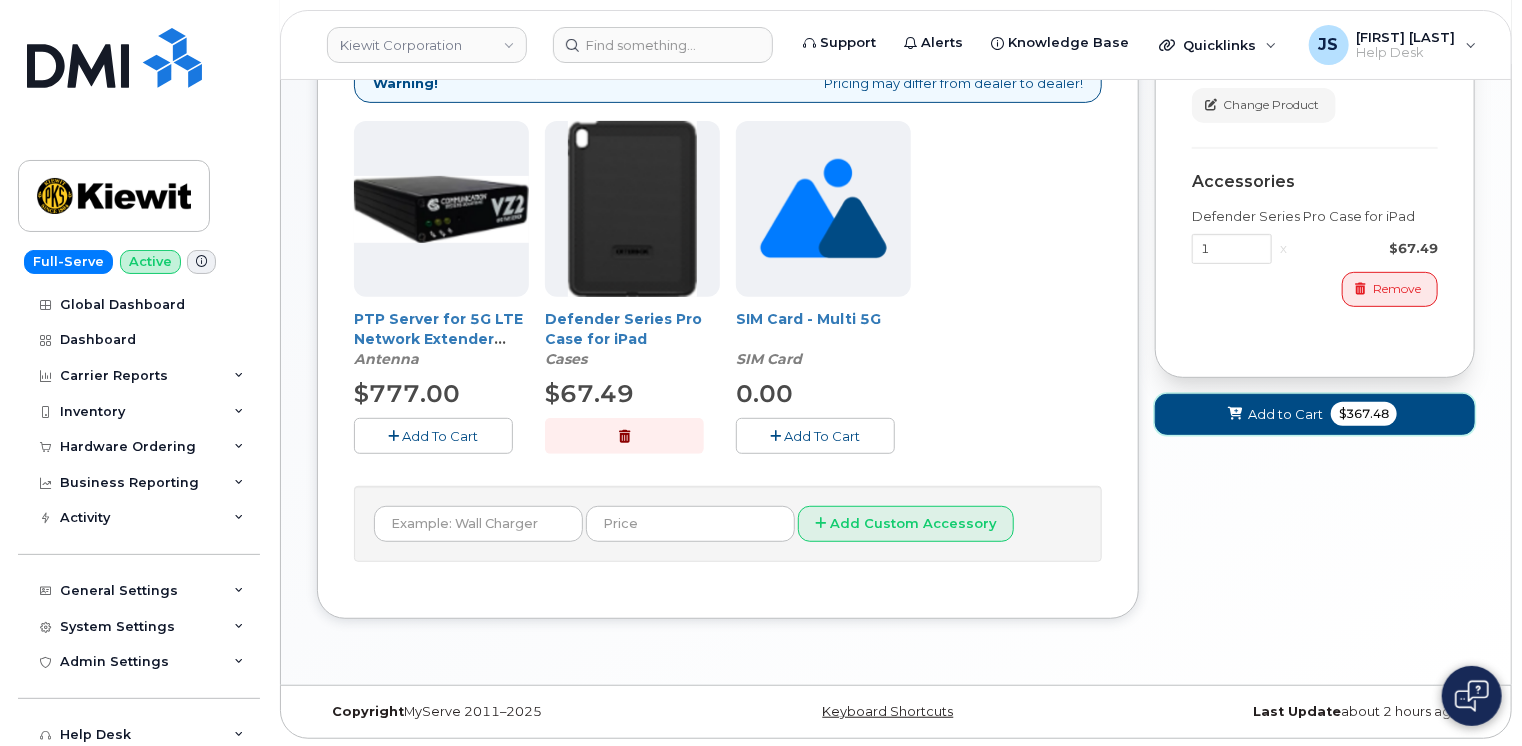click on "Add to Cart
$367.48" at bounding box center [1315, 414] 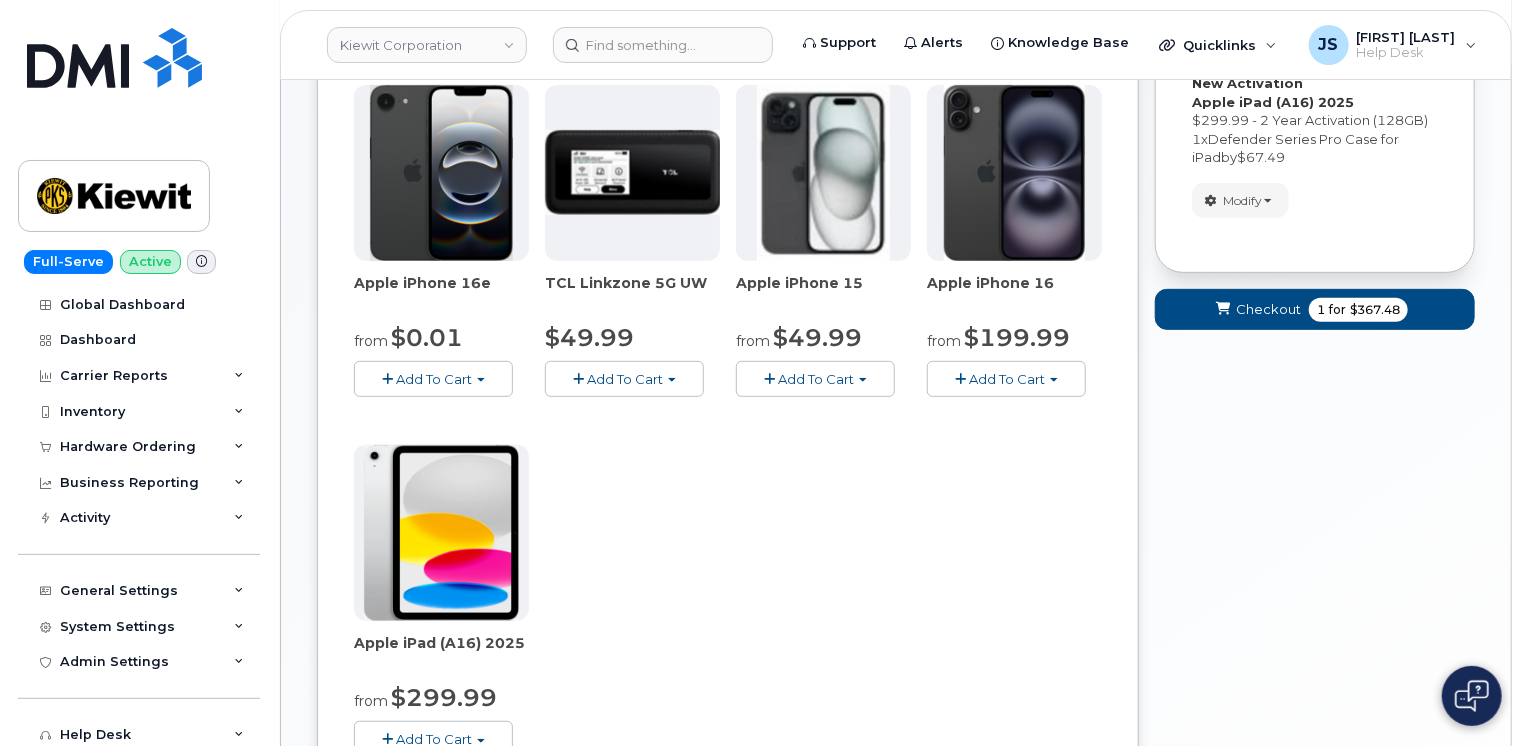 scroll, scrollTop: 272, scrollLeft: 0, axis: vertical 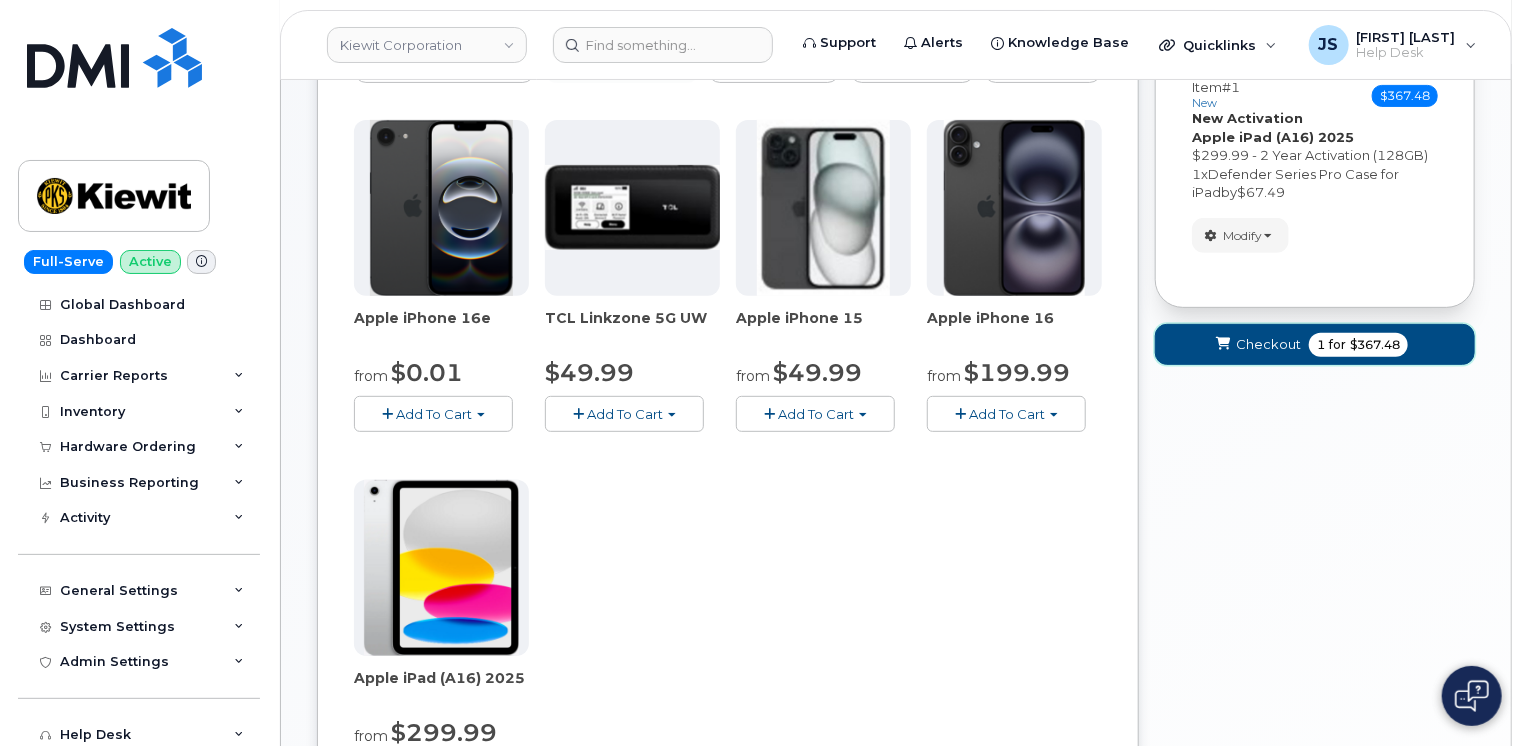 click on "Checkout
1
for
$367.48" at bounding box center [1315, 344] 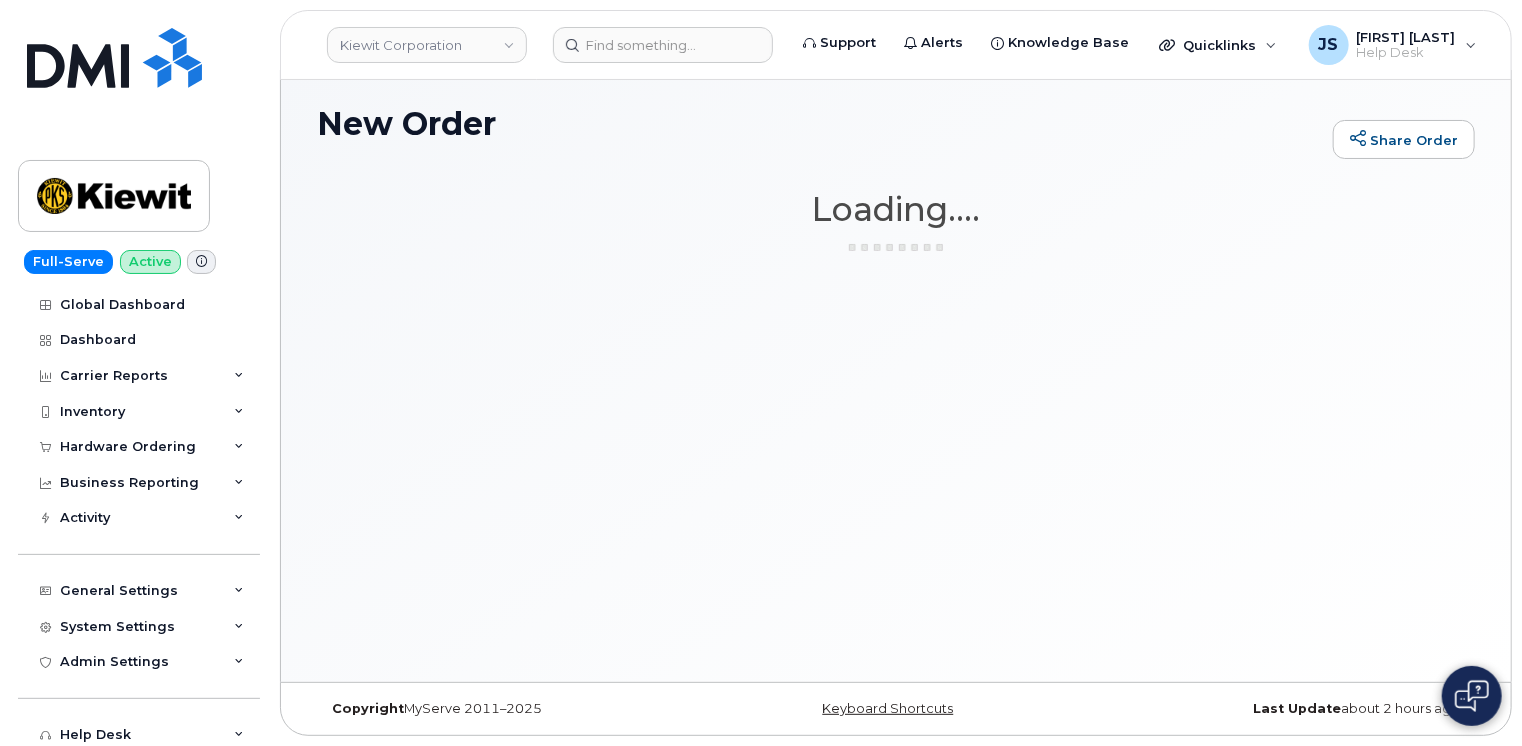 scroll, scrollTop: 9, scrollLeft: 0, axis: vertical 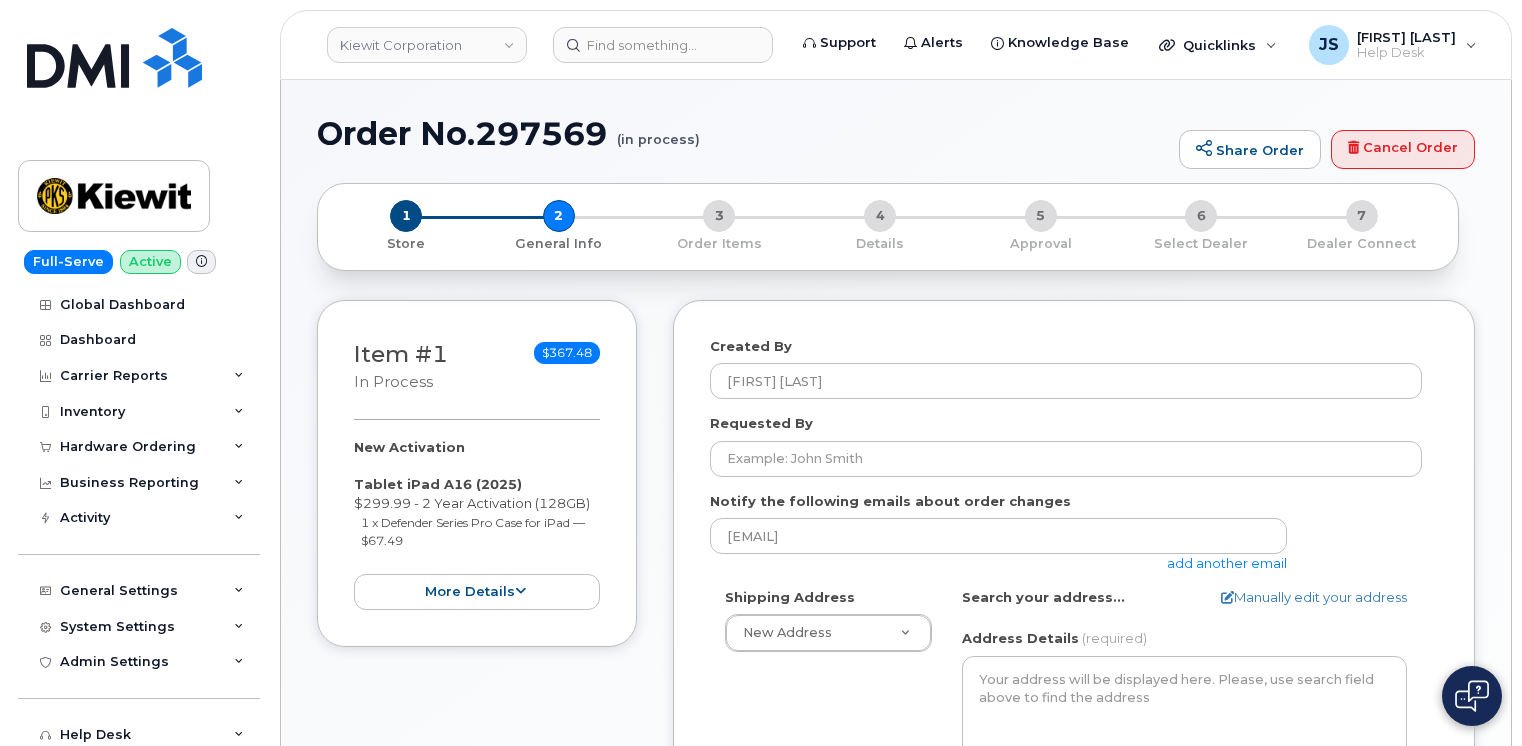select 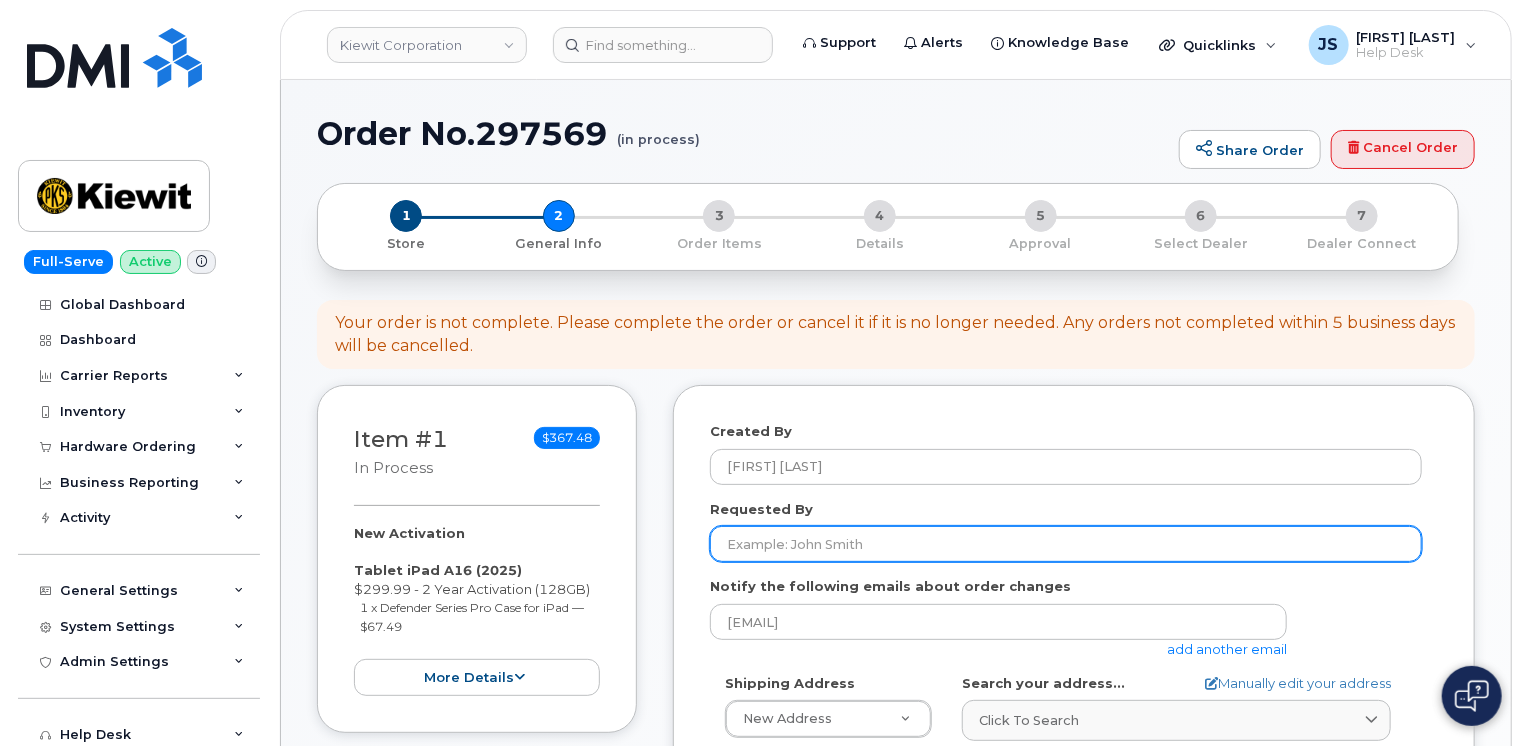 scroll, scrollTop: 100, scrollLeft: 0, axis: vertical 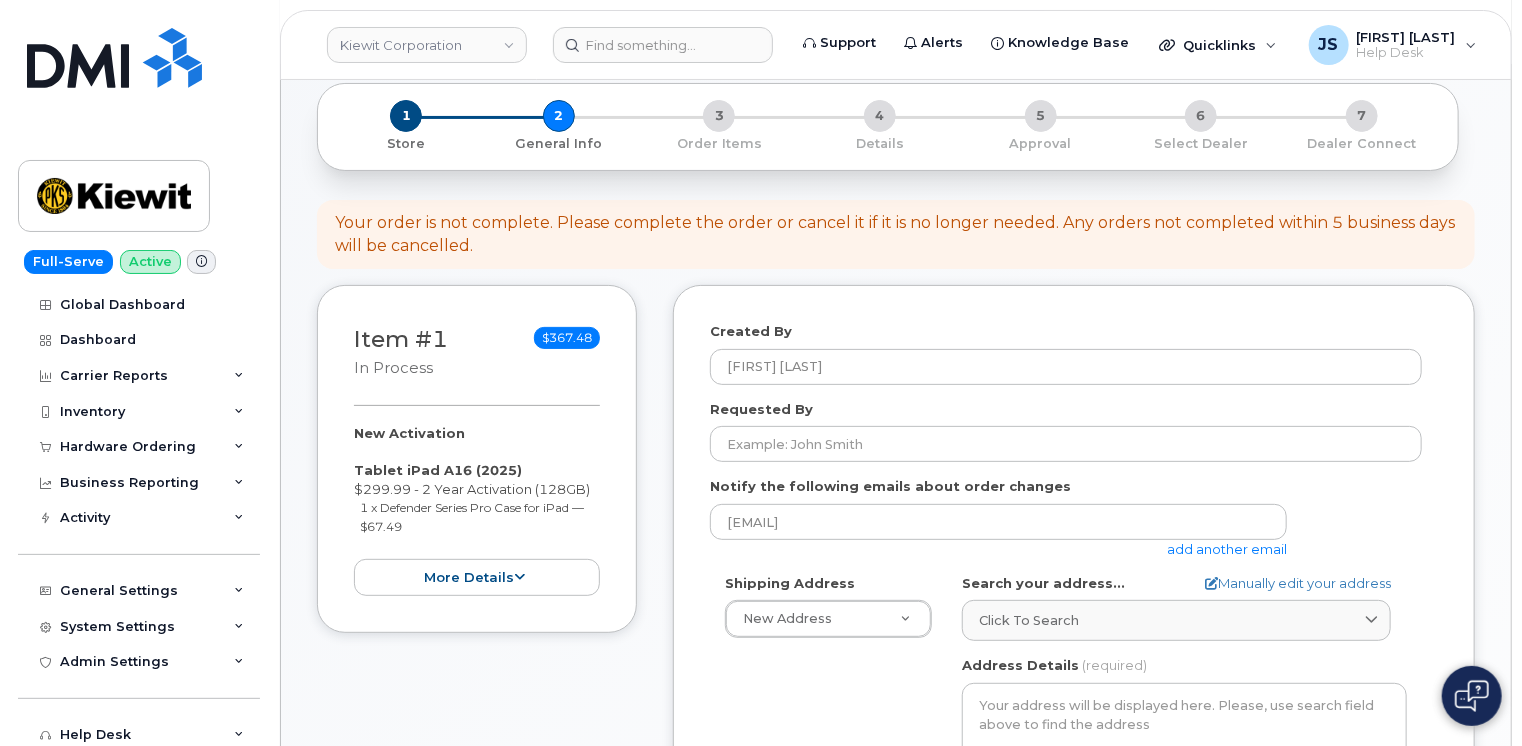 click on "add another email" at bounding box center [1227, 549] 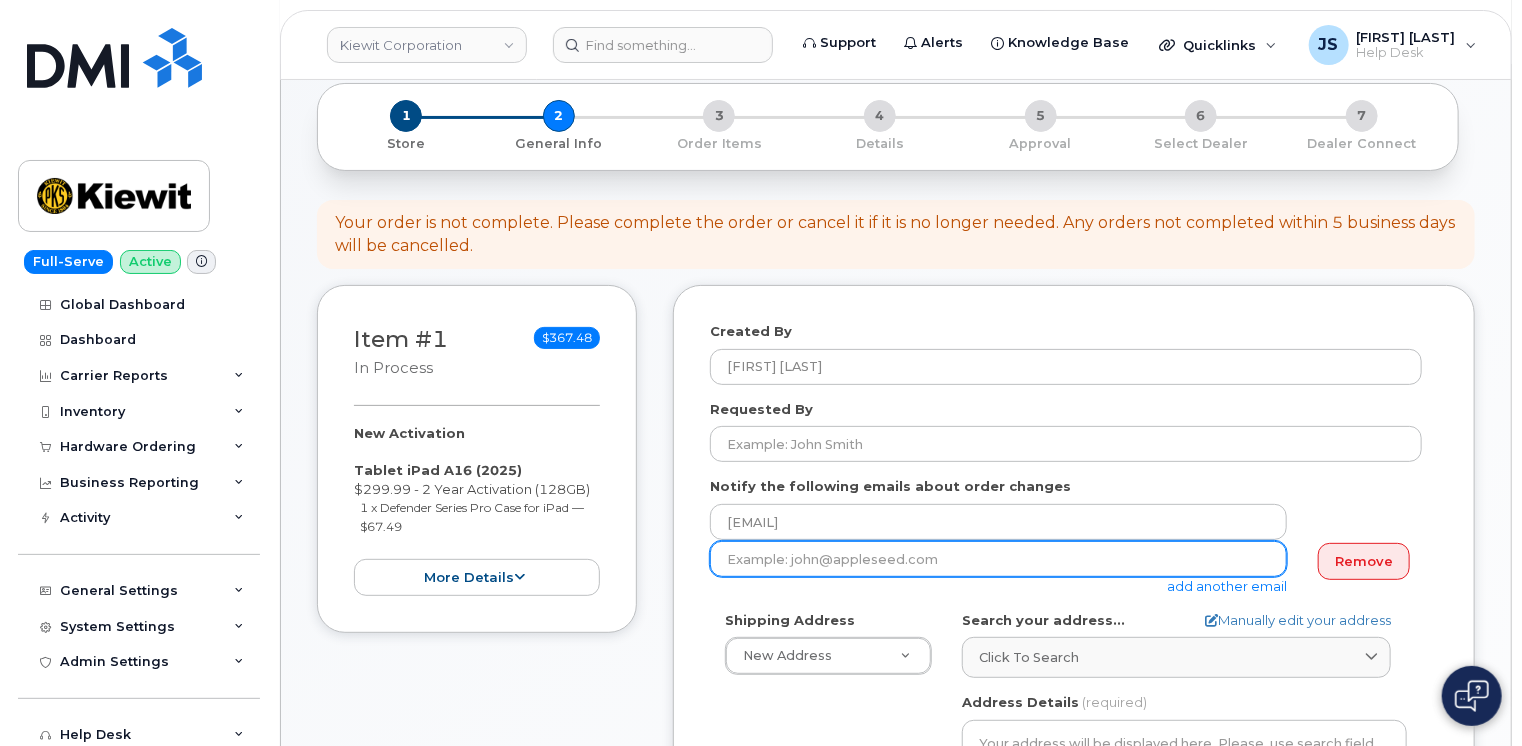 paste on "[EMAIL]" 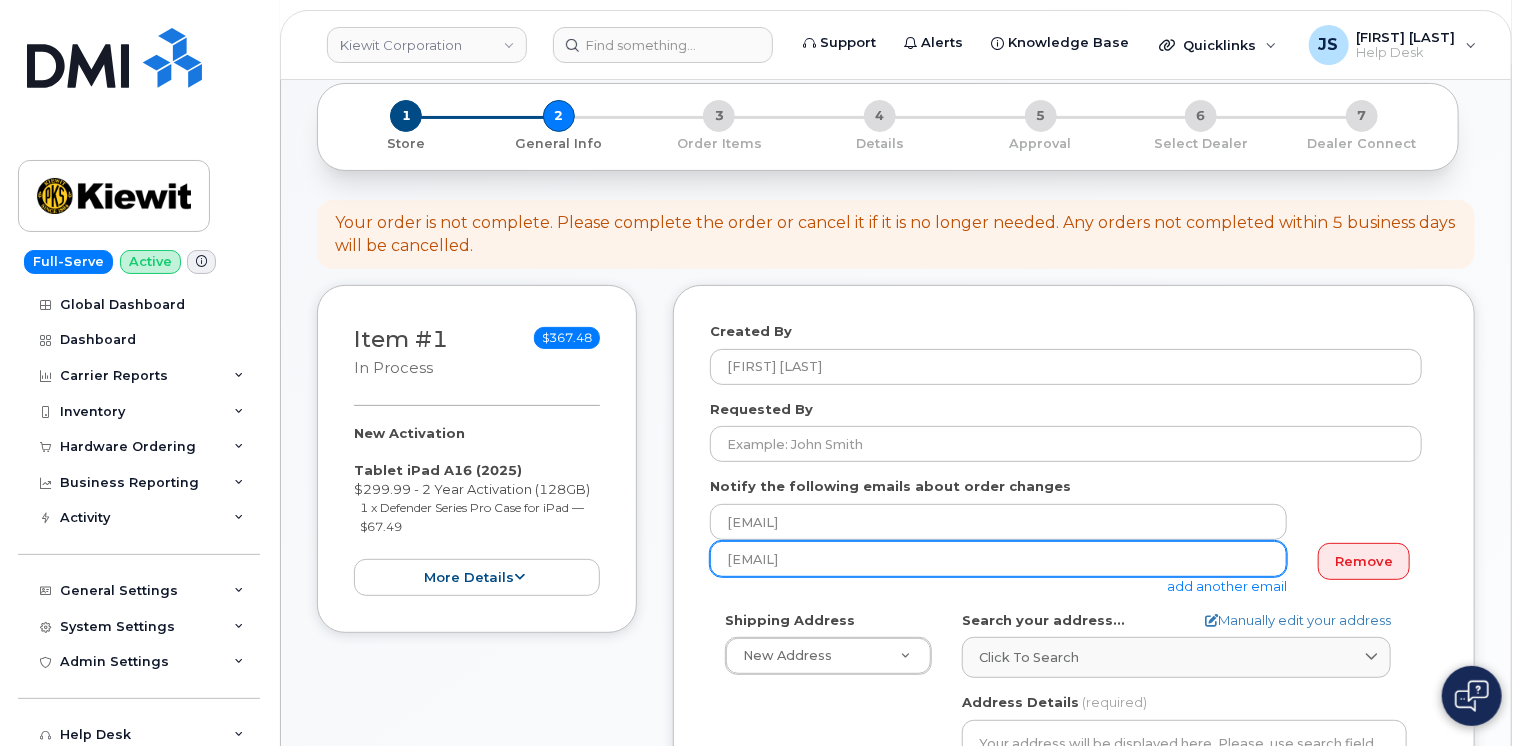 type on "[EMAIL]" 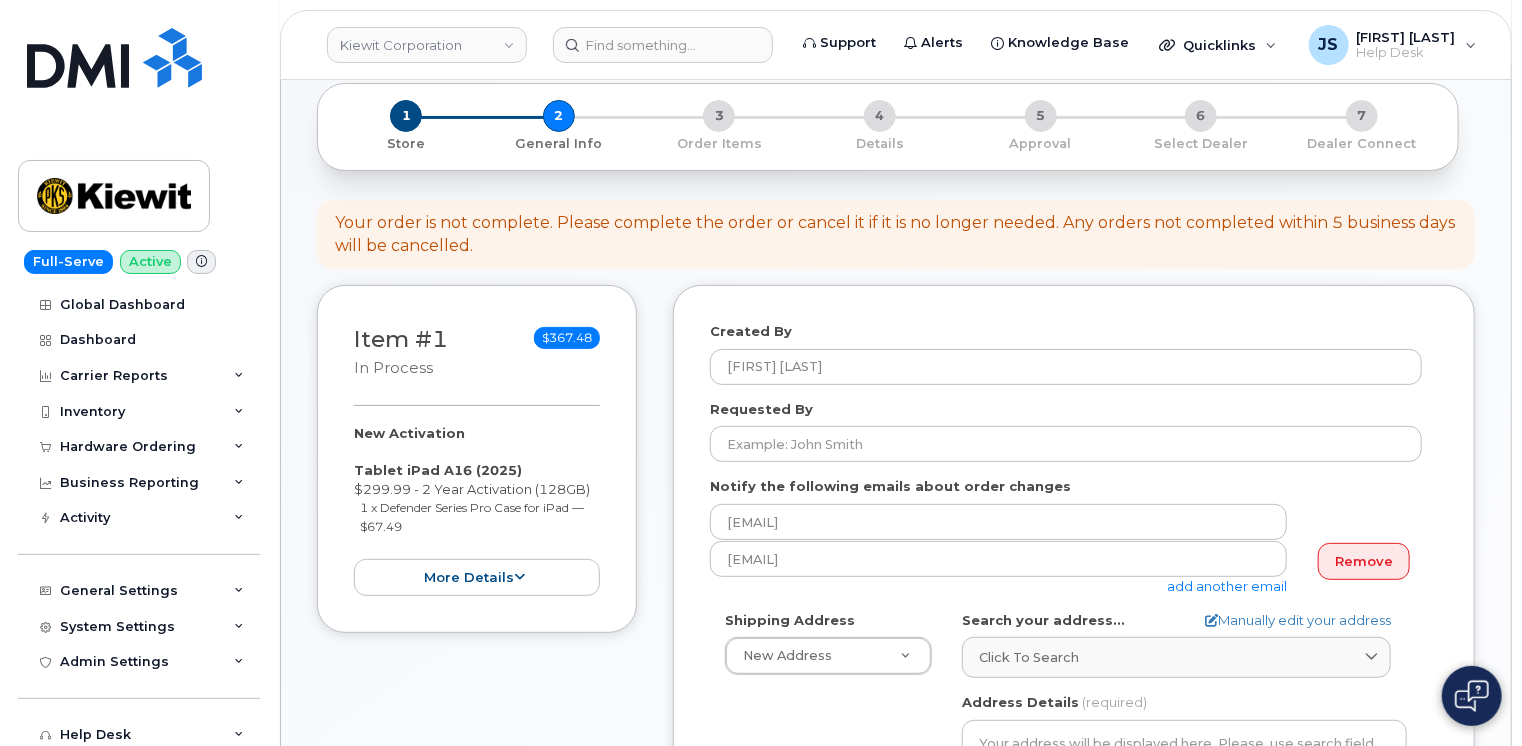 click on "add another email" at bounding box center [1227, 586] 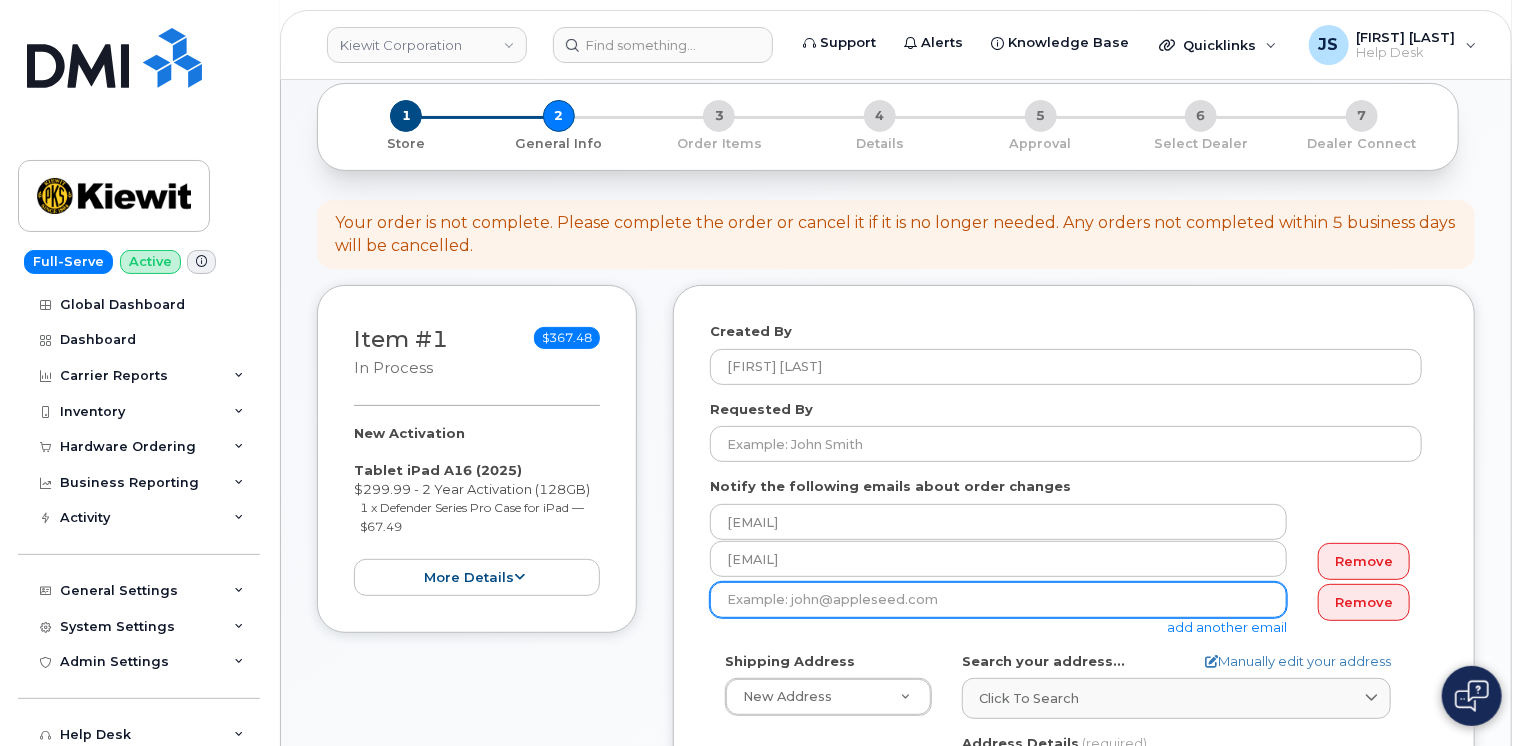 click at bounding box center (998, 600) 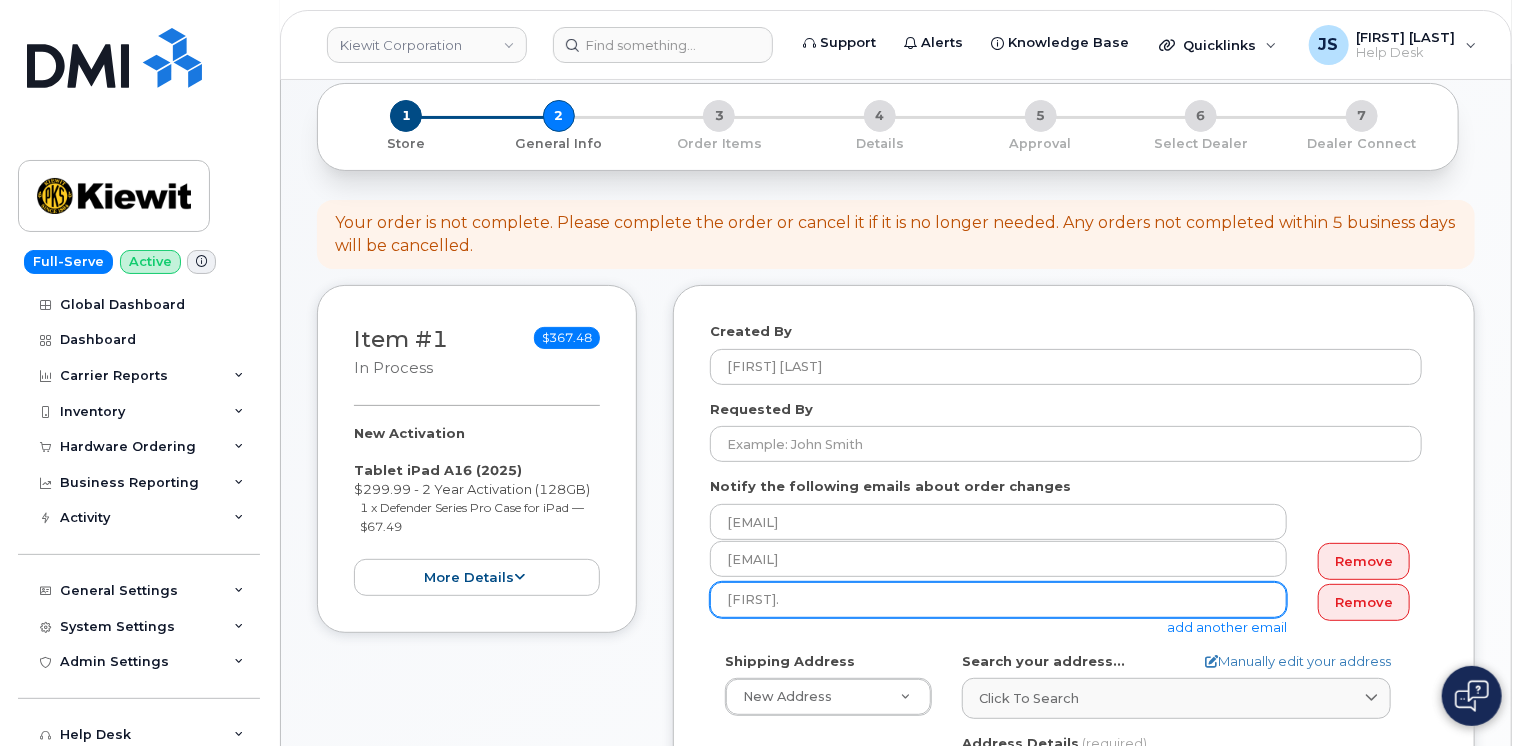 click on "Deevon." at bounding box center (998, 600) 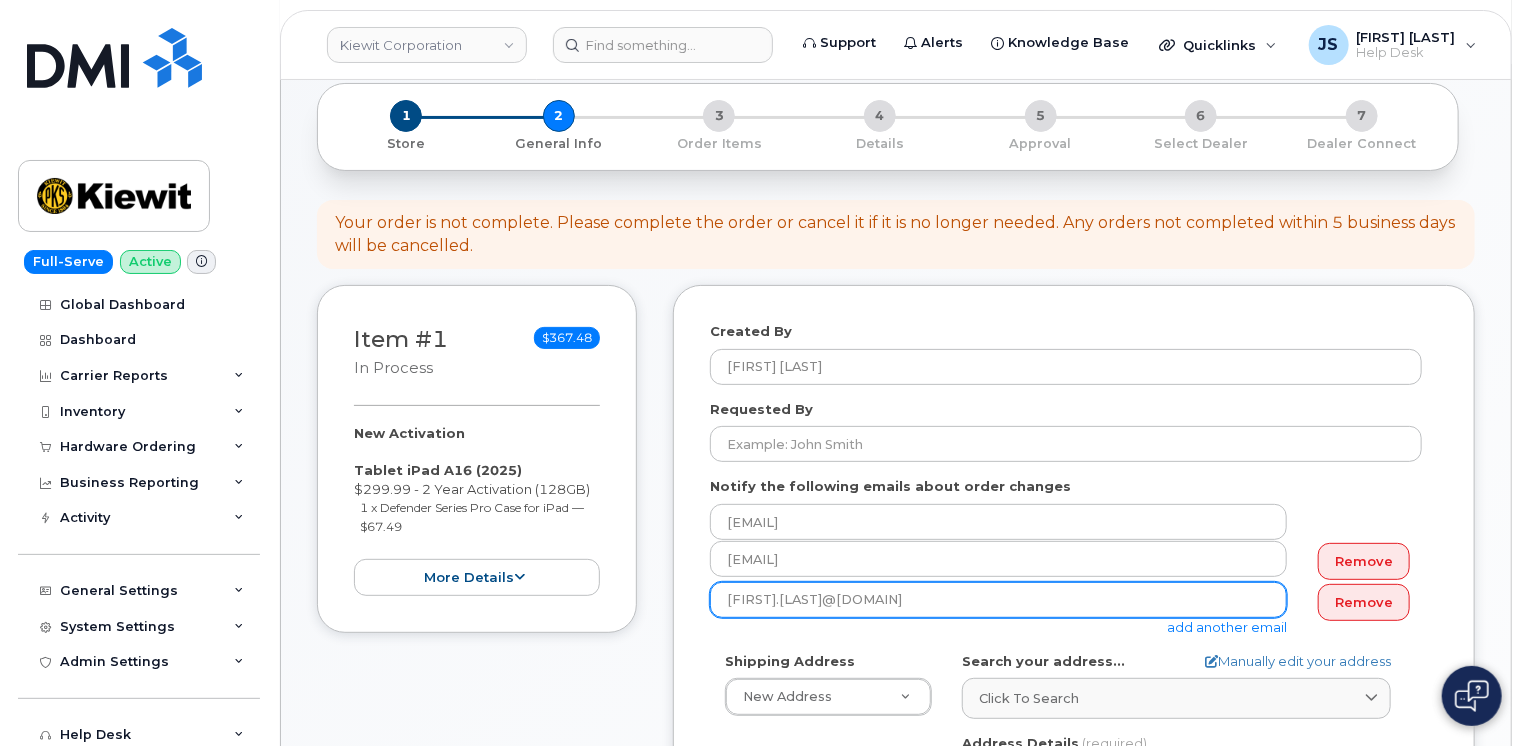 type on "Deevon.Castaneda@kiewit.com" 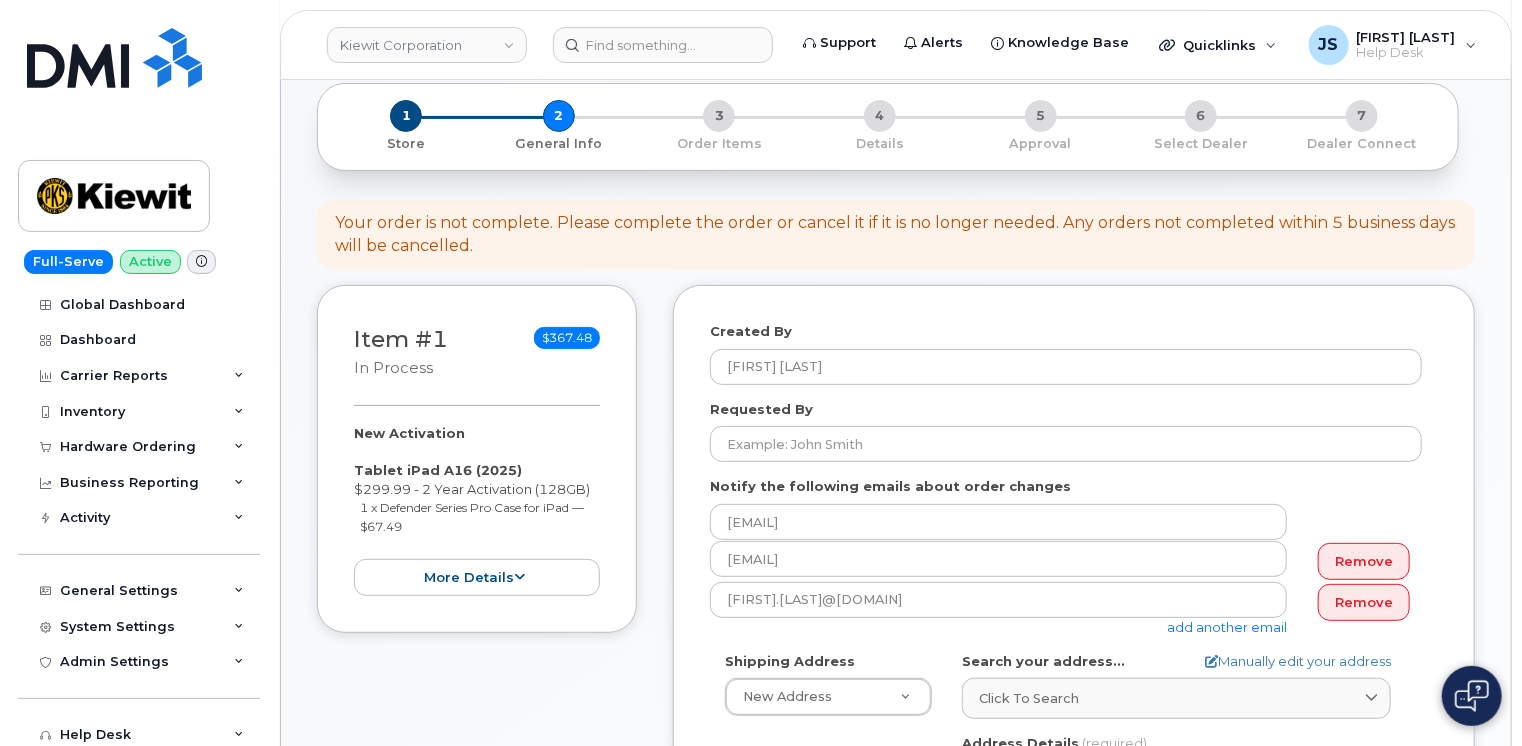 click on "Created By
Jacob Shepherd
Requested By
Notify the following emails about order changes
jdshepherd@dminc.com
CHEYENNE.WICKETT@KIEWIT.COM
Remove
Deevon.Castaneda@kiewit.com
add another email
Remove
Shipping Address
New Address                                     New Address 11455 US Highway 29 10055 Trainstation Cir 3831 Technology Forest Blvd 50 E Elwood St 10656 Highway 23
AB
Search your address...
Manually edit your address
Click to search No available options
Address Line
(required)
Lookup your address
State
(required)
Alabama
Alaska
American Samoa
Arizona
Arkansas
California
Colorado
Connecticut
Delaware
District of Columbia
Florida
Georgia
Guam
Hawaii
Idaho
Illinois
Indiana
Iowa
Kansas
Kentucky
Louisiana
Maine
Maryland
Massachusetts
Michigan
Minnesota
Mississippi
Missouri
Montana" at bounding box center [1074, 742] 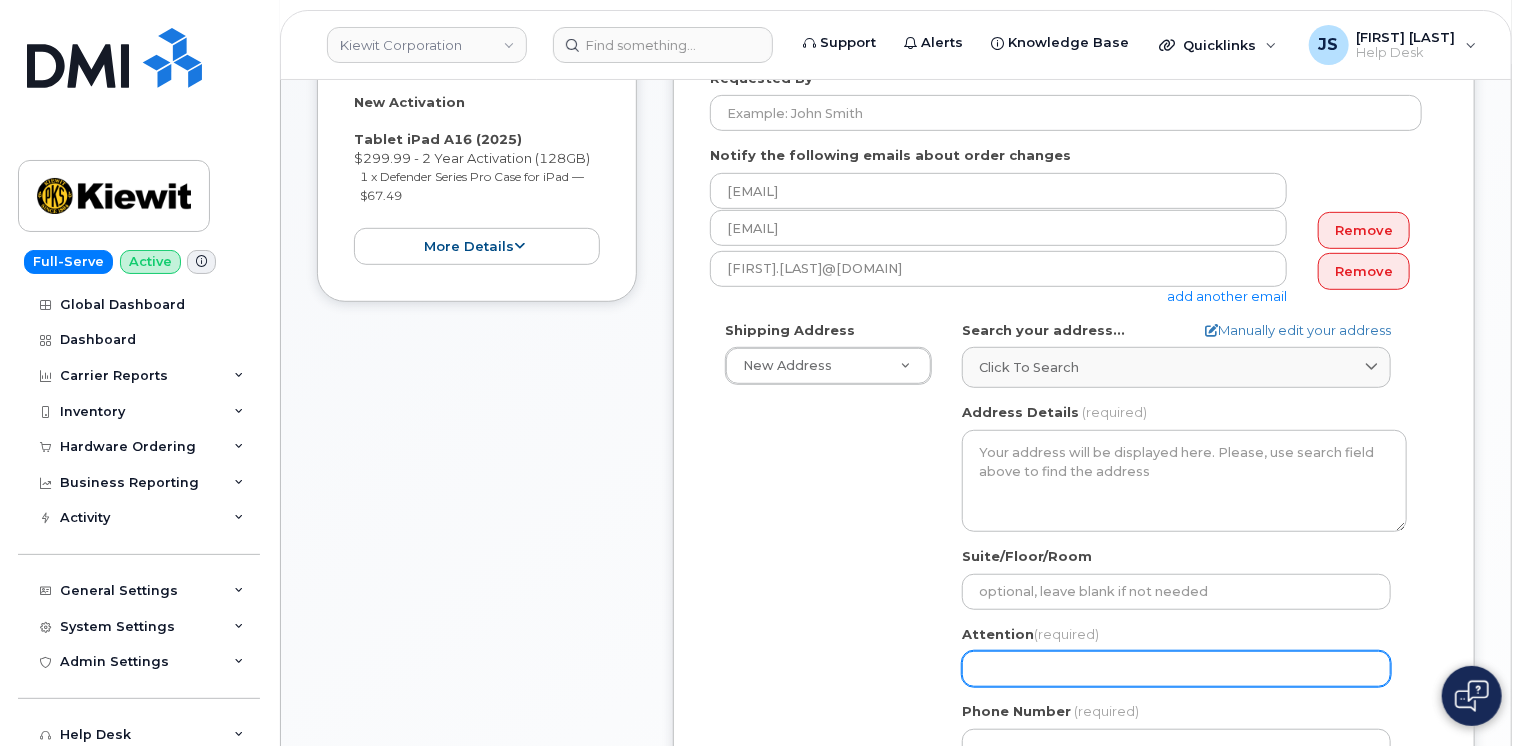 scroll, scrollTop: 500, scrollLeft: 0, axis: vertical 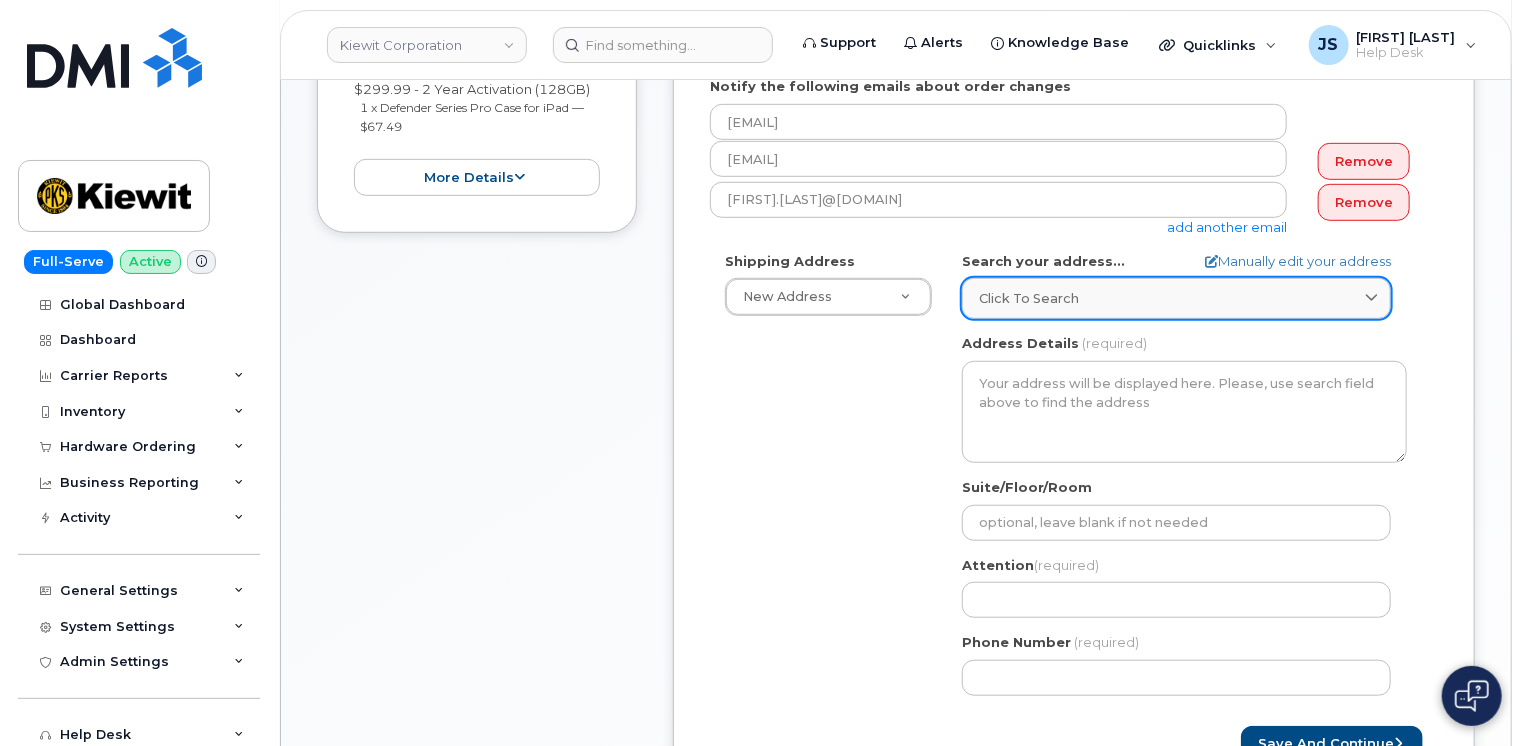 click on "Click to search" at bounding box center [1176, 298] 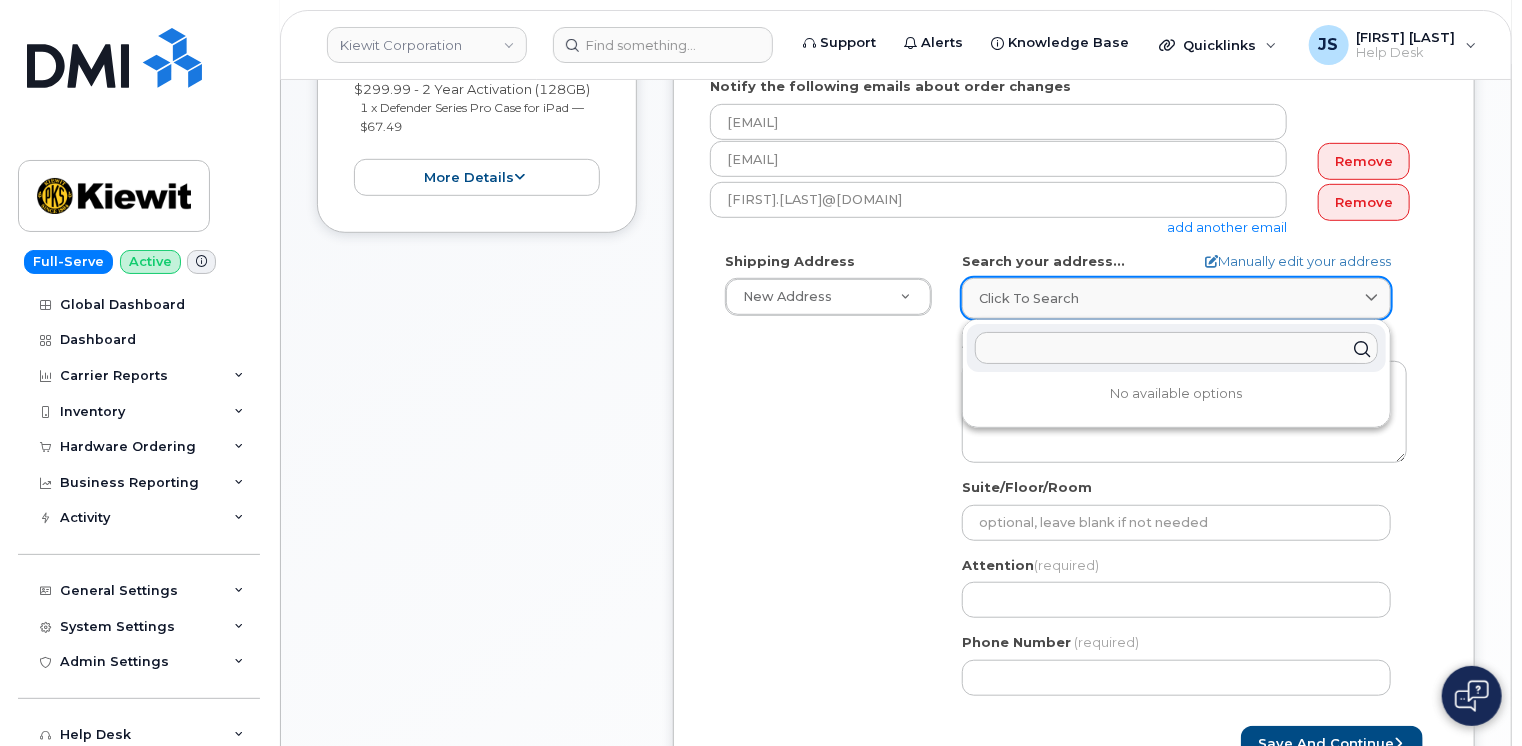 paste on "35320 SE Carpenter Ln" 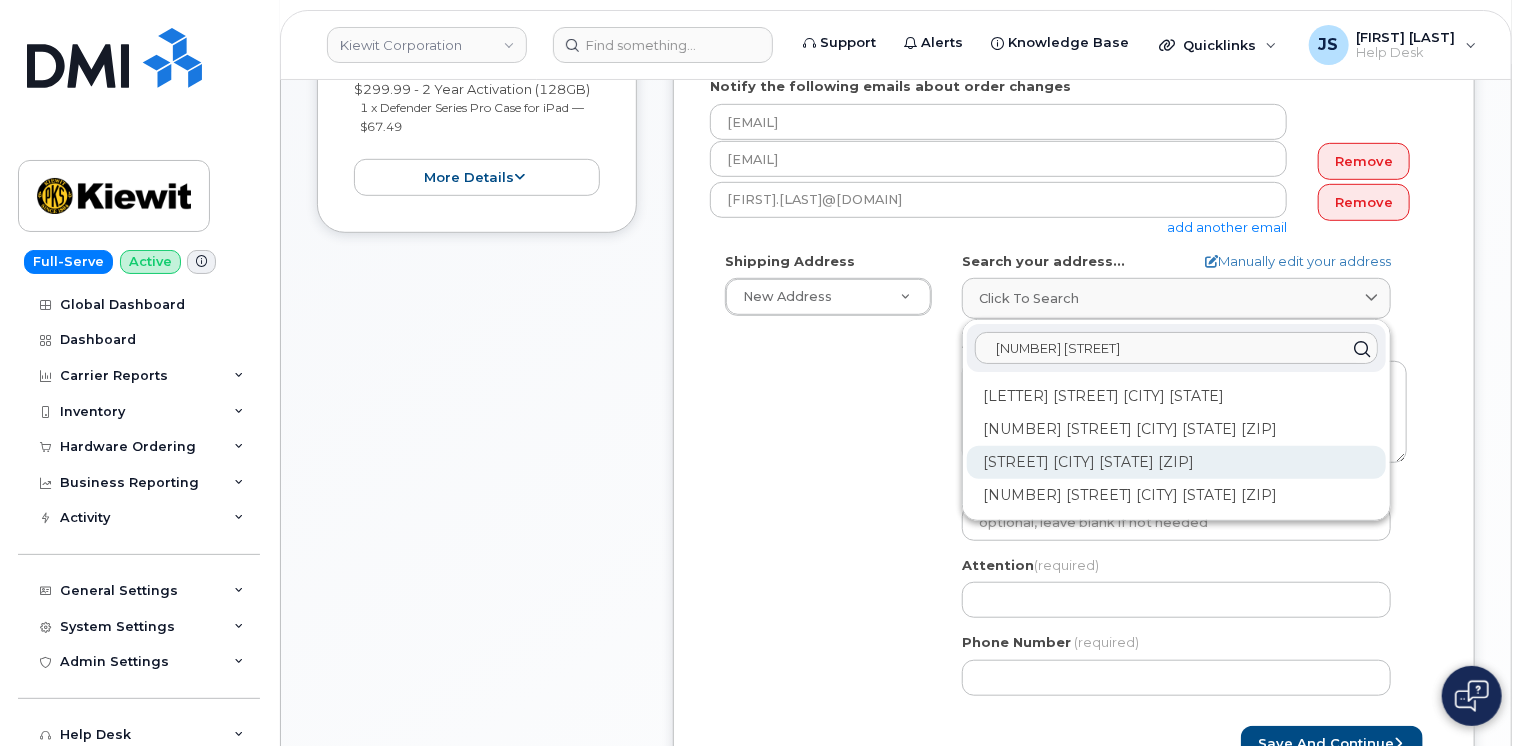 type on "35320 SE Carpenter Ln" 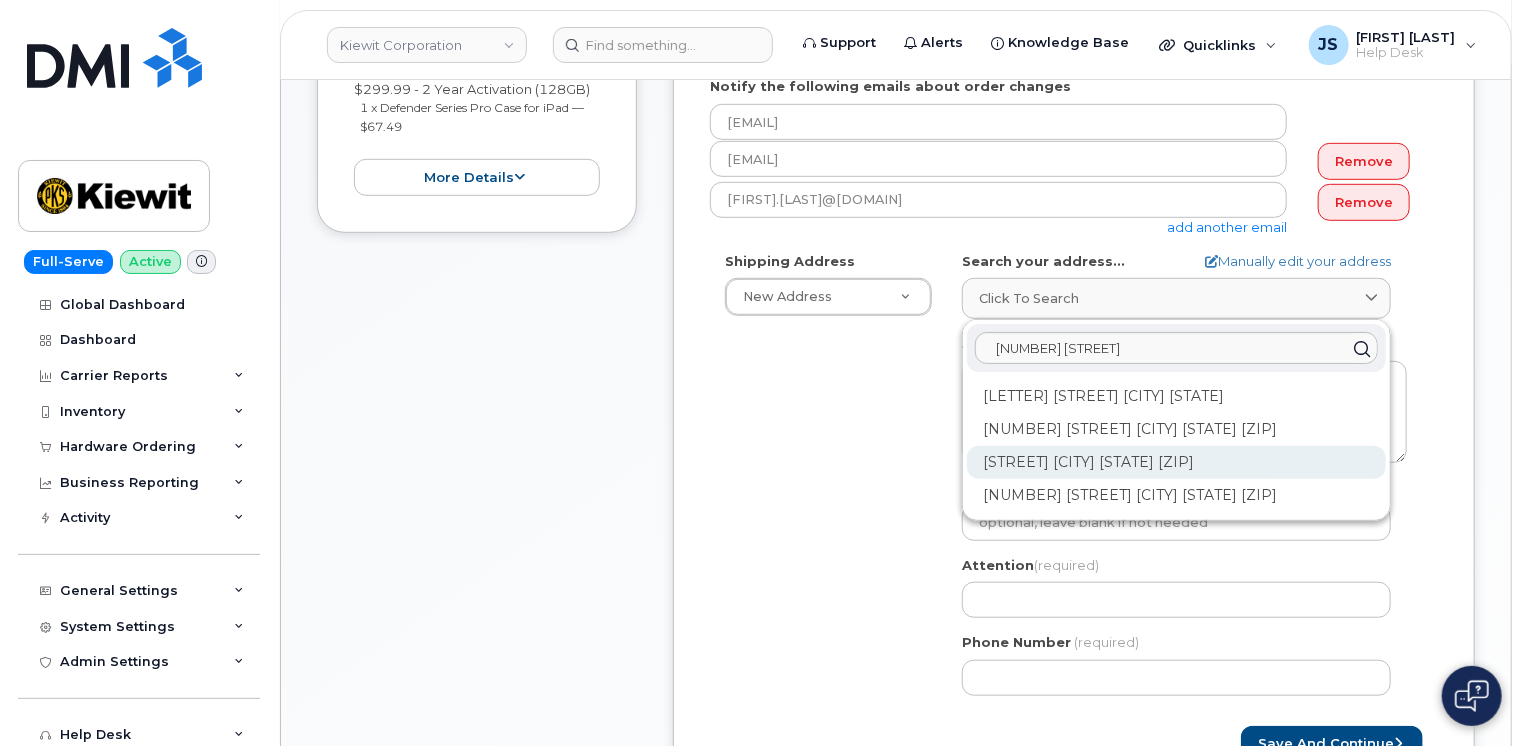 click on "SE Carpenter Ln Gresham OR 97080" 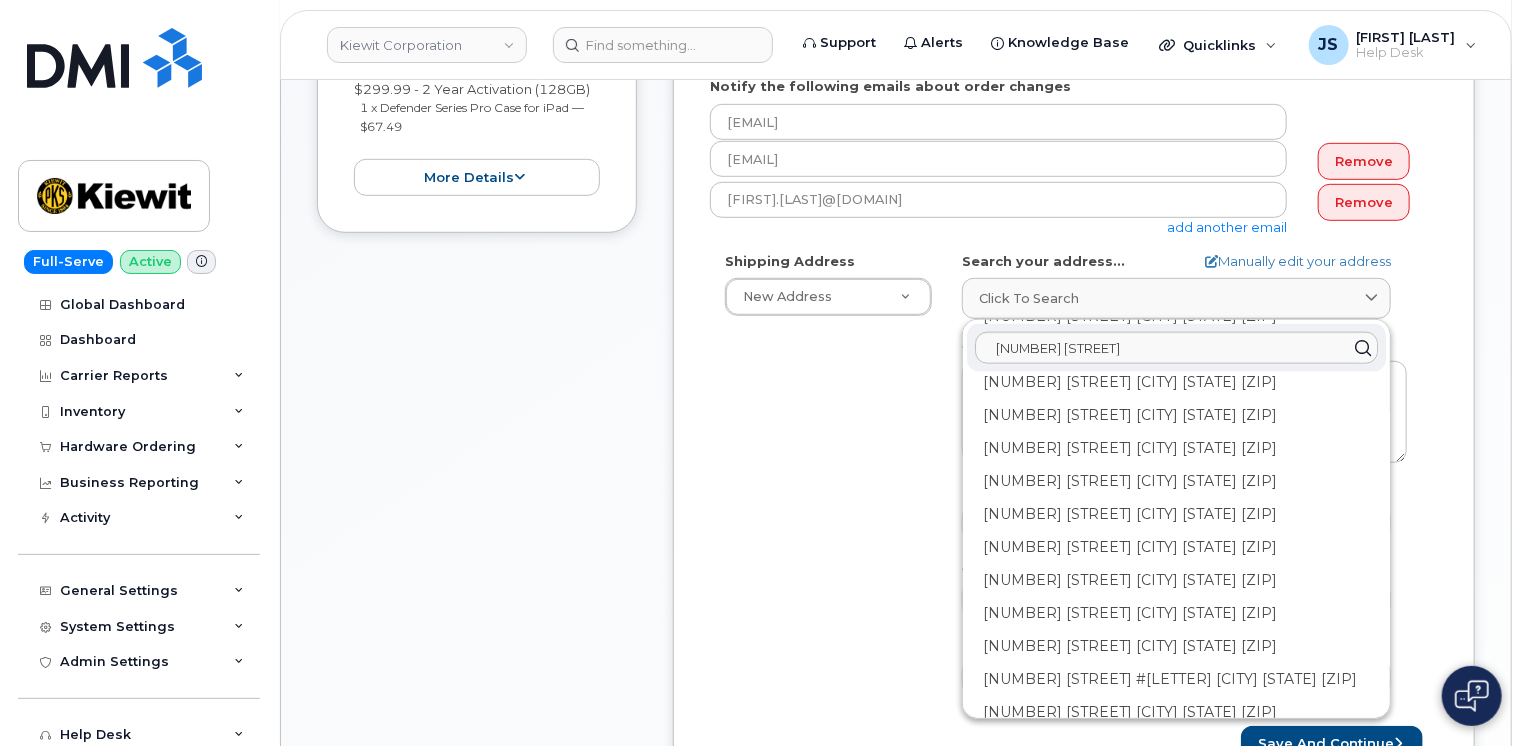 scroll, scrollTop: 1449, scrollLeft: 0, axis: vertical 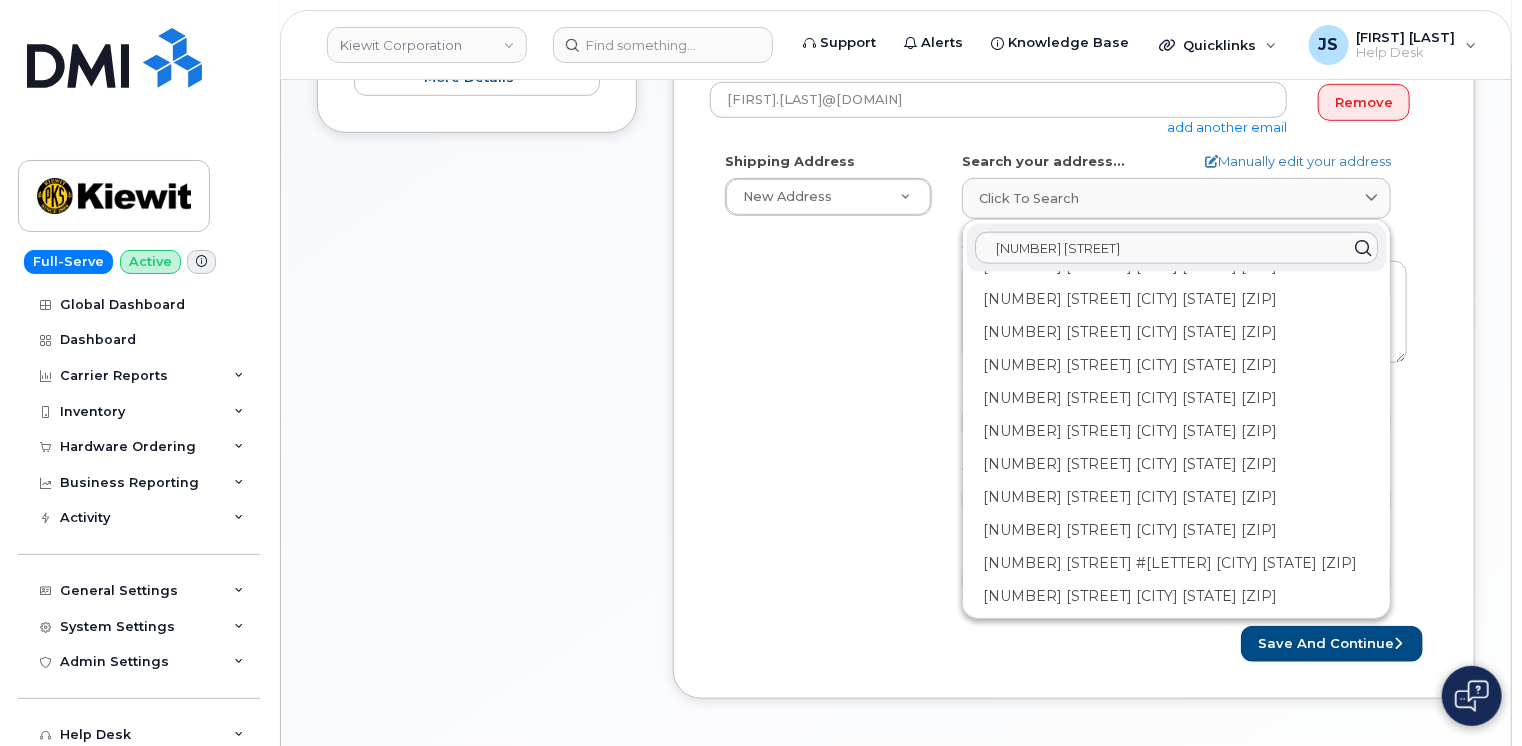click on "Shipping Address
New Address                                     New Address 11455 US Highway 29 10055 Trainstation Cir 3831 Technology Forest Blvd 50 E Elwood St 10656 Highway 23
AB
Search your address...
Manually edit your address
Click to search 35320 SE Carpenter Ln 32720 SE Carpenter Ln Gresham OR 97080-8811 32730 SE Carpenter Ln Gresham OR 97080-8811 32803 SE Carpenter Ln Gresham OR 97080-8811 32805 SE Carpenter Ln Gresham OR 97080-8811 32816 SE Carpenter Ln Gresham OR 97080-8811 32908 SE Carpenter Ln Gresham OR 97080-8811 32924 SE Carpenter Ln Gresham OR 97080-8811 33036 SE Carpenter Ln Gresham OR 97080-8811 33110 SE Carpenter Ln Gresham OR 97080-8811 33144 SE Carpenter Ln Gresham OR 97080-8811 33230 SE Carpenter Ln Gresham OR 97080-8845 33270 SE Carpenter Ln Gresham OR 97080-8845 33318 SE Carpenter Ln Gresham OR 97080-8838 33319 SE Carpenter Ln Gresham OR 97080-8838 33330 SE Carpenter Ln Gresham OR 97080-8838 33341 SE Carpenter Ln Gresham OR 97080-8838" at bounding box center (1066, 381) 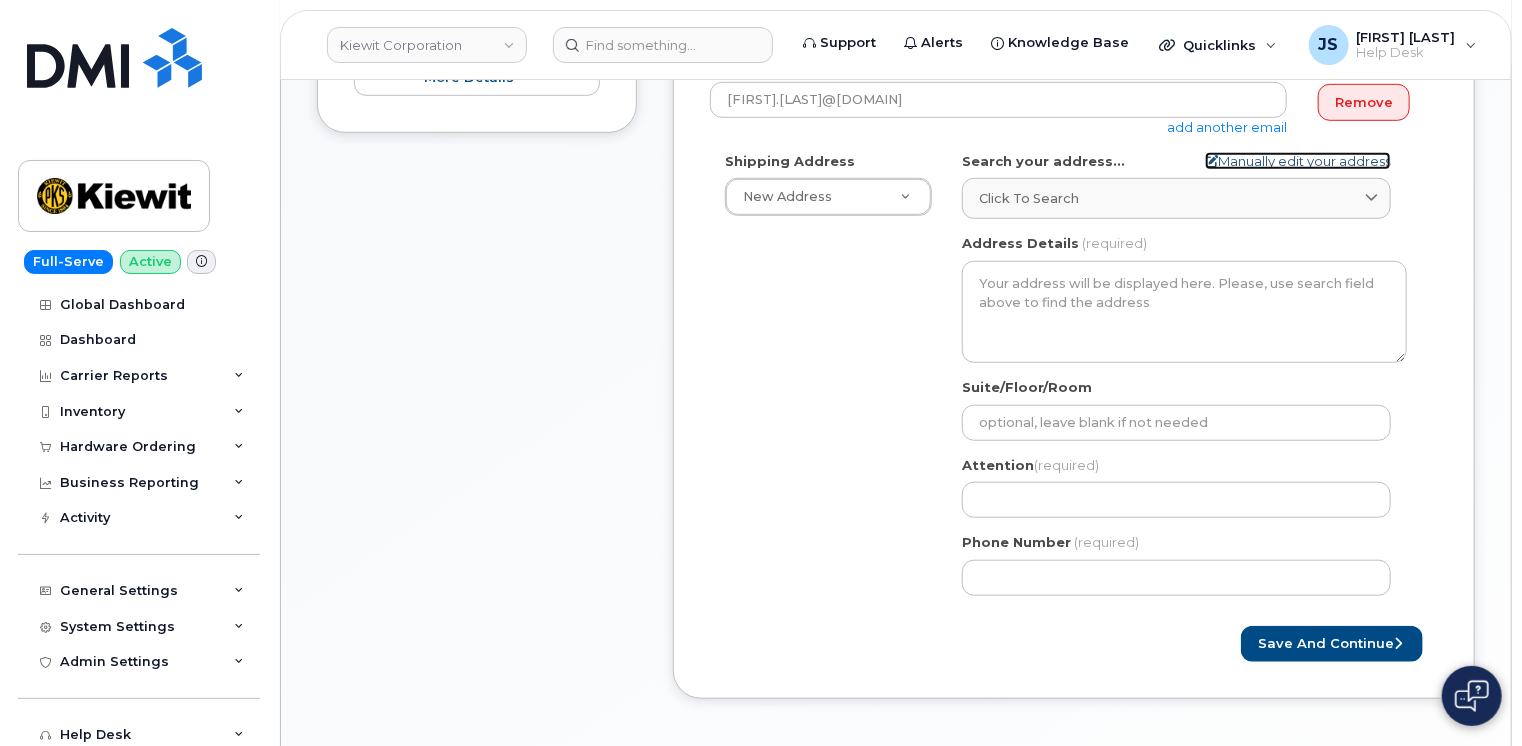 click on "Manually edit your address" at bounding box center (1298, 161) 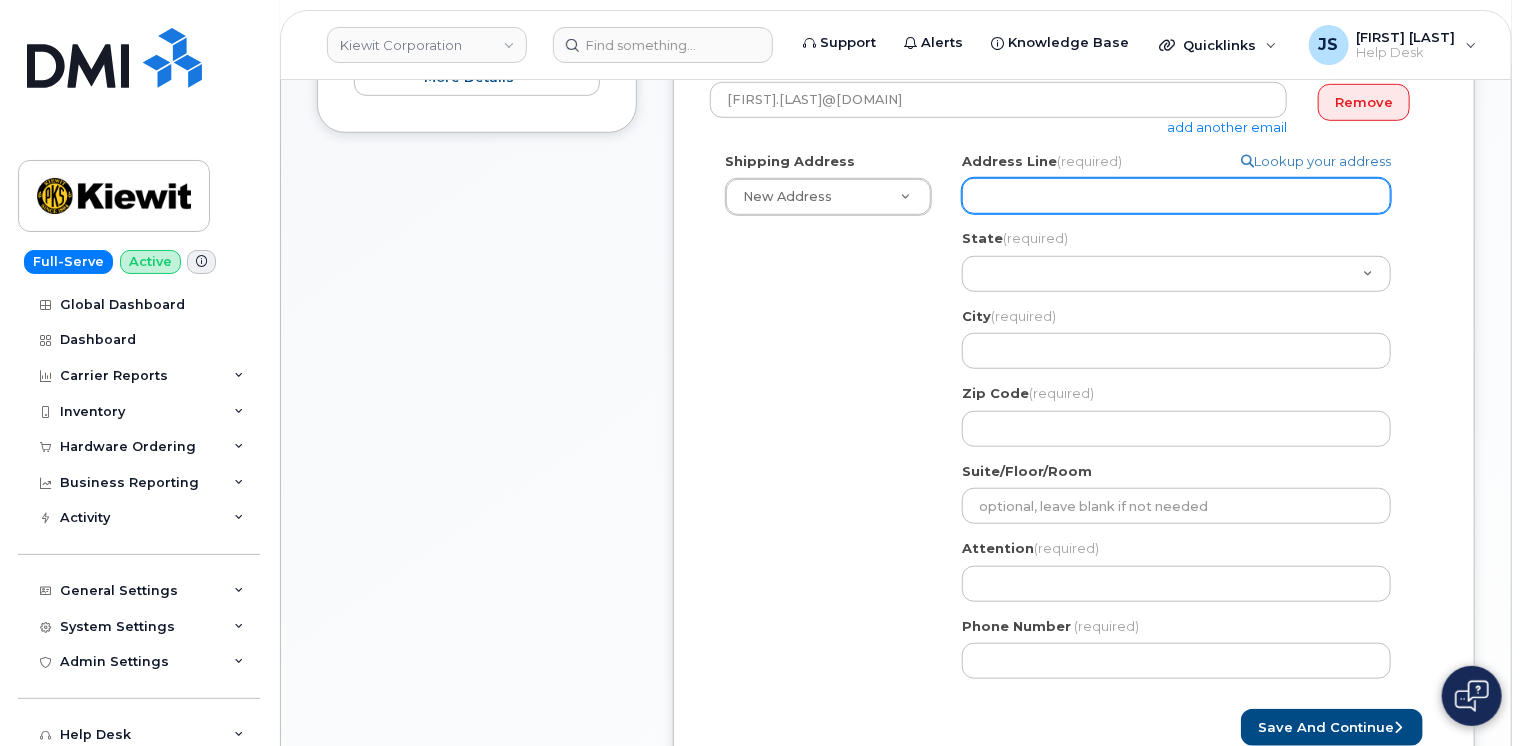 paste on "35320 SE Carpenter Ln" 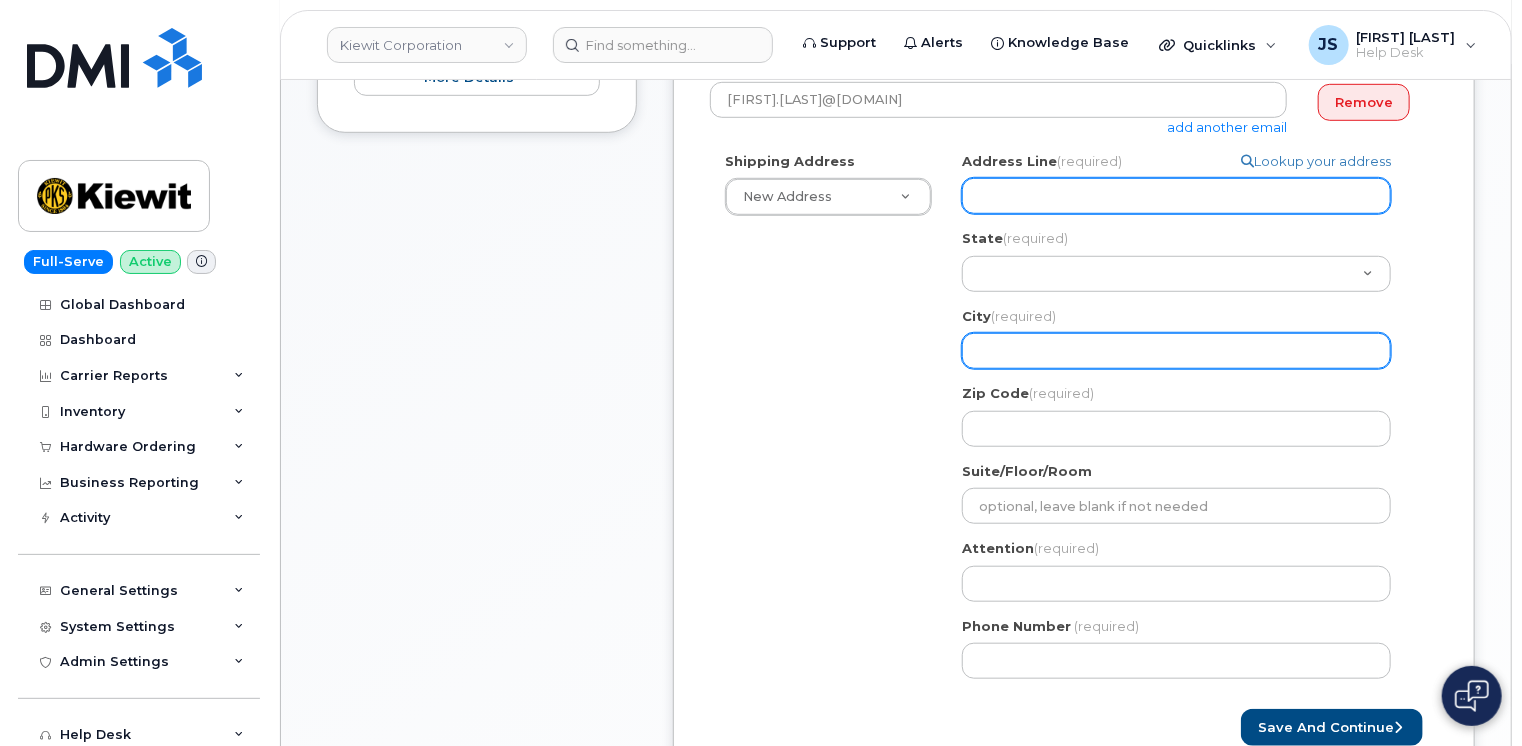 select 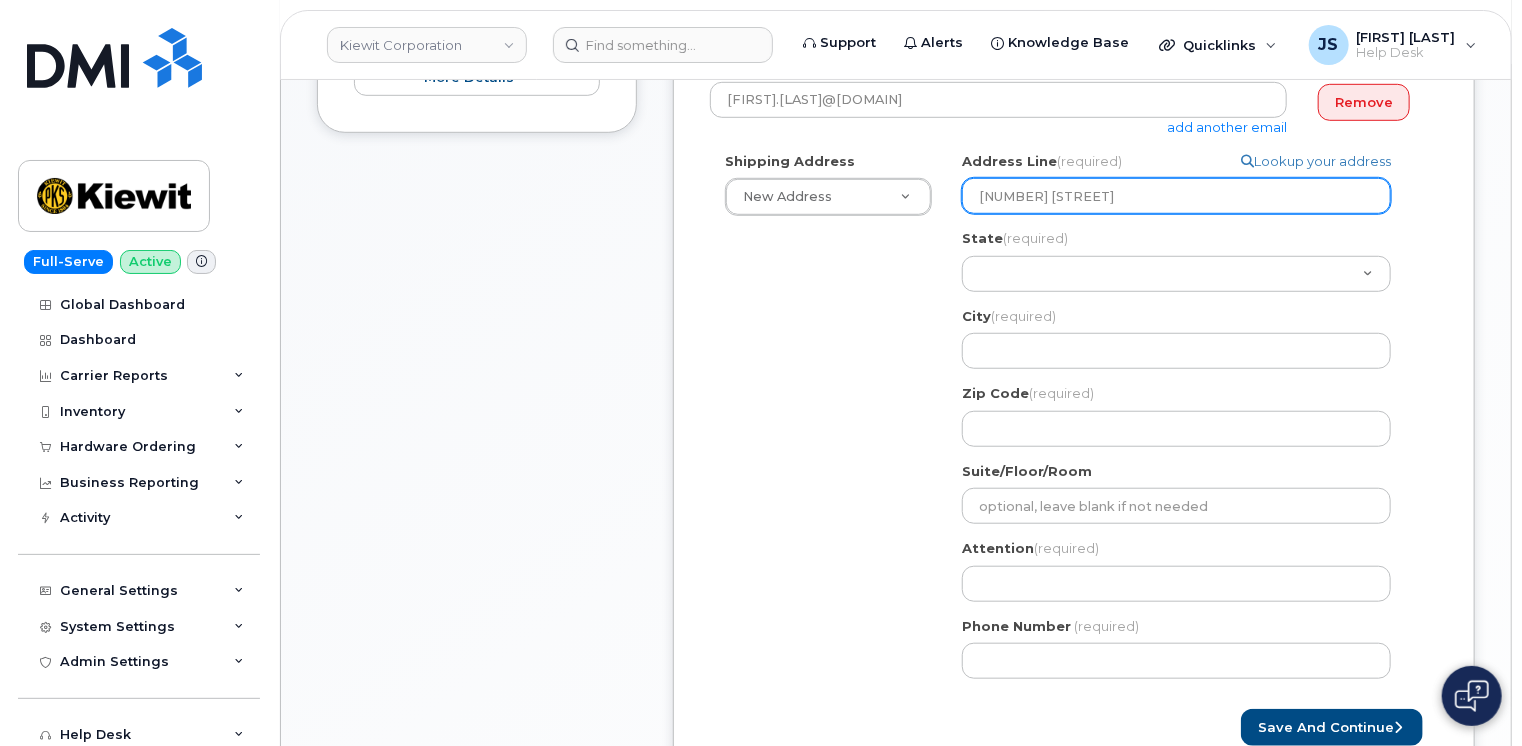 type on "35320 SE Carpenter Ln" 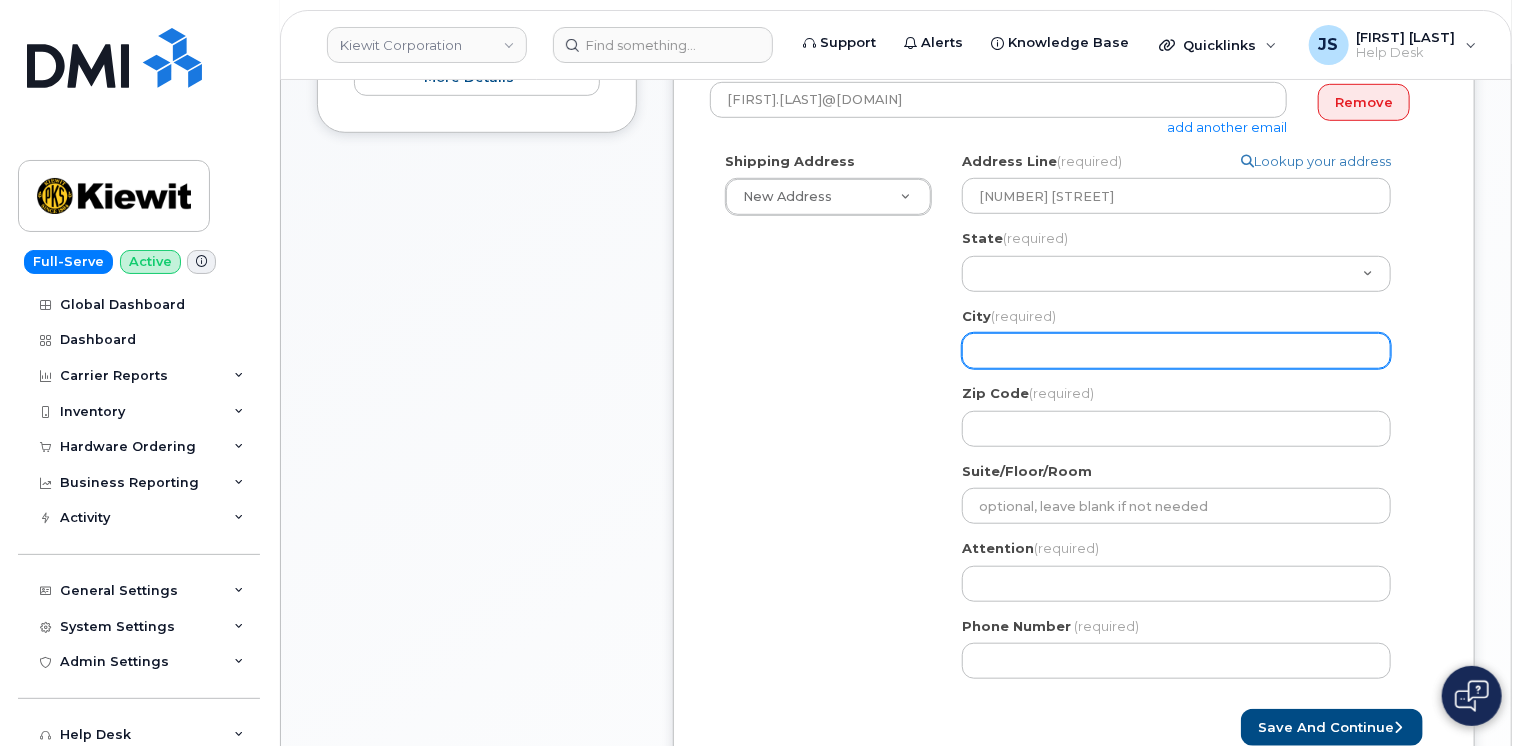 paste on "Gresham" 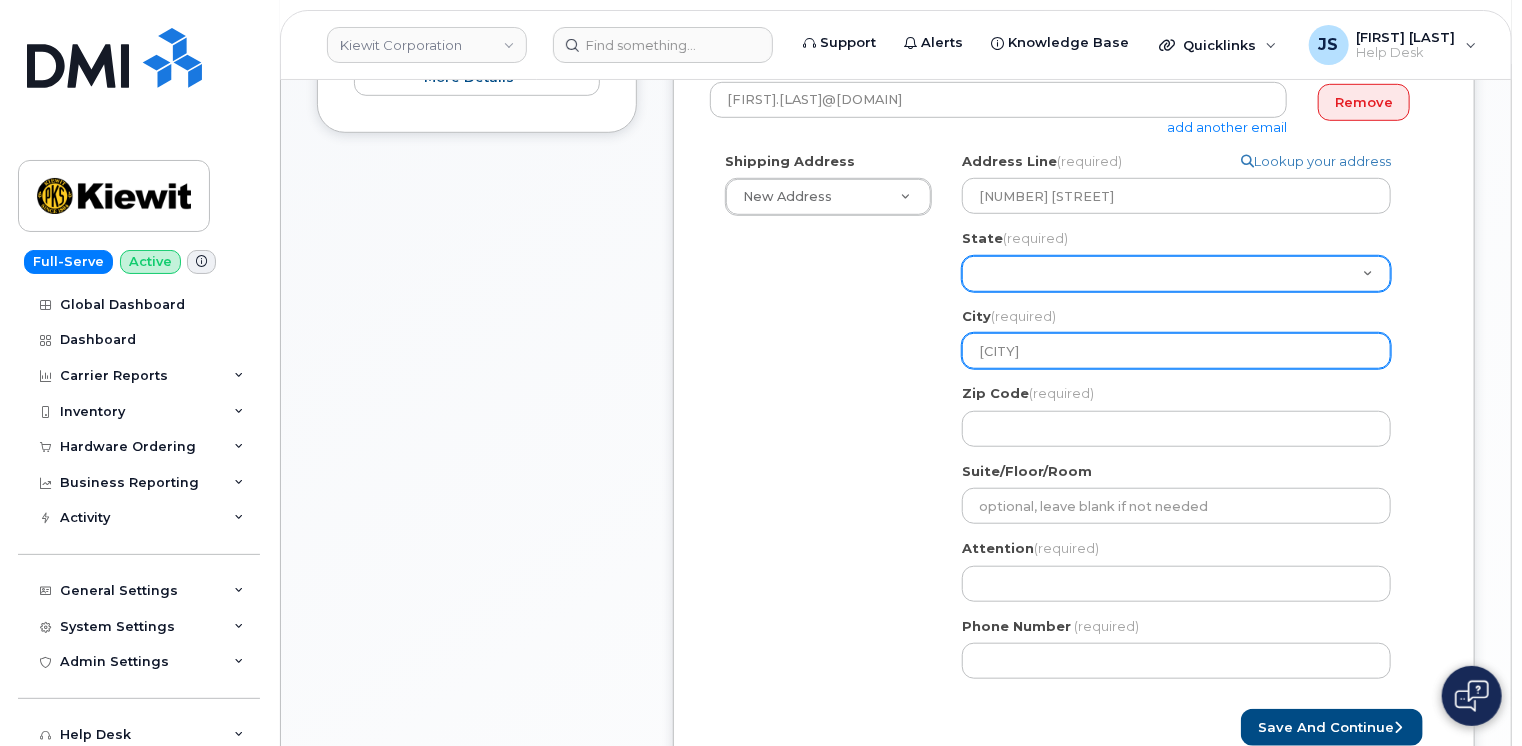 type on "Gresham" 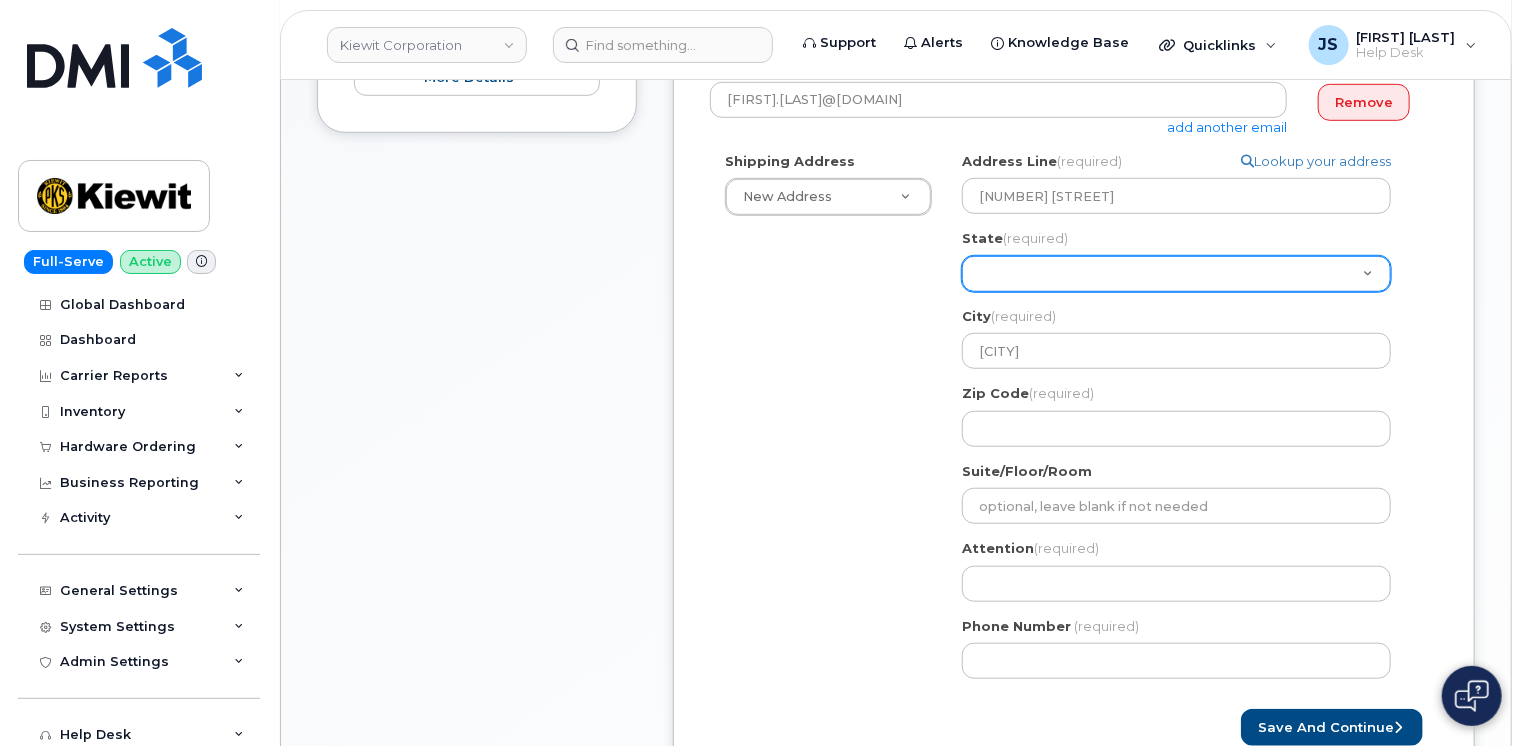 click on "Alabama
Alaska
American Samoa
Arizona
Arkansas
California
Colorado
Connecticut
Delaware
District of Columbia
Florida
Georgia
Guam
Hawaii
Idaho
Illinois
Indiana
Iowa
Kansas
Kentucky
Louisiana
Maine
Maryland
Massachusetts
Michigan
Minnesota
Mississippi
Missouri
Montana
Nebraska
Nevada
New Hampshire
New Jersey
New Mexico
New York
North Carolina
North Dakota
Ohio
Oklahoma
Oregon
Pennsylvania
Puerto Rico
Rhode Island
South Carolina
South Dakota
Tennessee
Texas
Utah
Vermont
Virginia
Virgin Islands
Washington
West Virginia
Wisconsin
Wyoming" at bounding box center (1176, 274) 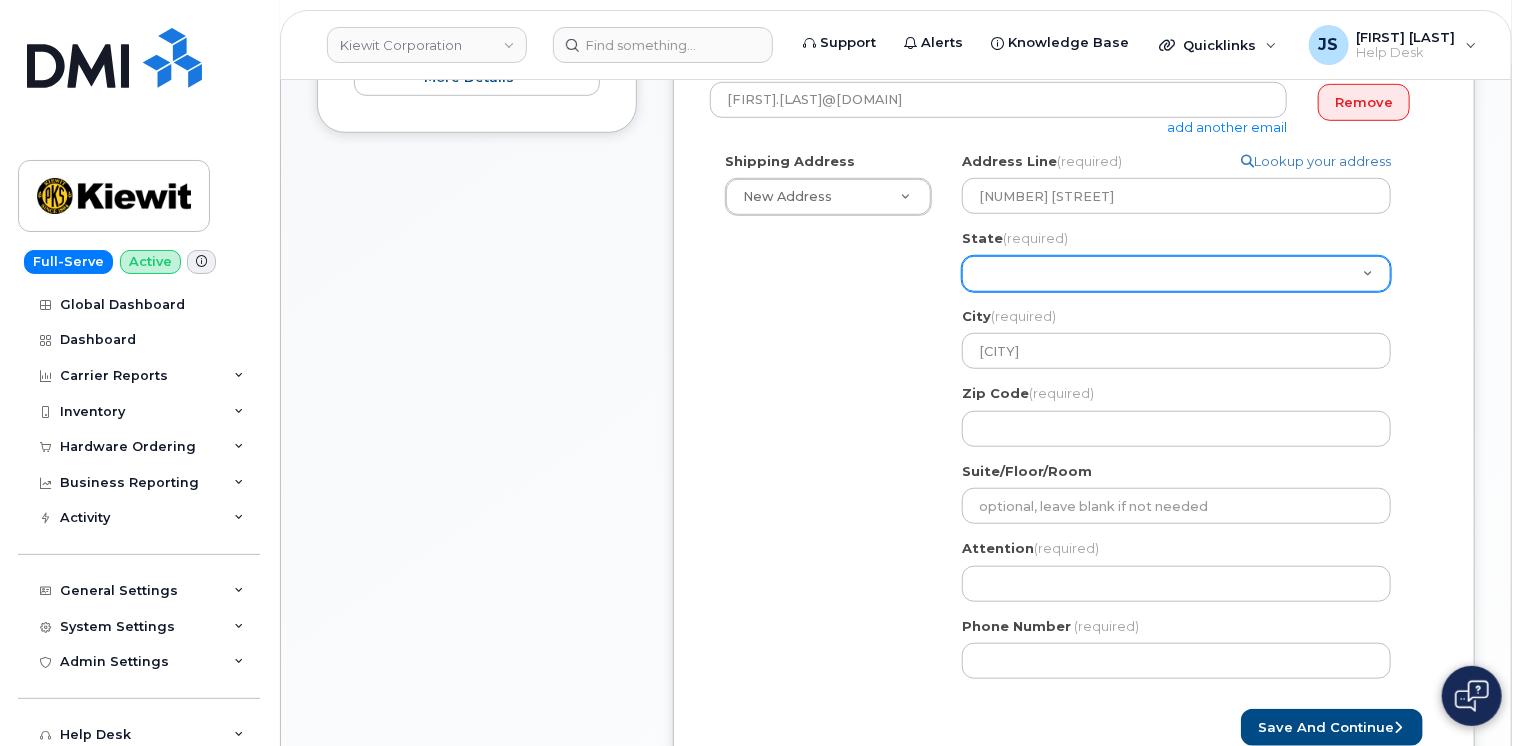 select on "OR" 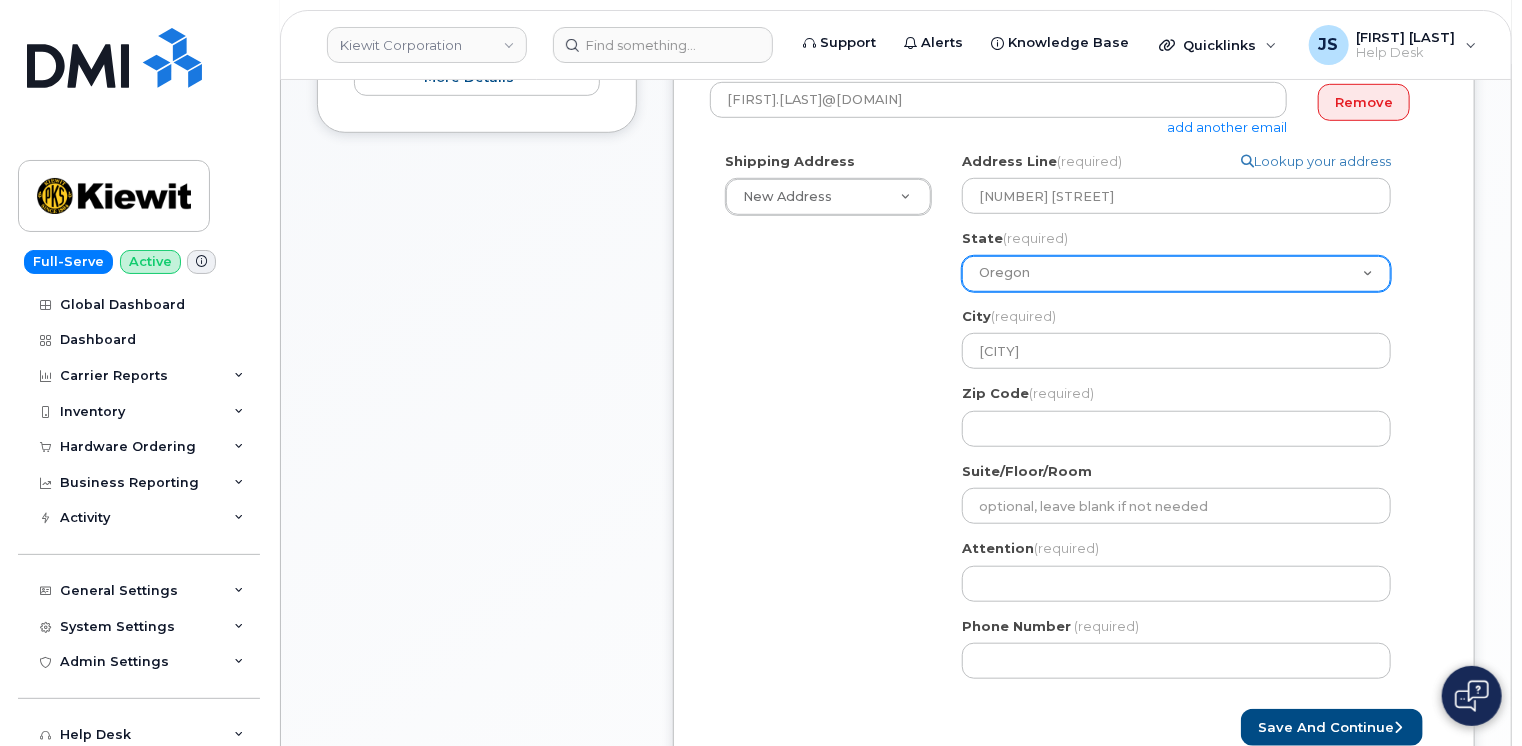 click on "Alabama
Alaska
American Samoa
Arizona
Arkansas
California
Colorado
Connecticut
Delaware
District of Columbia
Florida
Georgia
Guam
Hawaii
Idaho
Illinois
Indiana
Iowa
Kansas
Kentucky
Louisiana
Maine
Maryland
Massachusetts
Michigan
Minnesota
Mississippi
Missouri
Montana
Nebraska
Nevada
New Hampshire
New Jersey
New Mexico
New York
North Carolina
North Dakota
Ohio
Oklahoma
Oregon
Pennsylvania
Puerto Rico
Rhode Island
South Carolina
South Dakota
Tennessee
Texas
Utah
Vermont
Virginia
Virgin Islands
Washington
West Virginia
Wisconsin
Wyoming" at bounding box center (1176, 274) 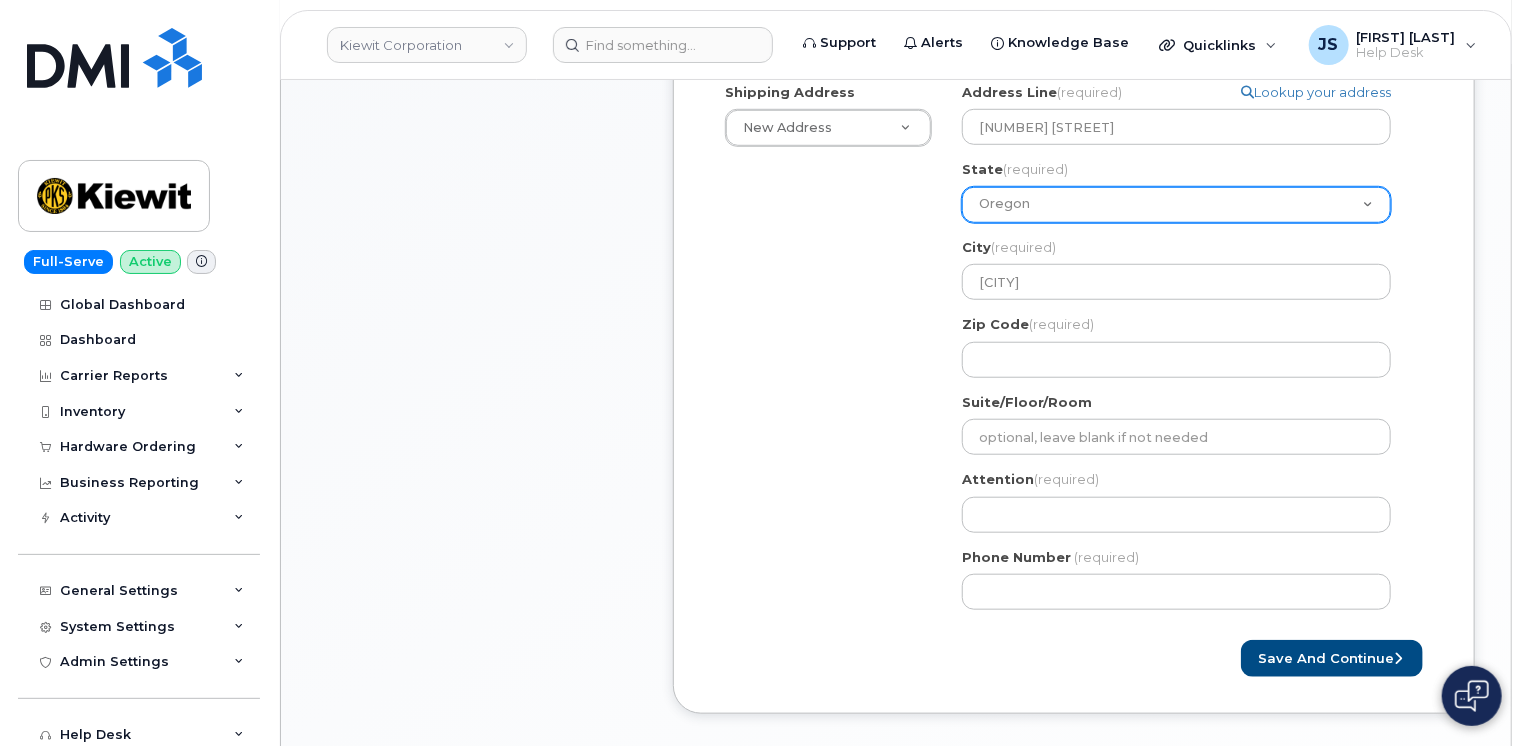 scroll, scrollTop: 700, scrollLeft: 0, axis: vertical 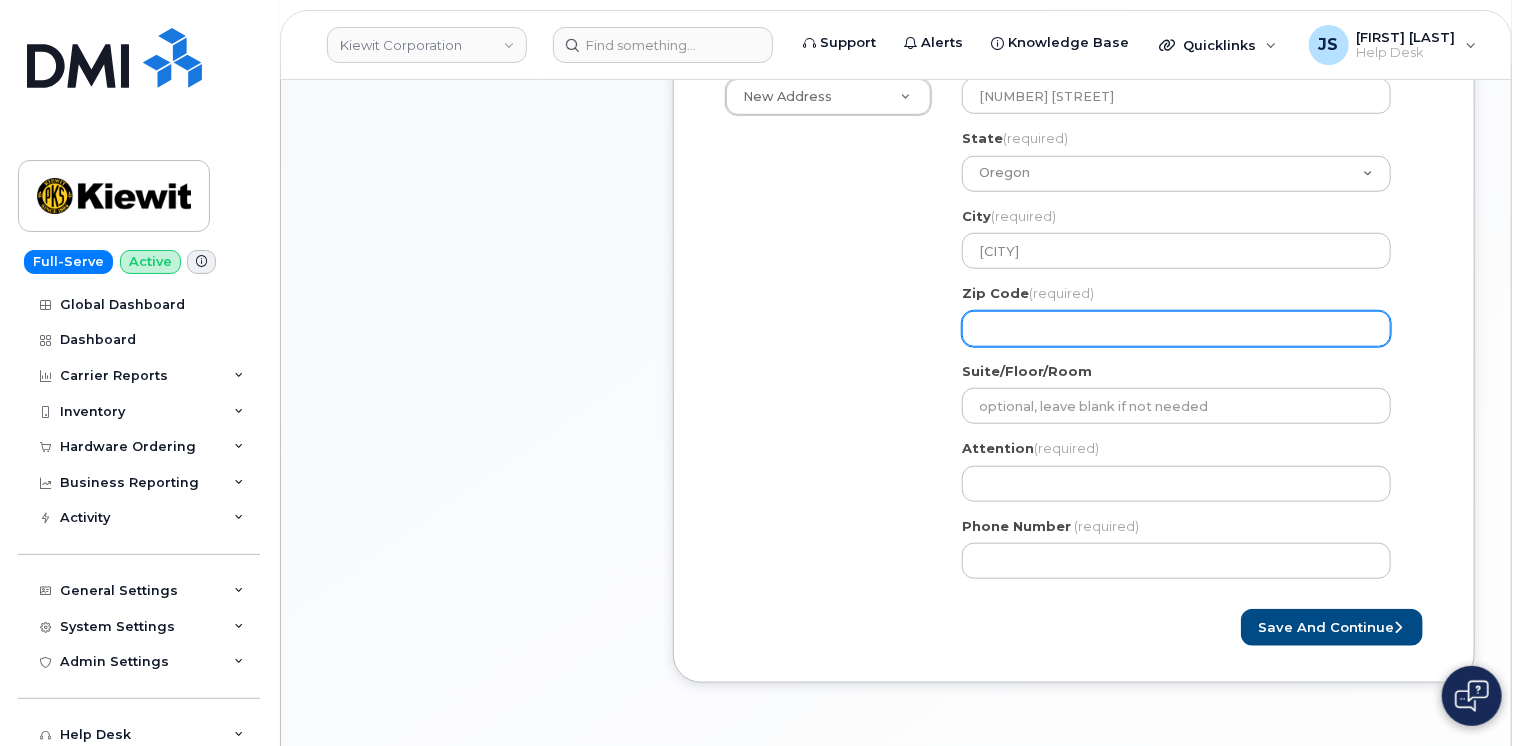 paste on "97080" 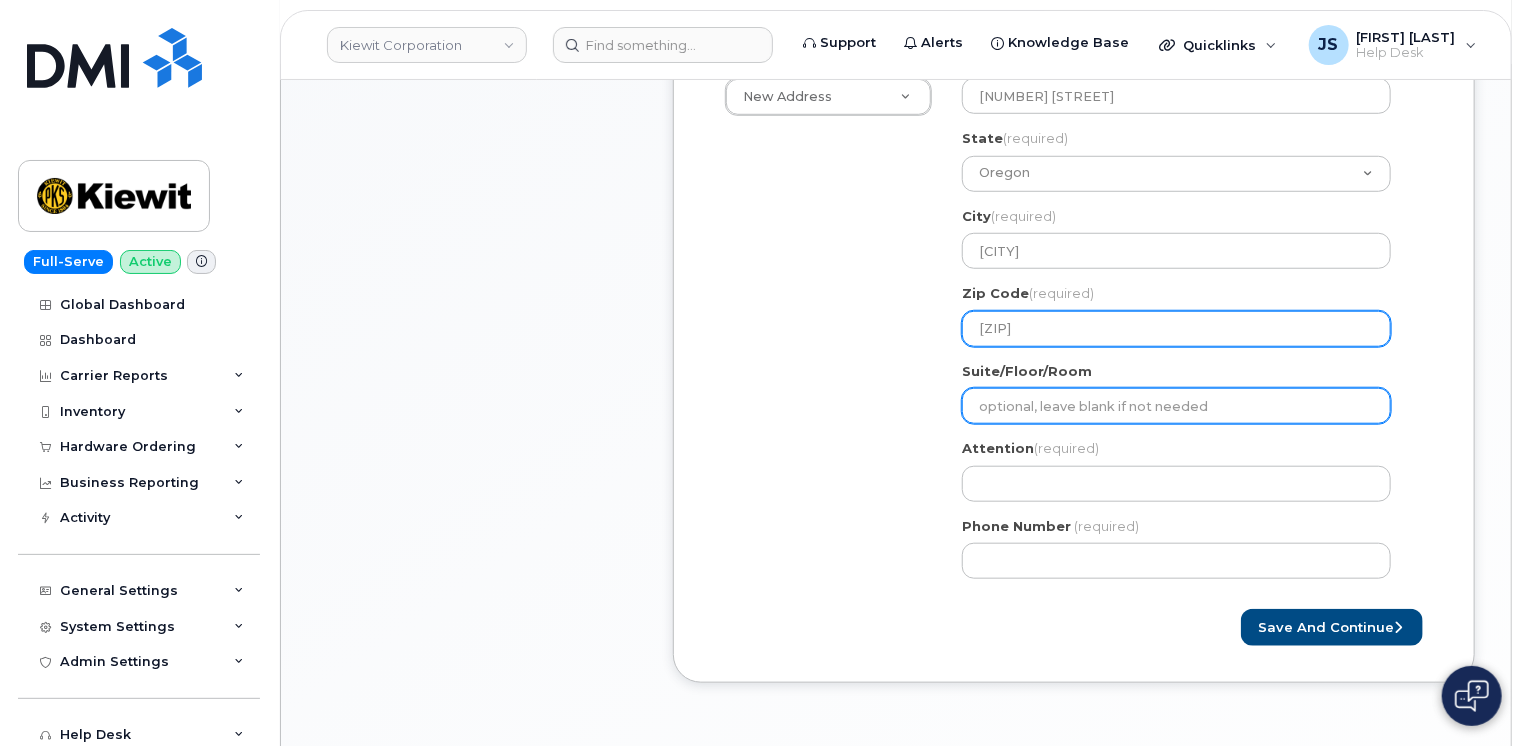 type on "97080" 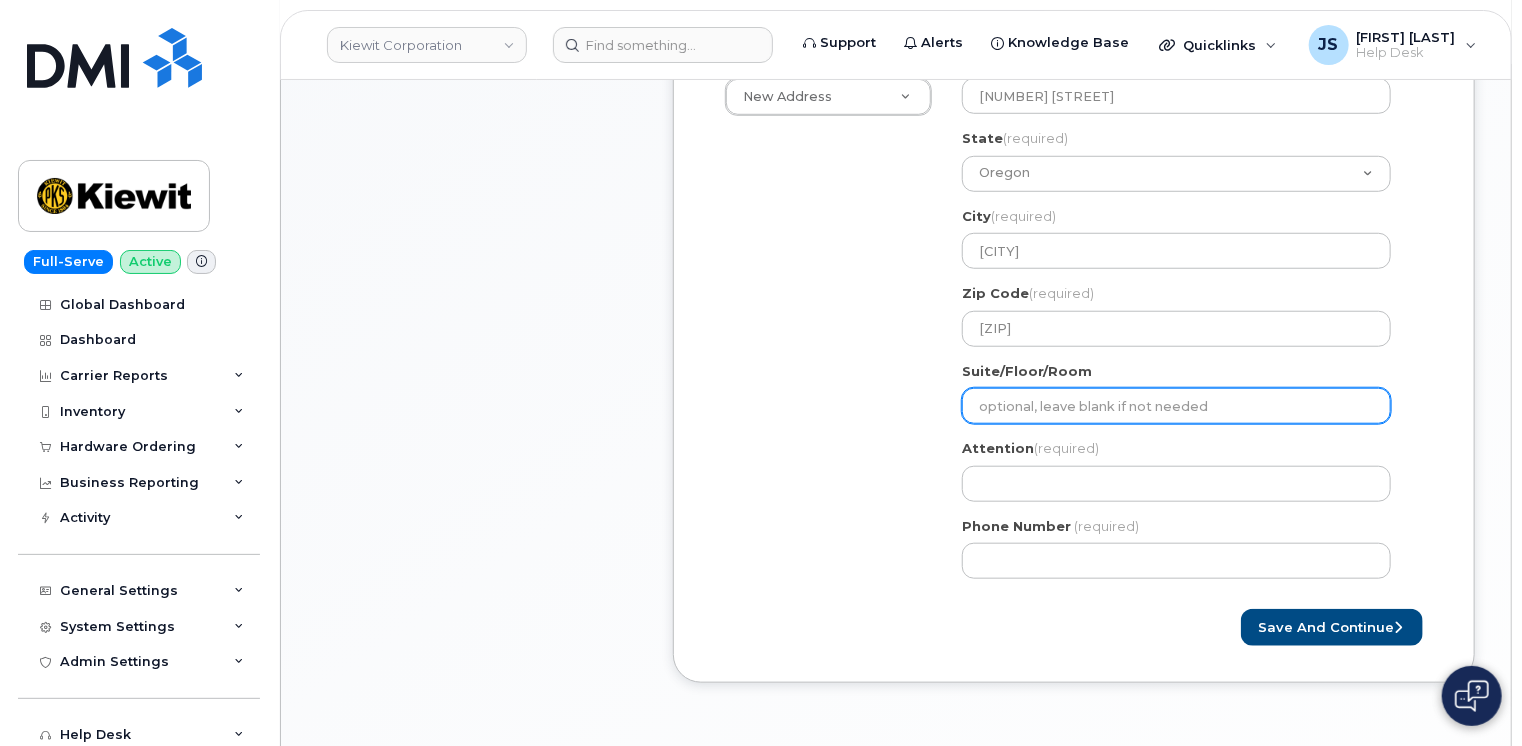 click on "Suite/Floor/Room" at bounding box center [1176, 406] 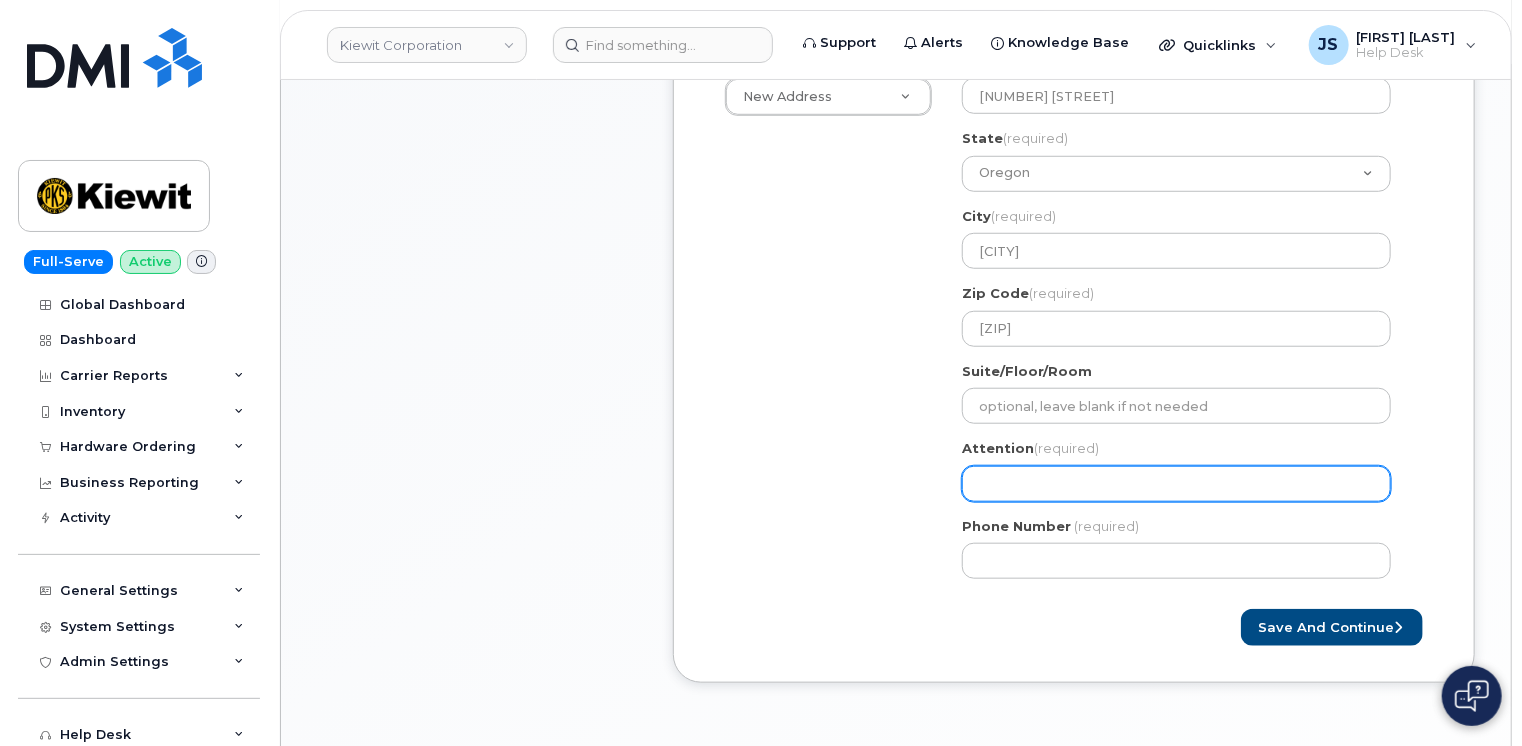 click on "Attention
(required)" at bounding box center [1176, 484] 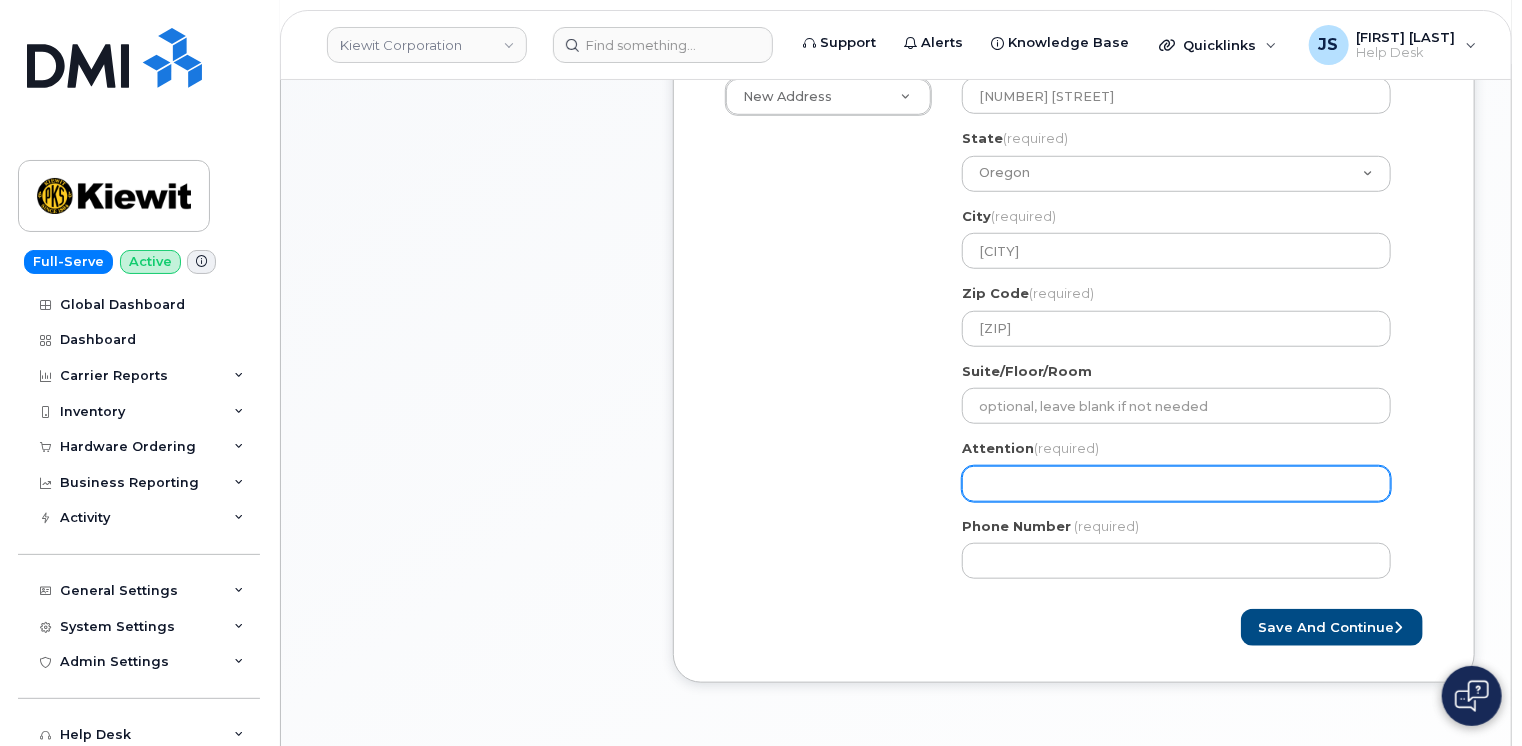 select 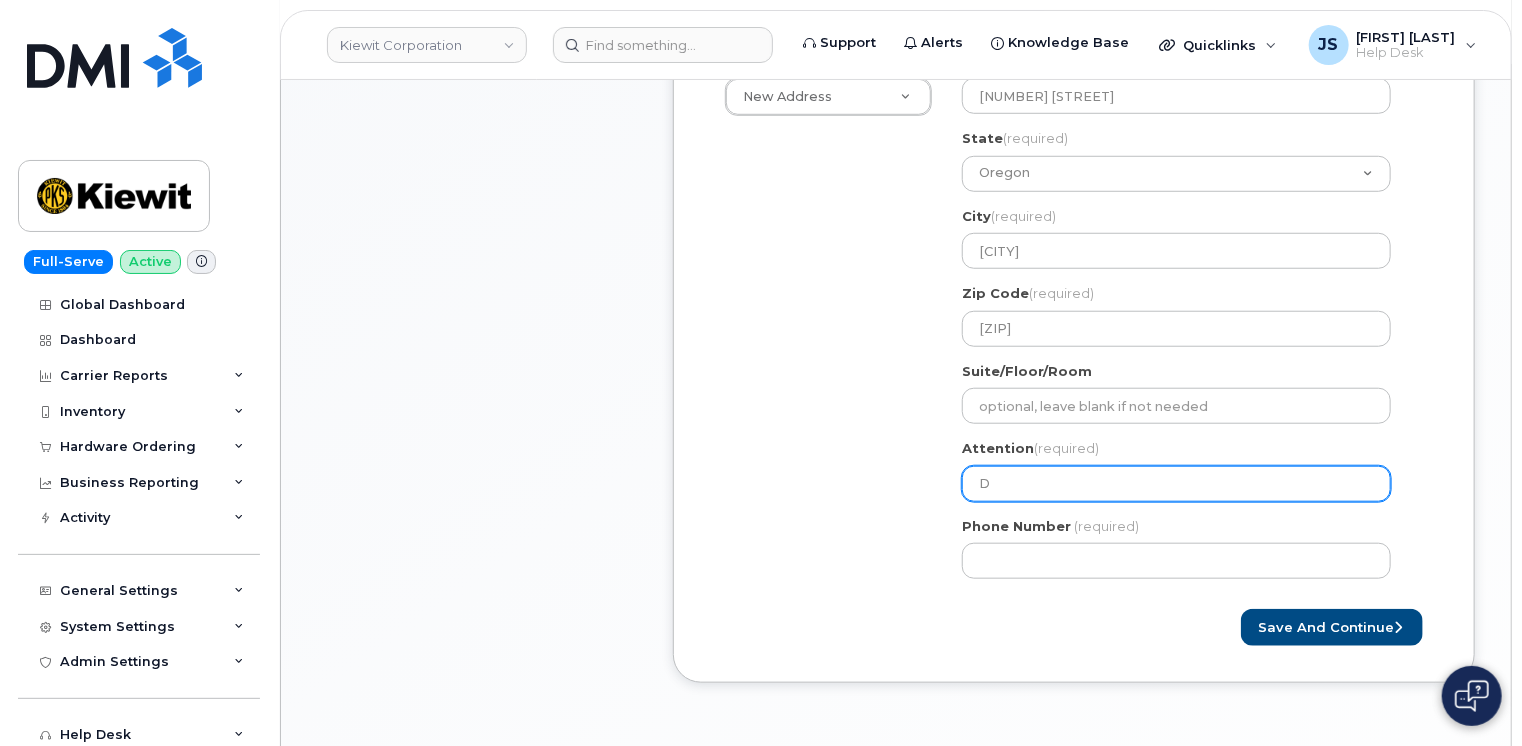 select 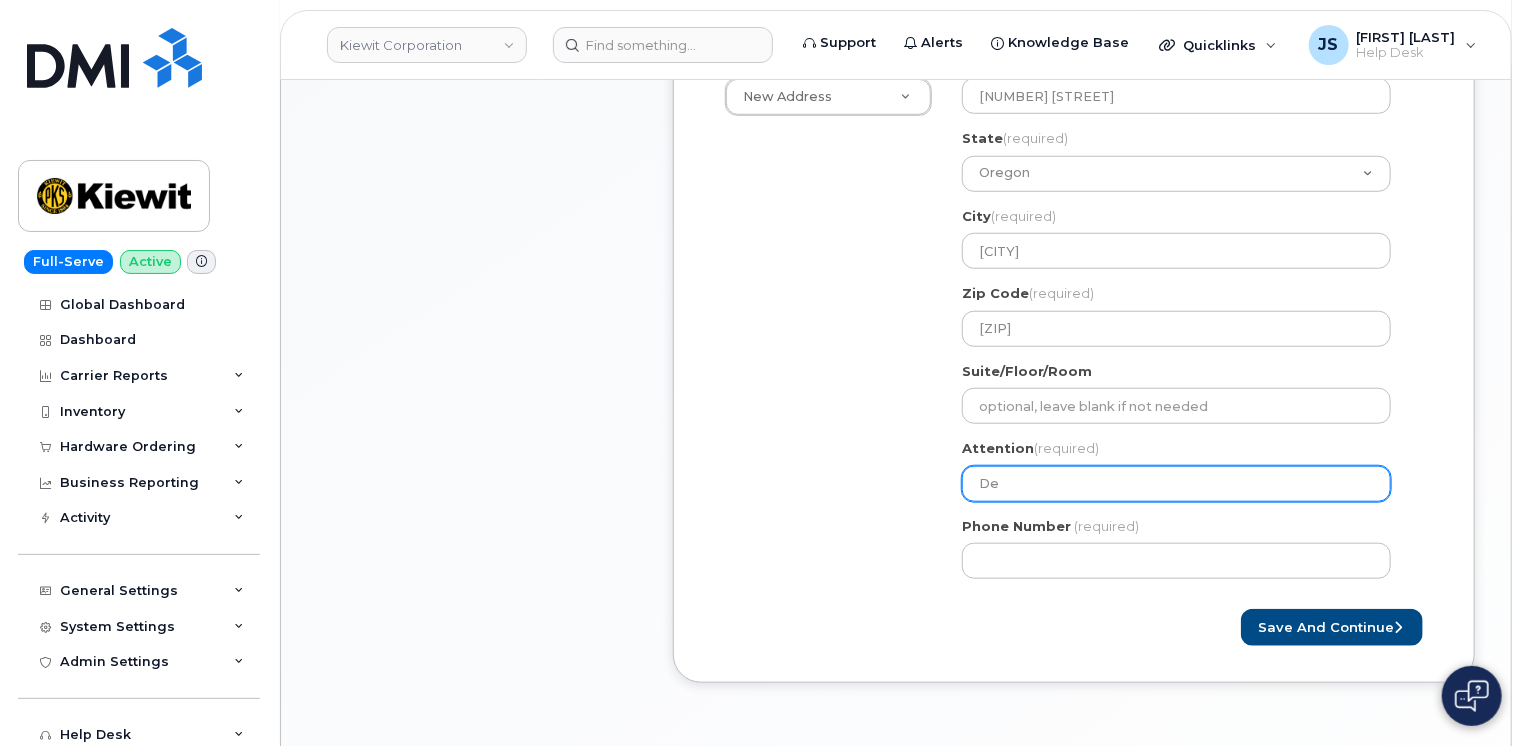 select 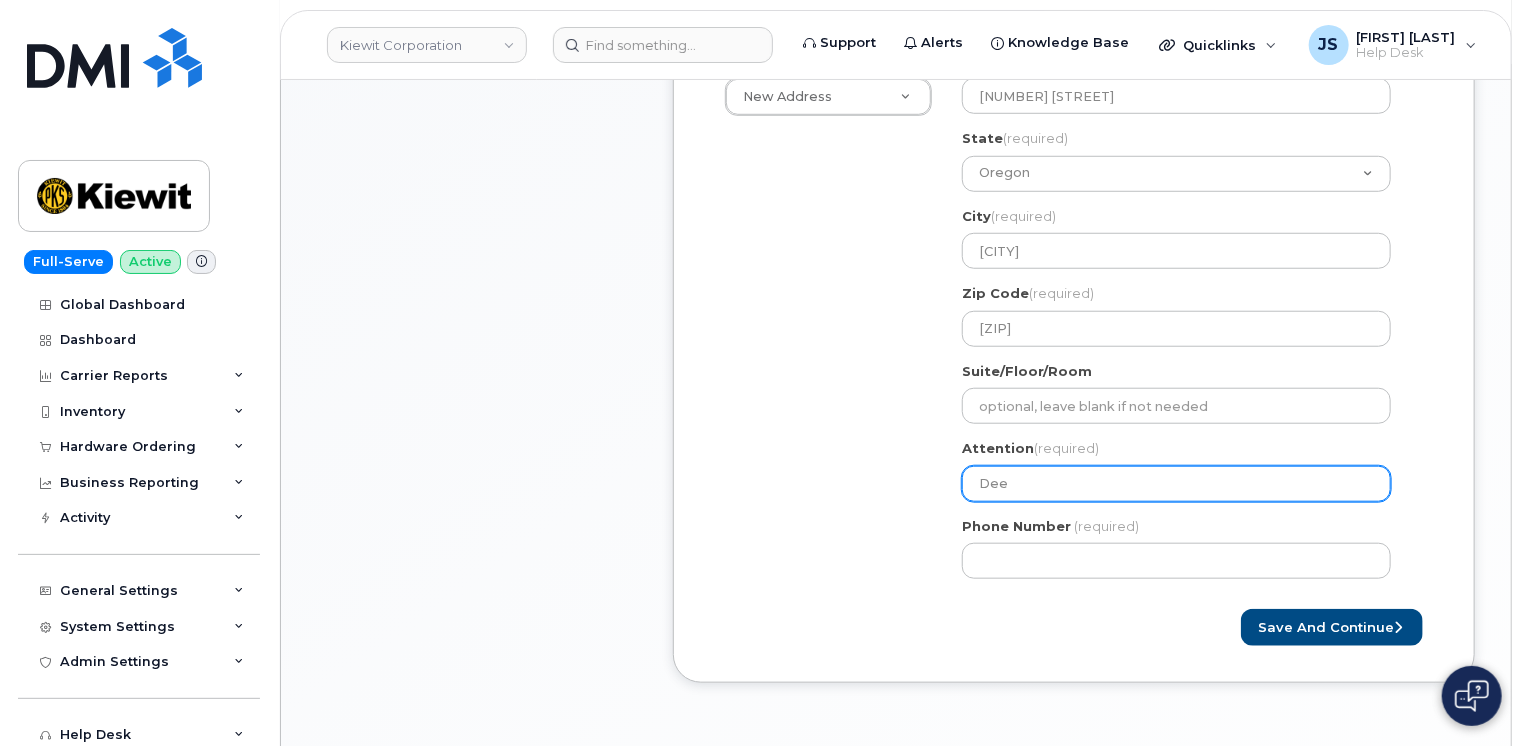 select 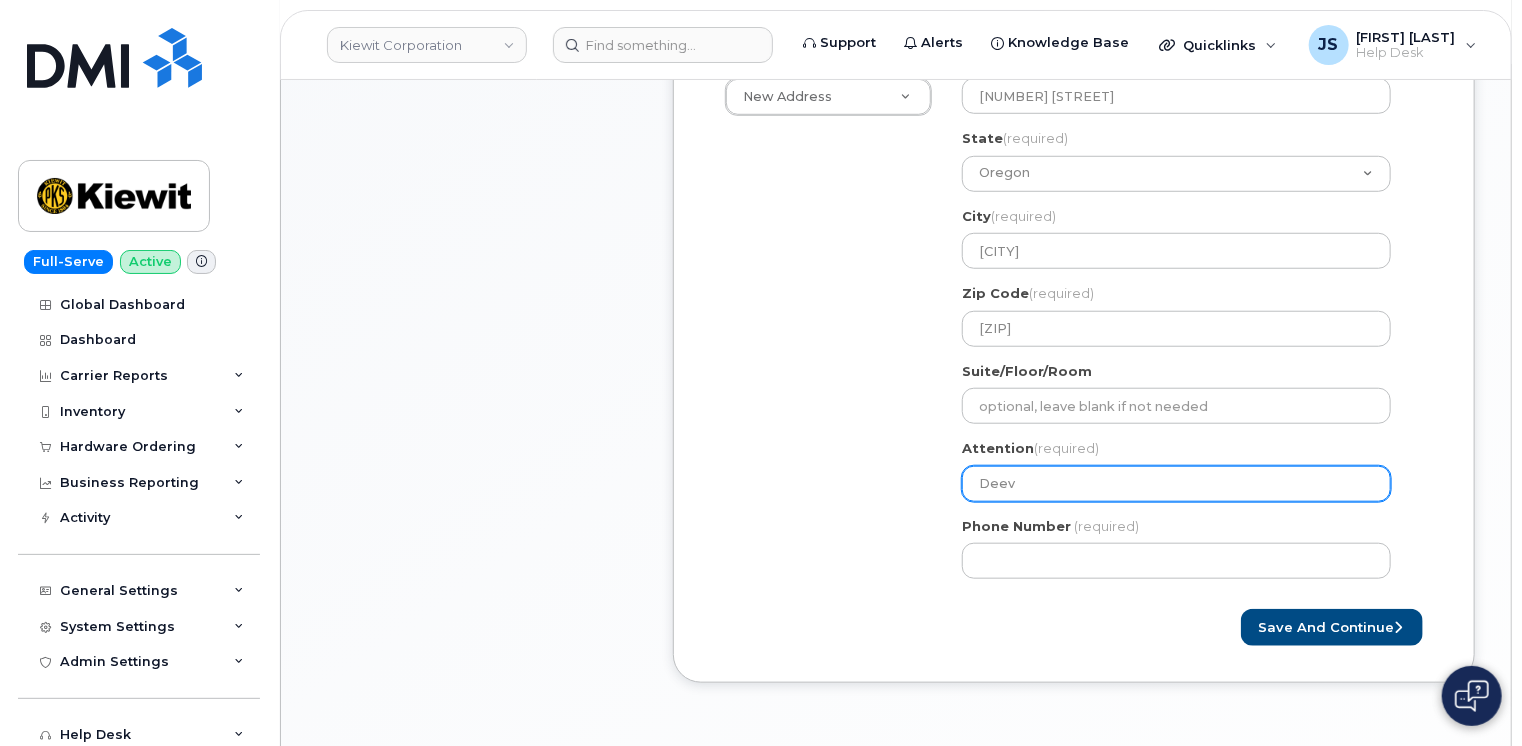 select 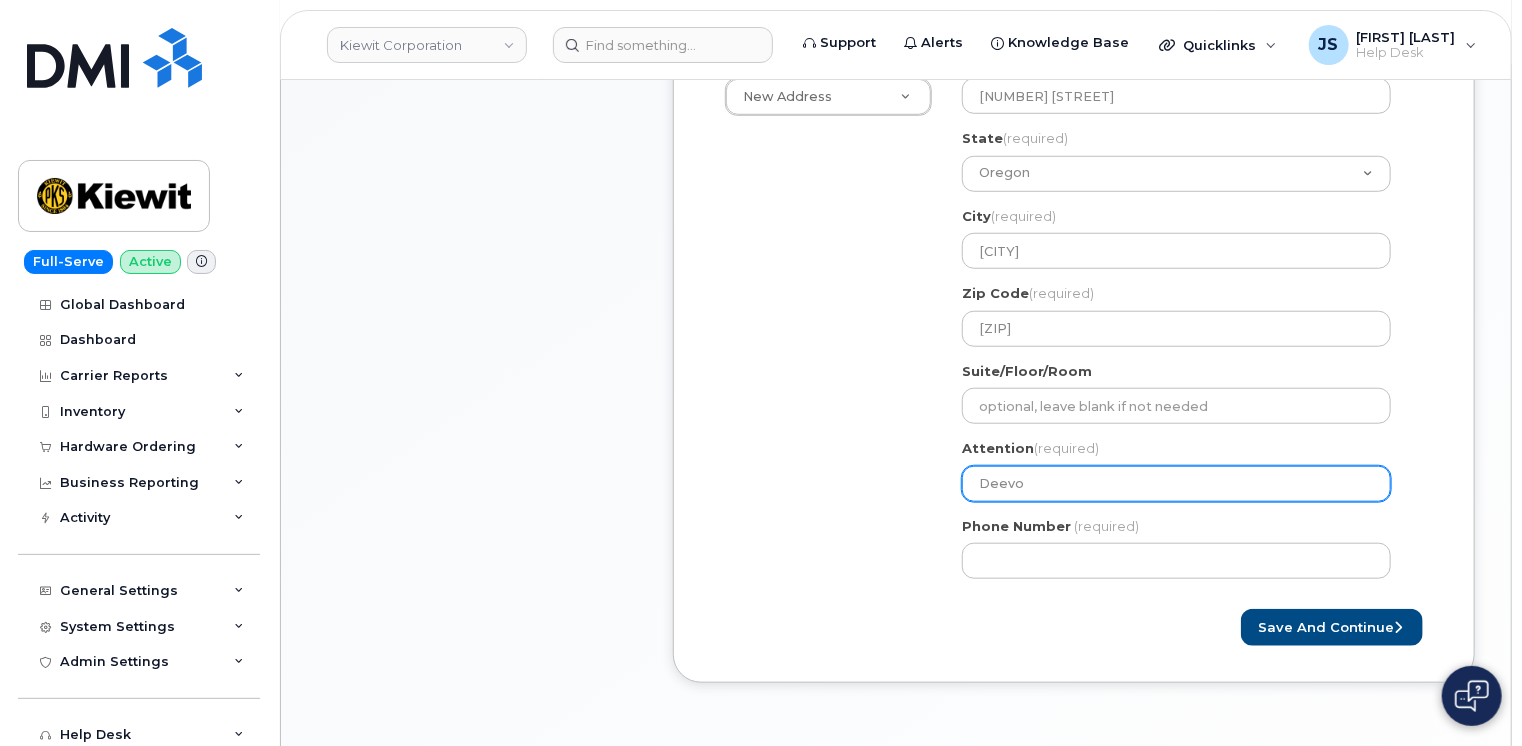 select 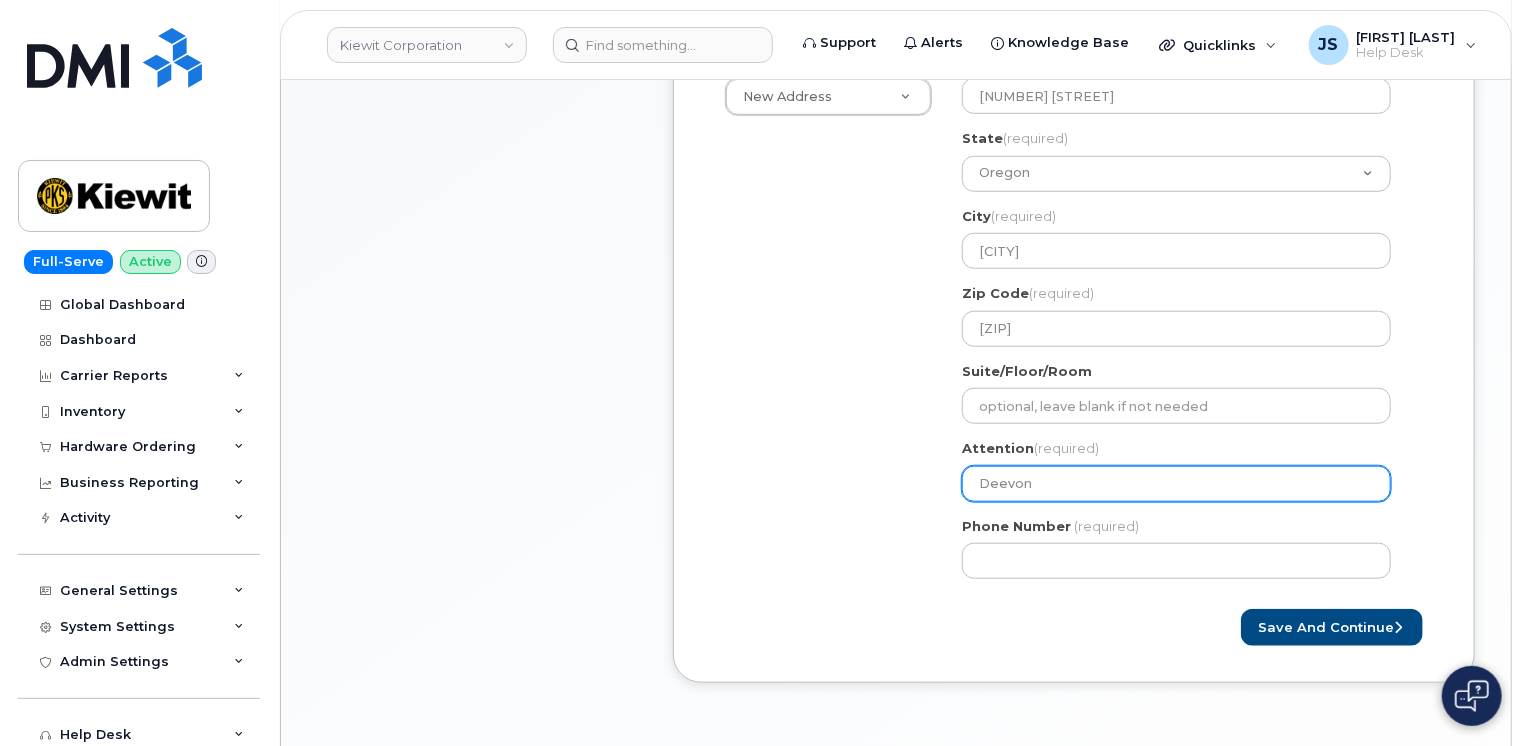 type on "Deevon" 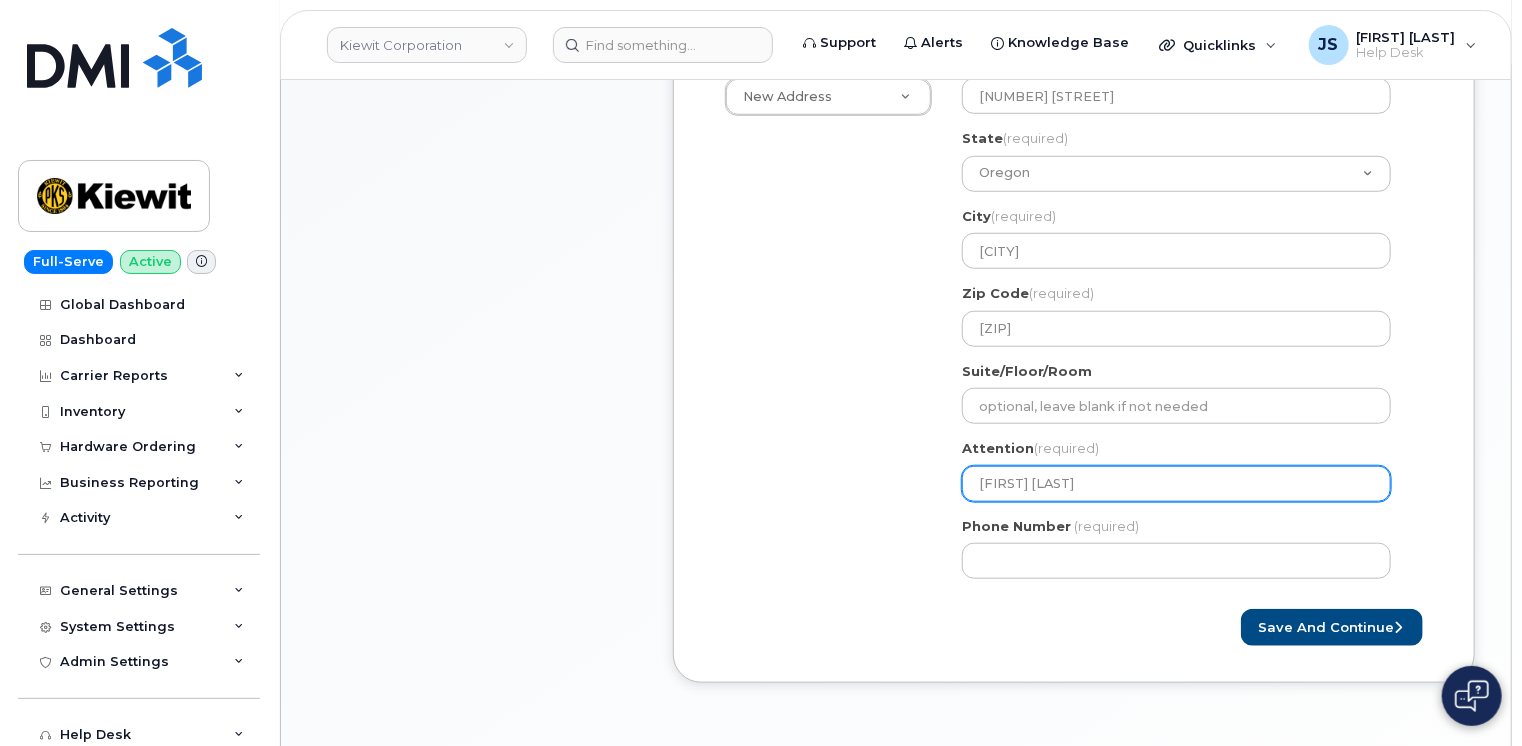 select 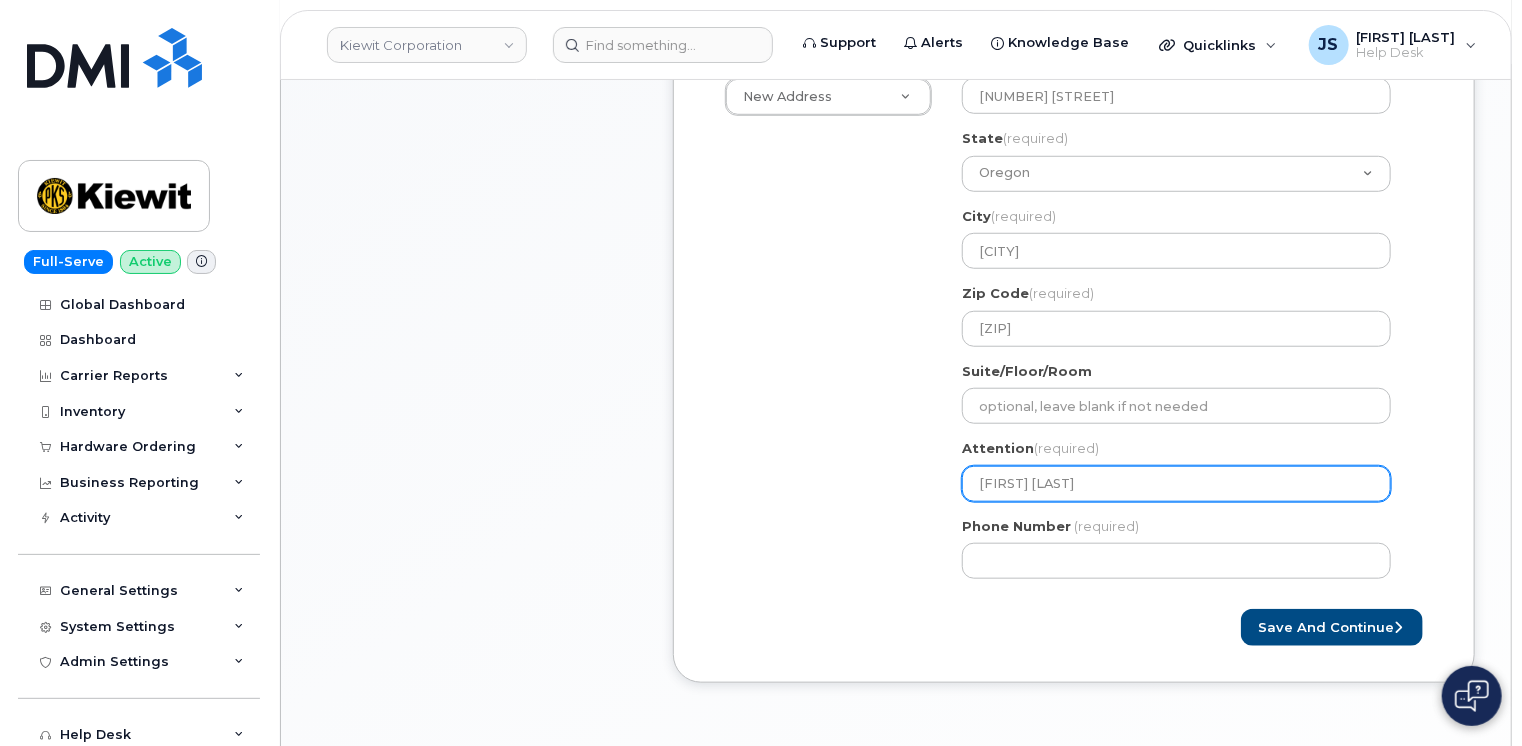select 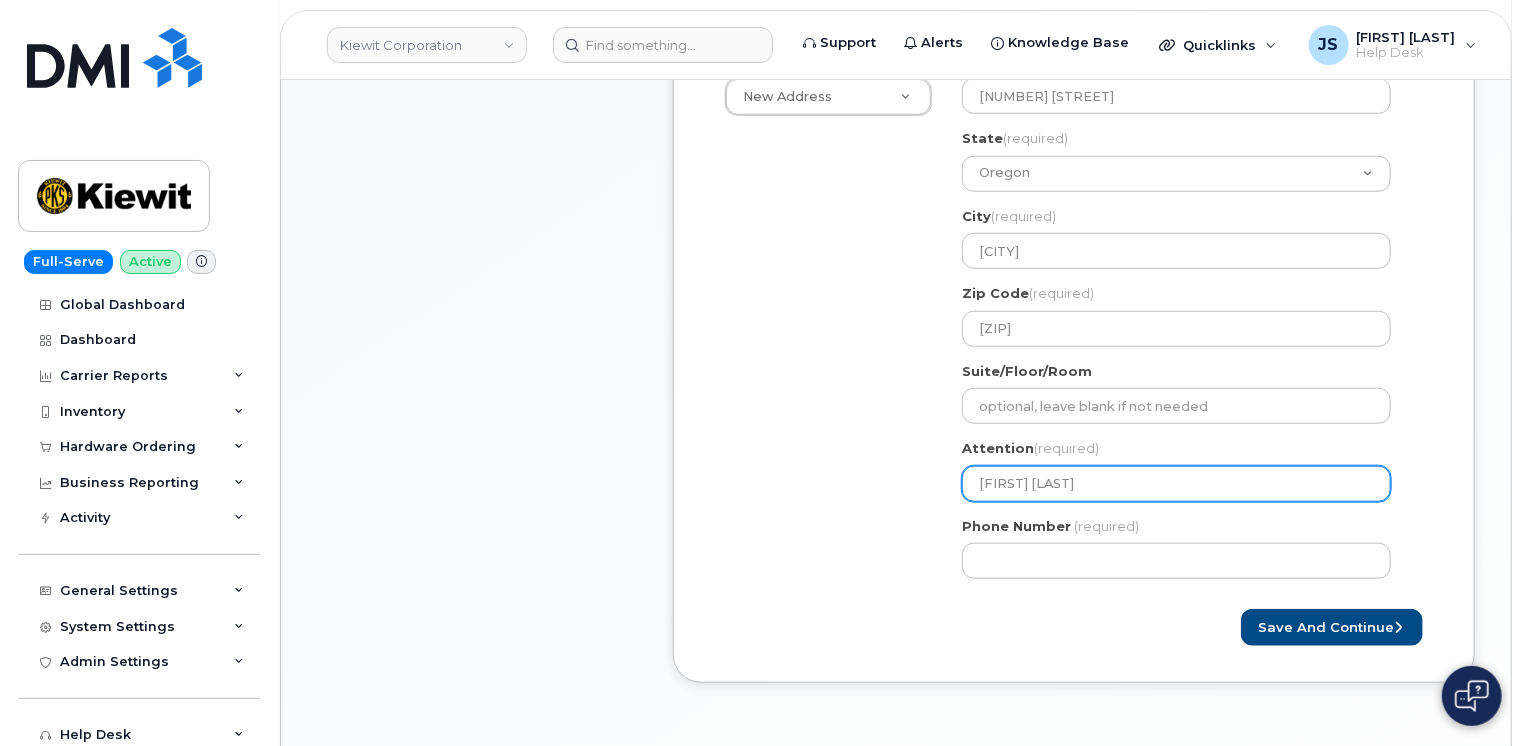 select 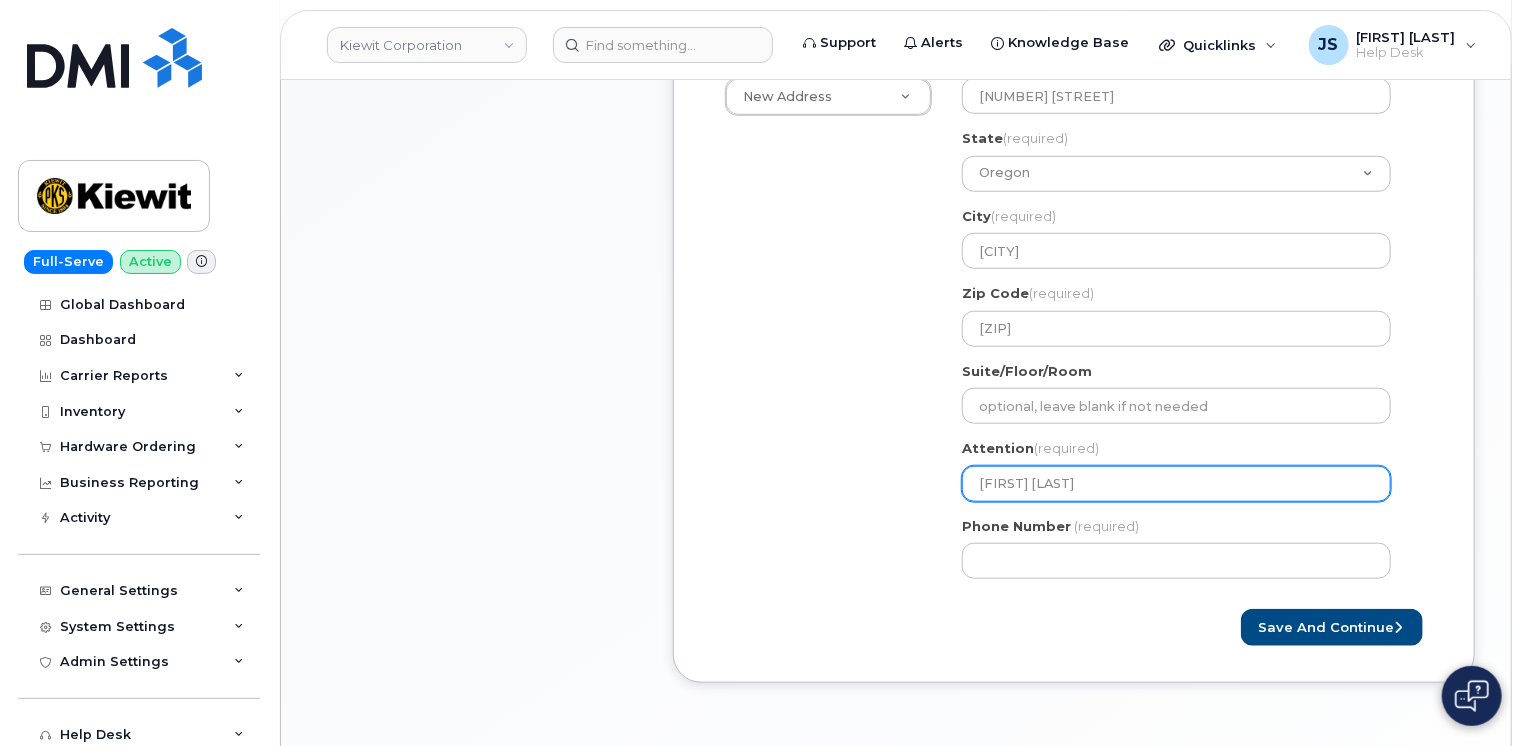 type on "[NAME]" 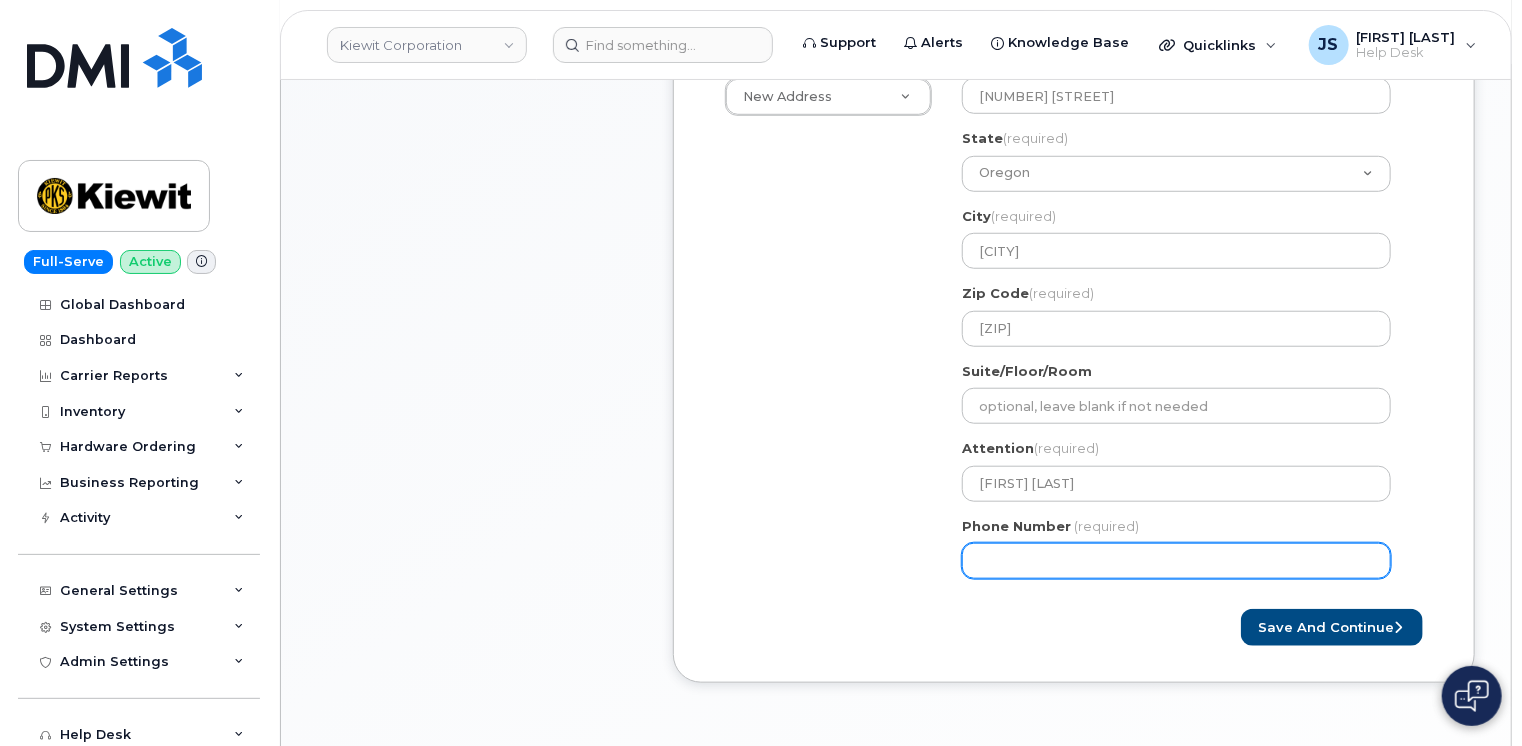 drag, startPoint x: 1001, startPoint y: 542, endPoint x: 993, endPoint y: 564, distance: 23.409399 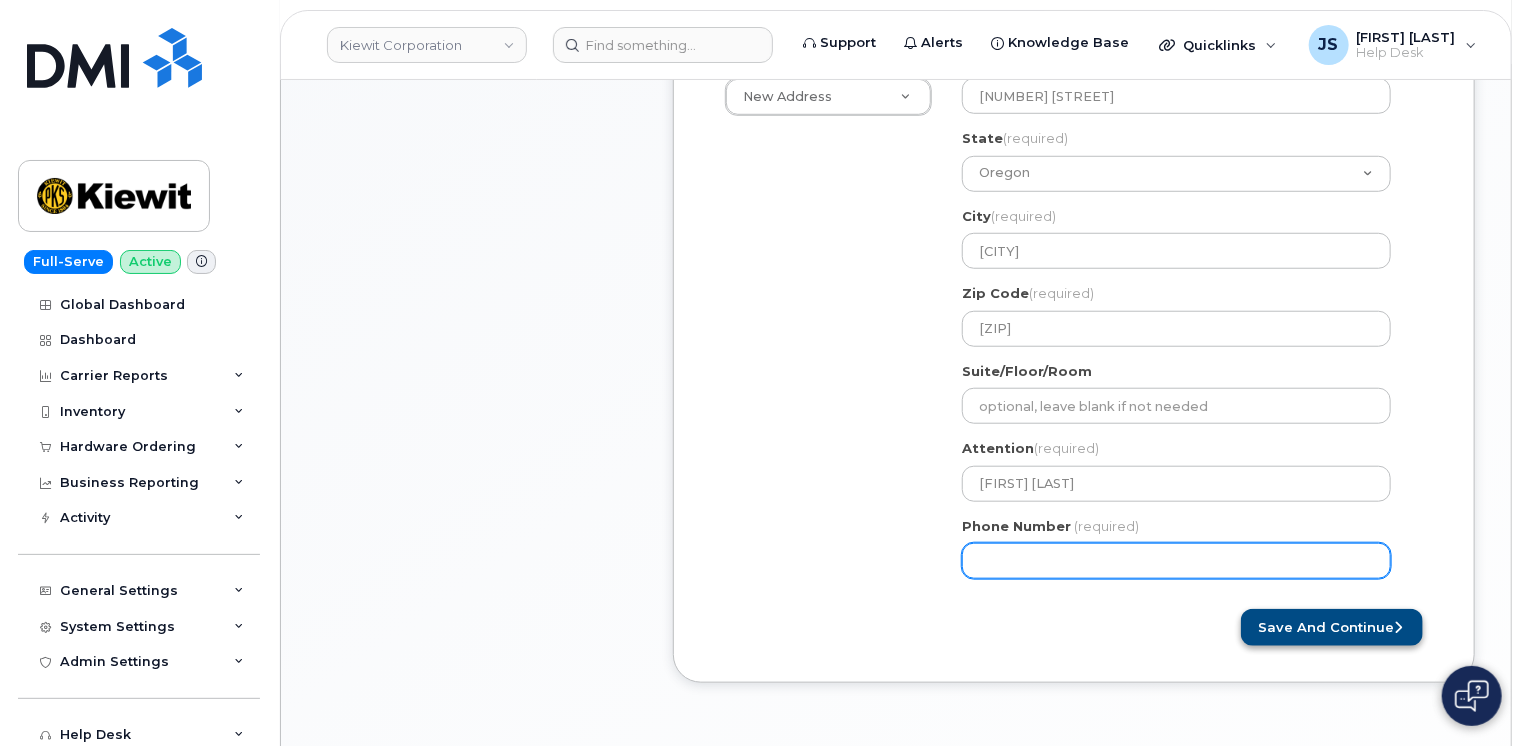 type on "5035937767" 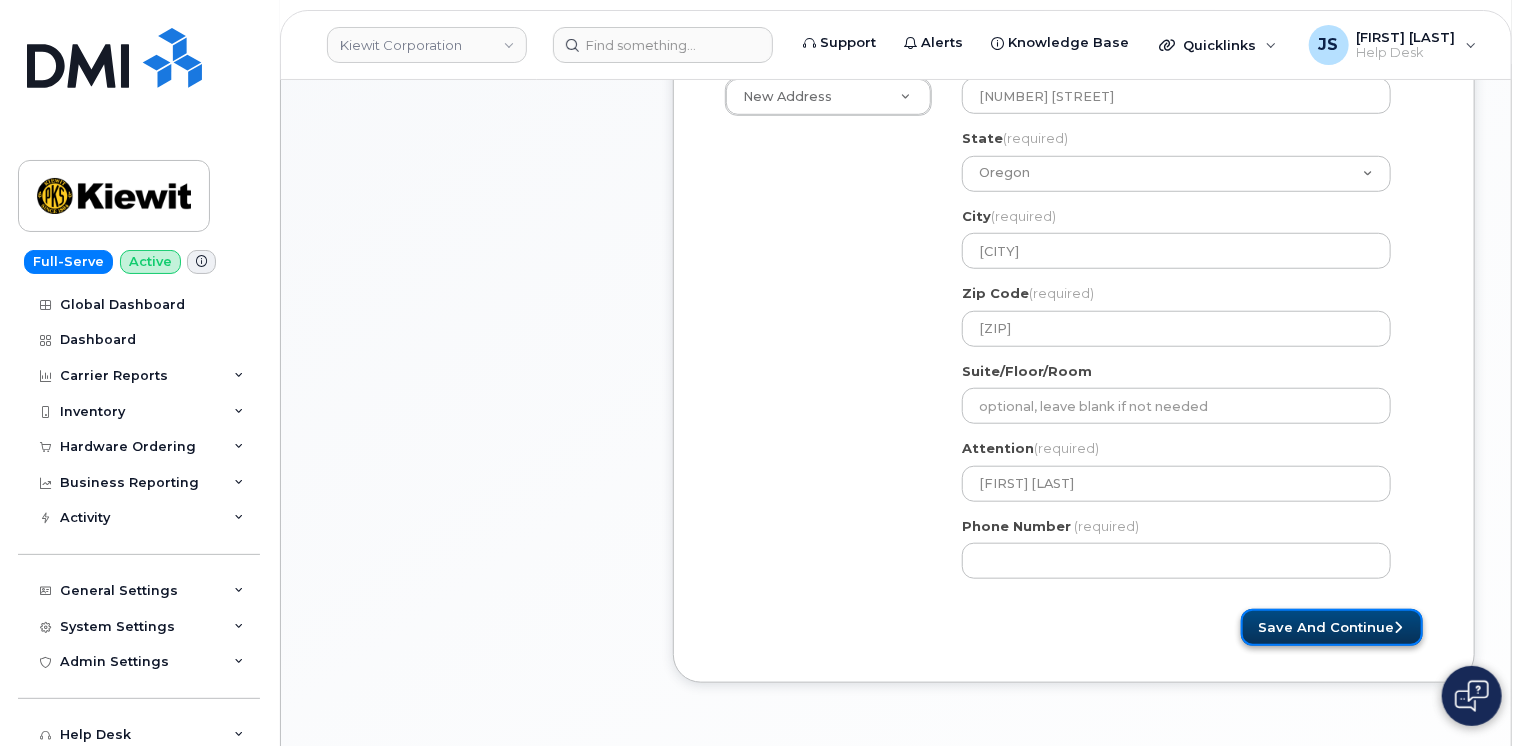click on "Save and Continue" at bounding box center (1332, 627) 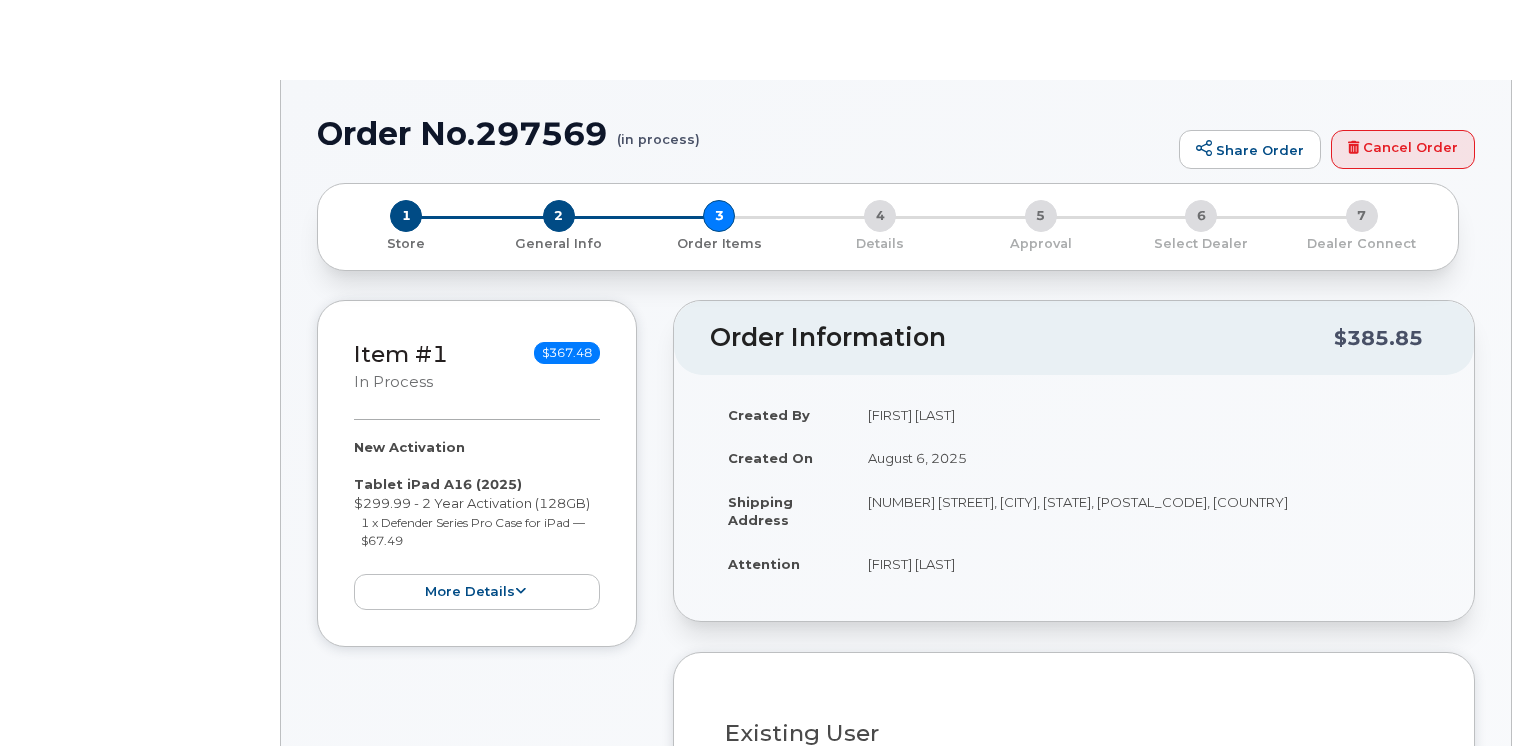 radio on "true" 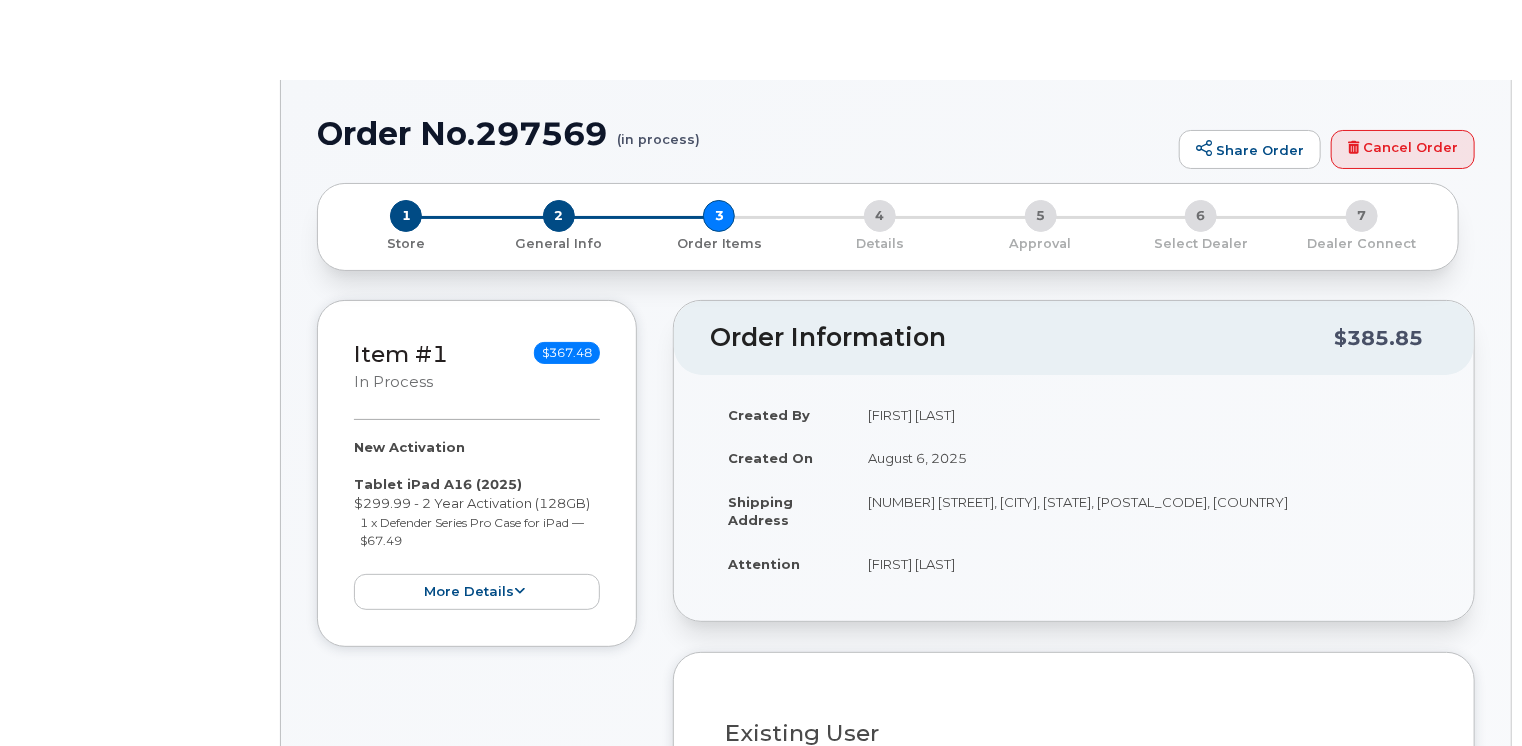 select 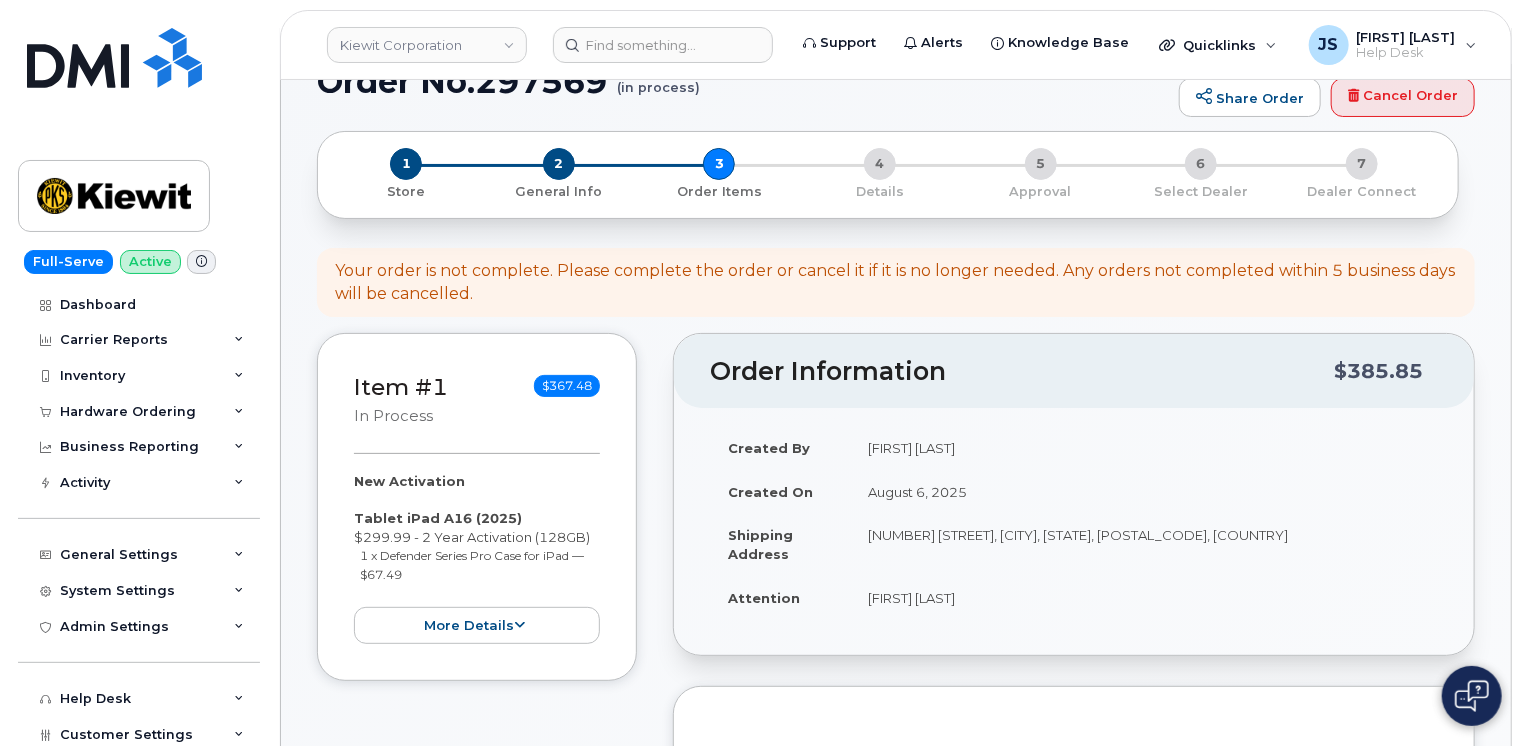 scroll, scrollTop: 300, scrollLeft: 0, axis: vertical 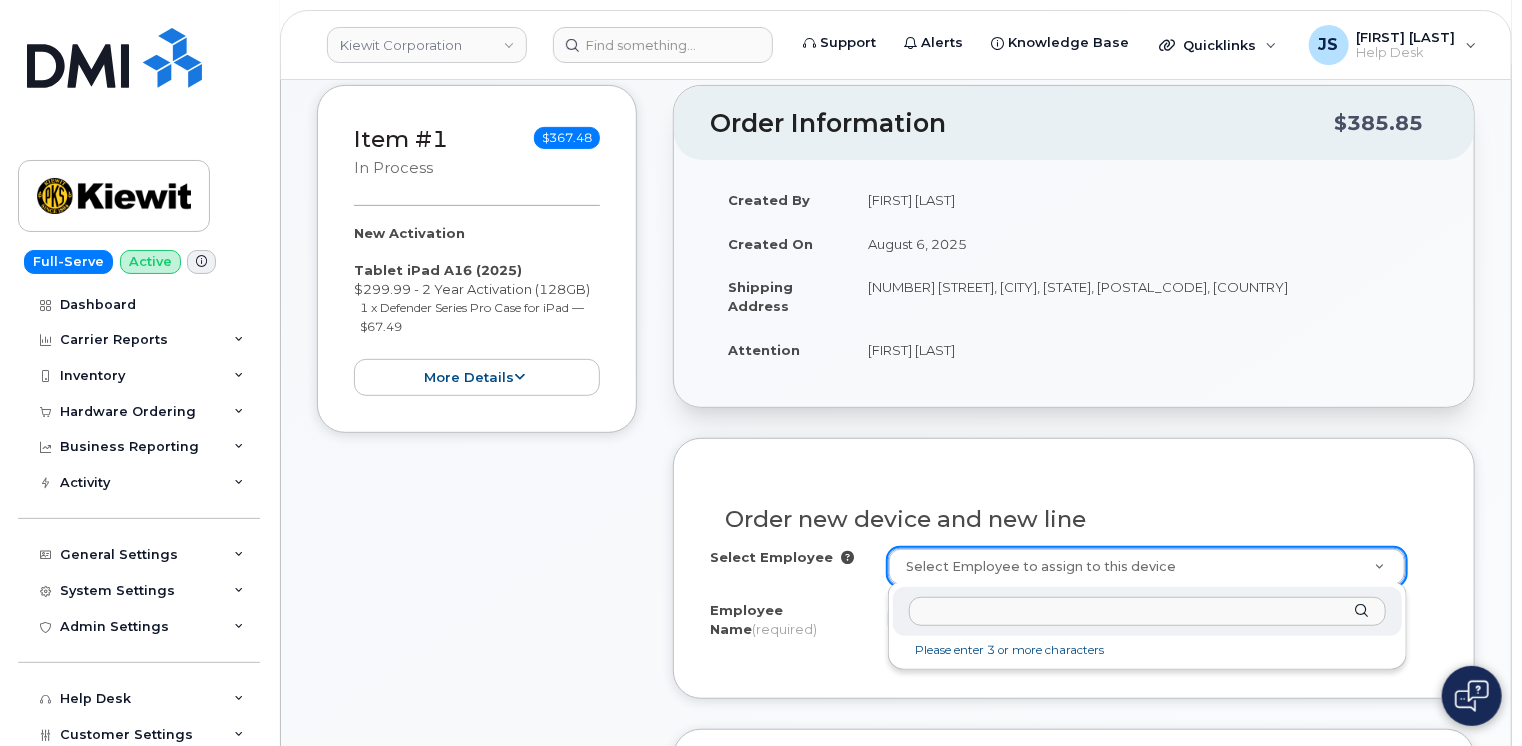 type on "z" 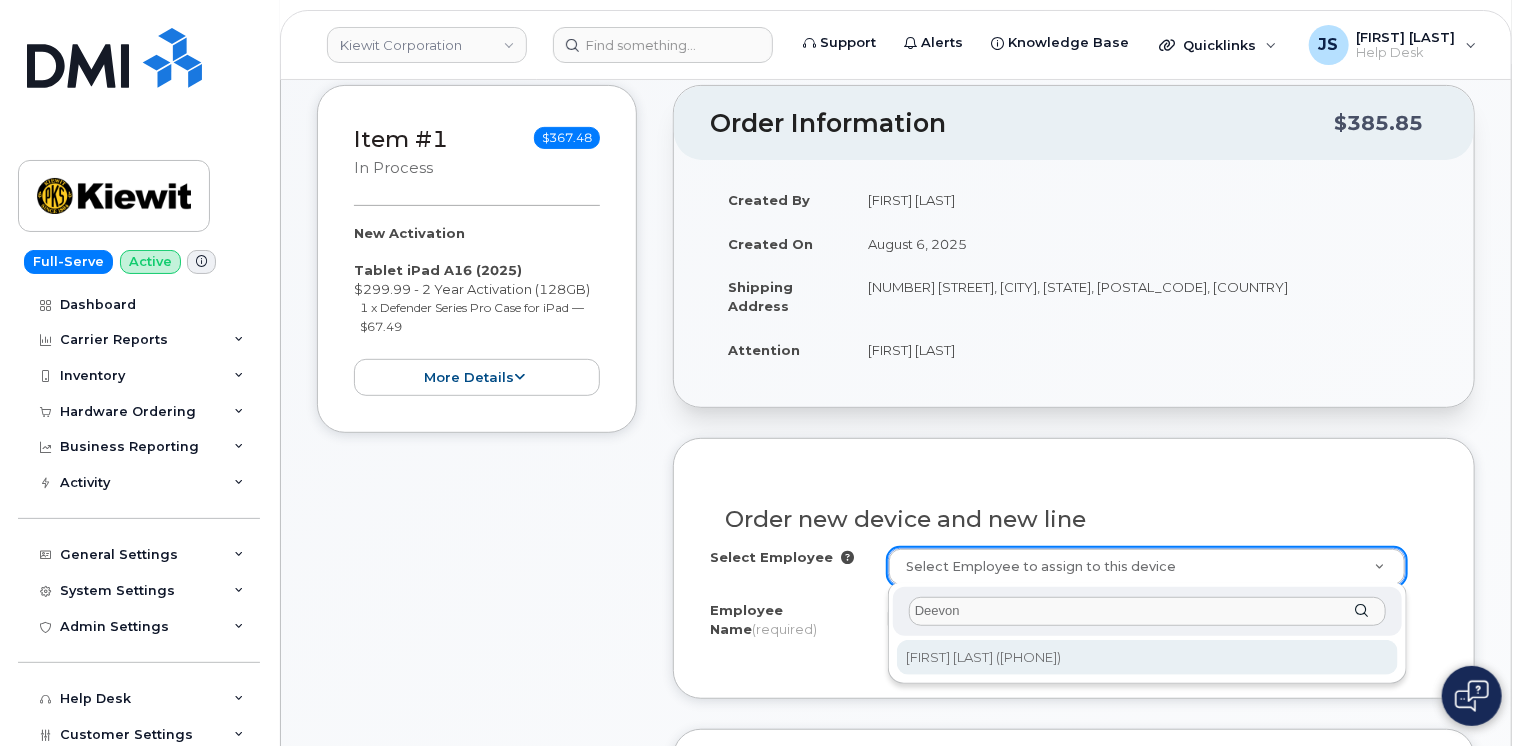 scroll, scrollTop: 400, scrollLeft: 0, axis: vertical 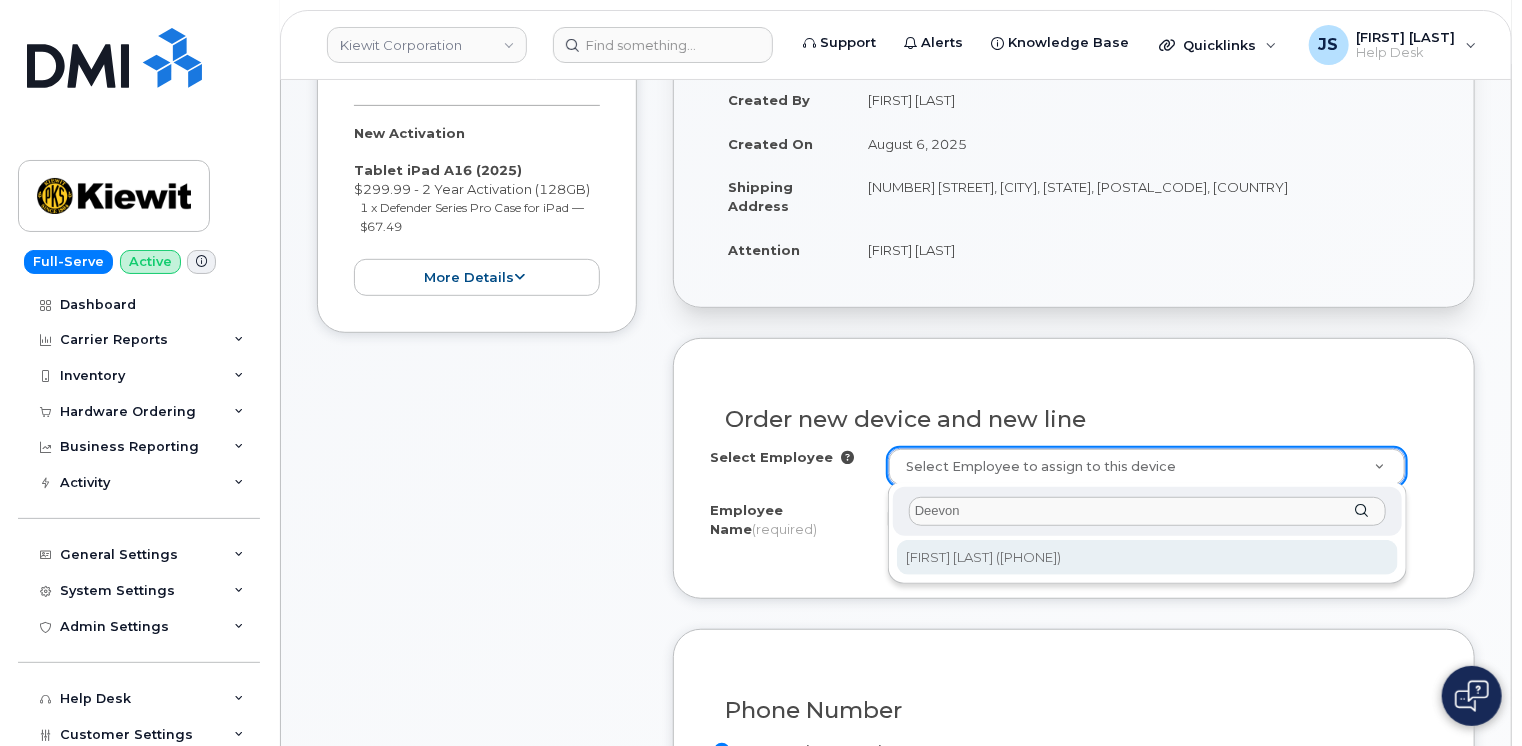 type on "Deevon" 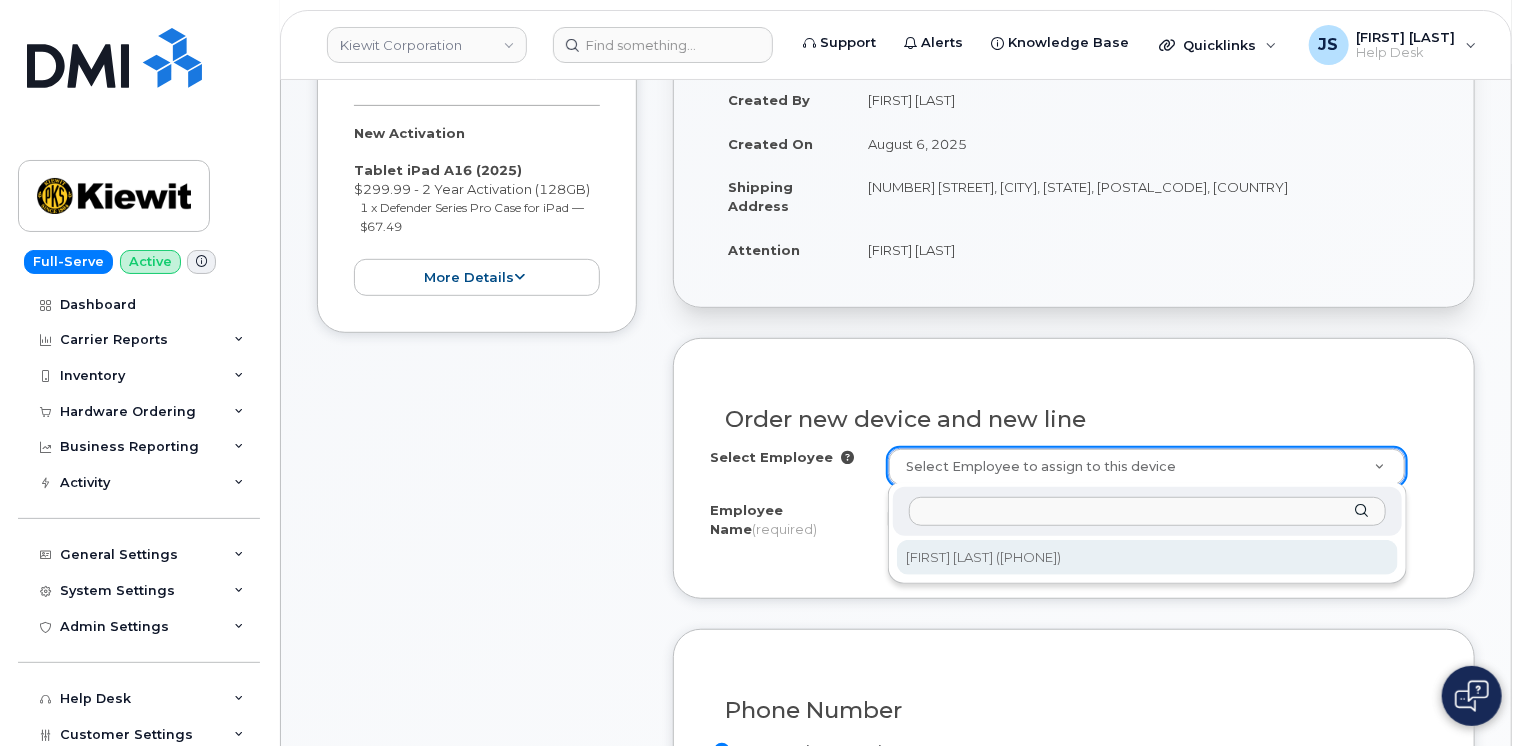 type on "Deevon Castaneda" 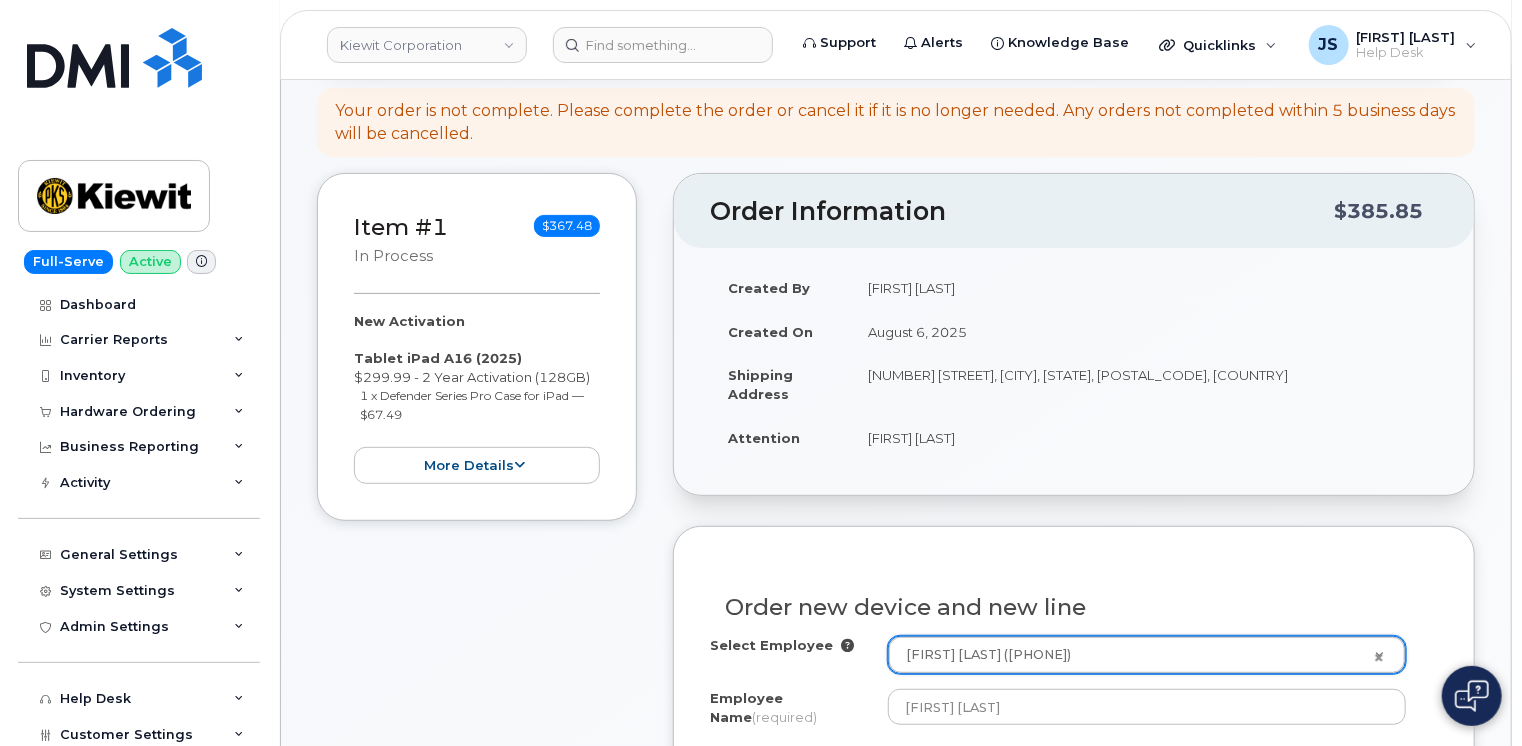 scroll, scrollTop: 200, scrollLeft: 0, axis: vertical 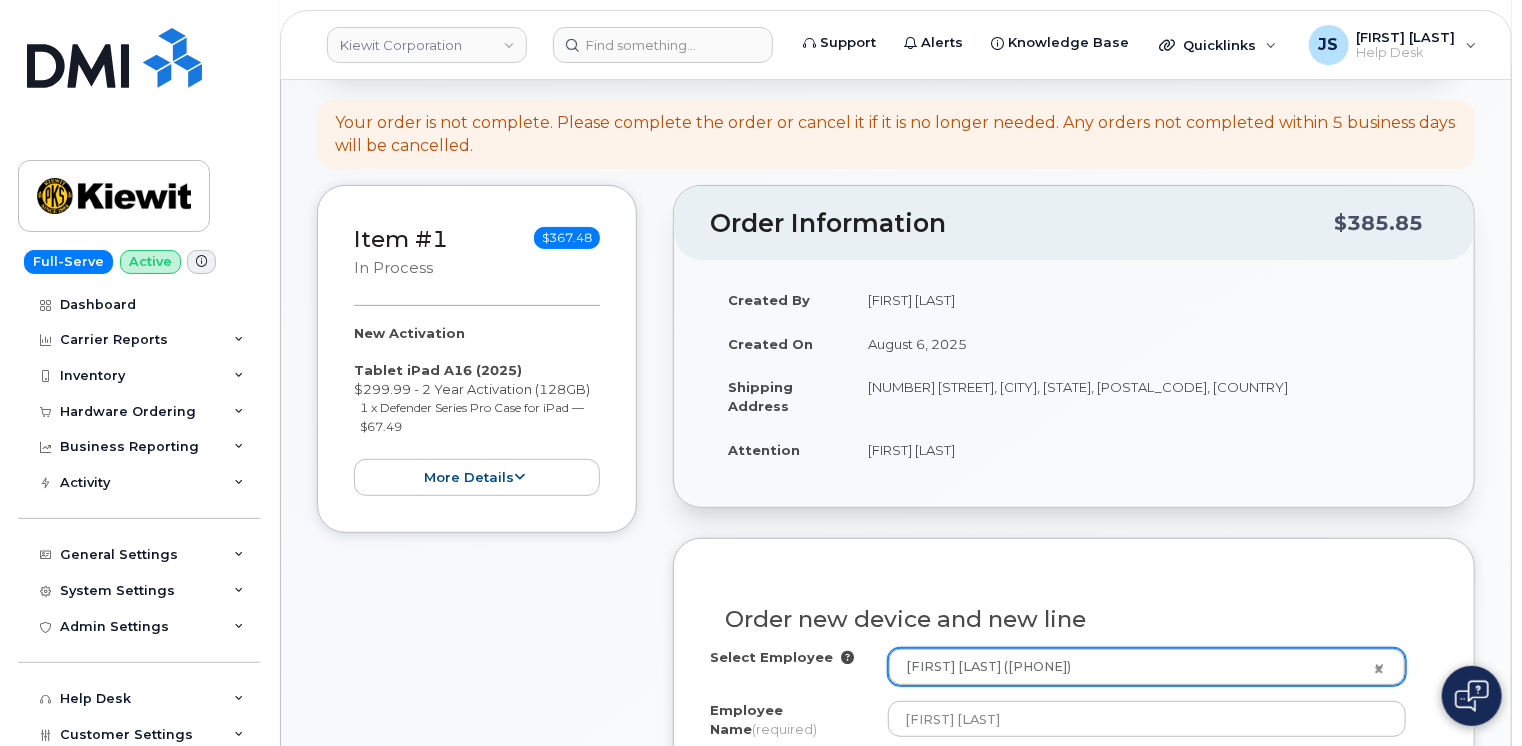 click on "35320 SE Carpenter Ln, Gresham, OR, 97080, USA" at bounding box center [1144, 396] 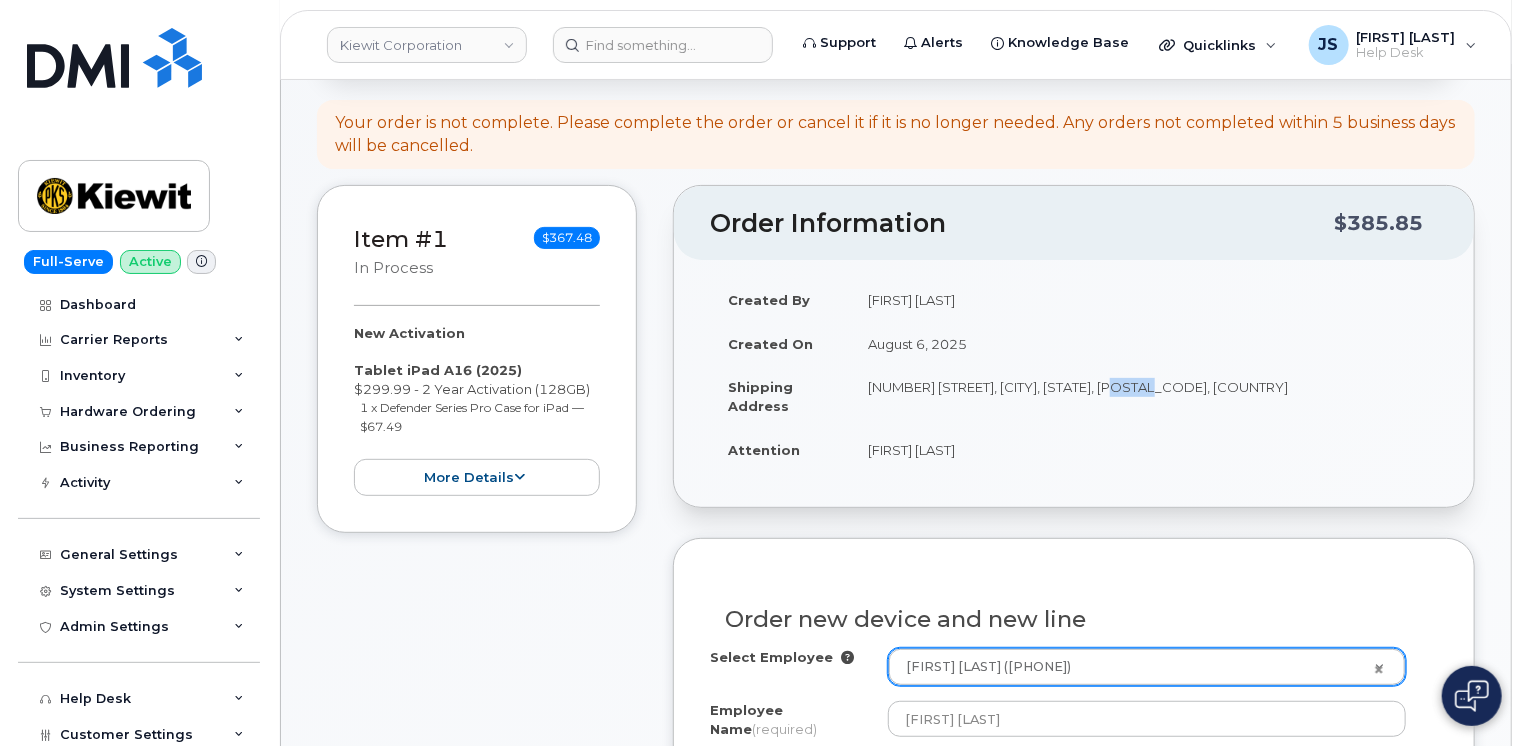 click on "35320 SE Carpenter Ln, Gresham, OR, 97080, USA" at bounding box center [1144, 396] 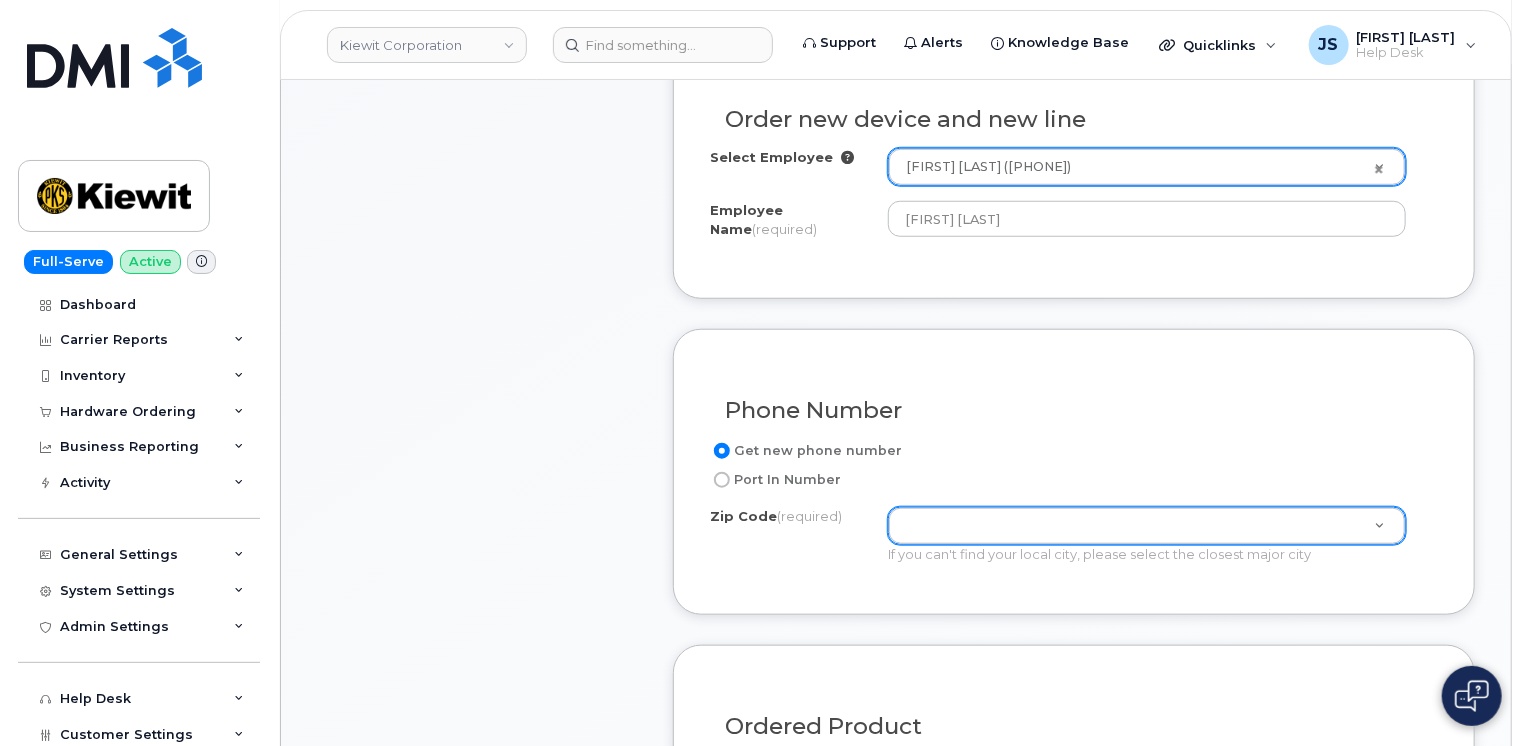 scroll, scrollTop: 900, scrollLeft: 0, axis: vertical 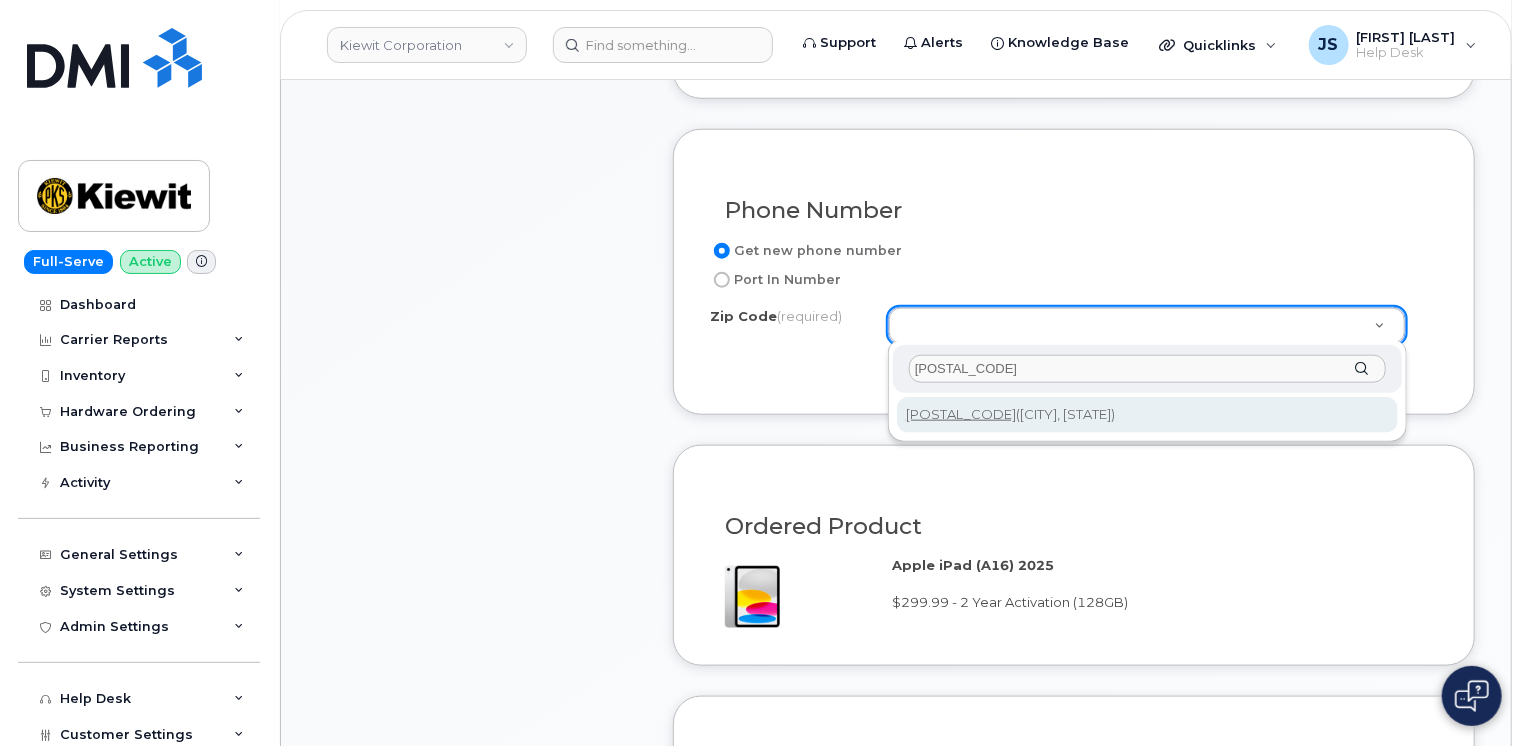 type on "97080" 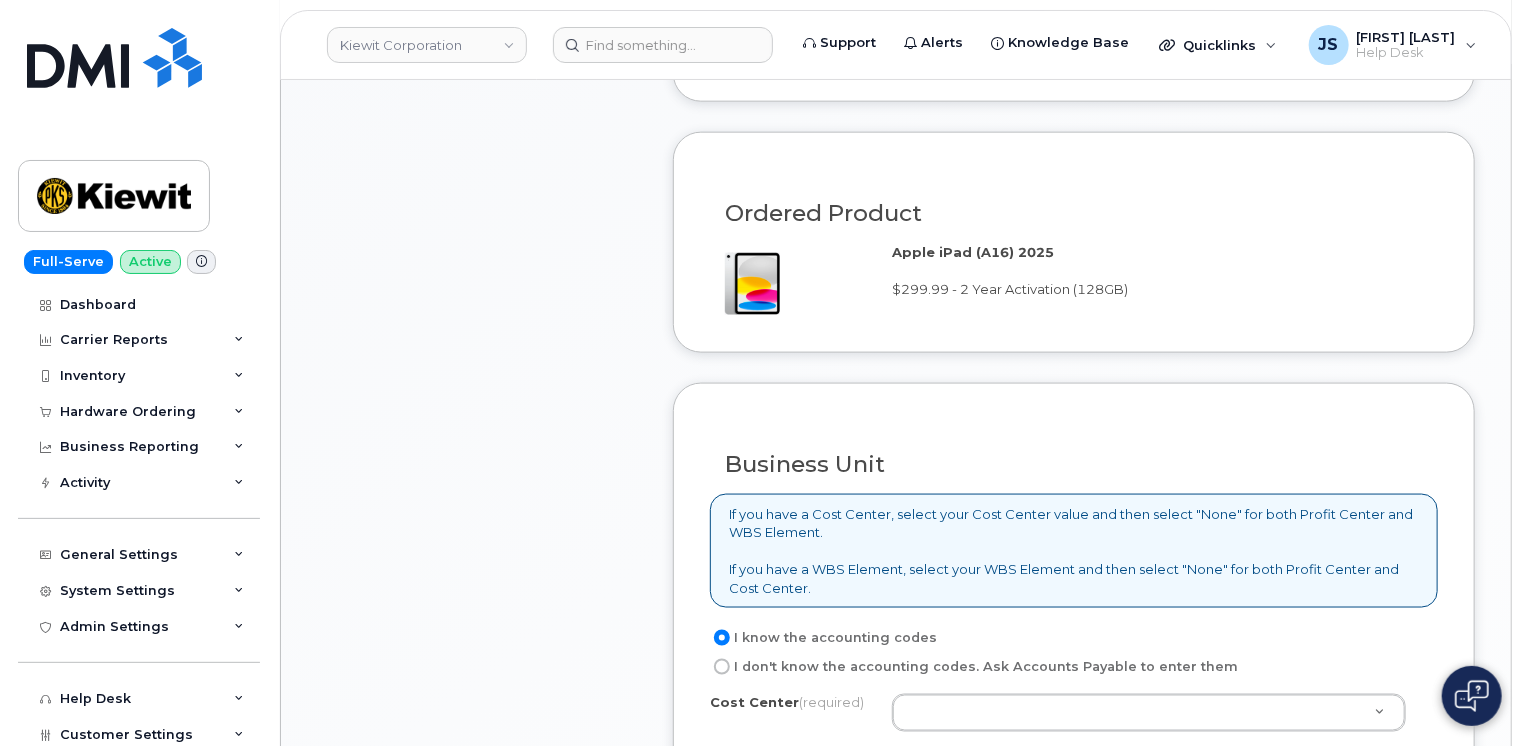 scroll, scrollTop: 1400, scrollLeft: 0, axis: vertical 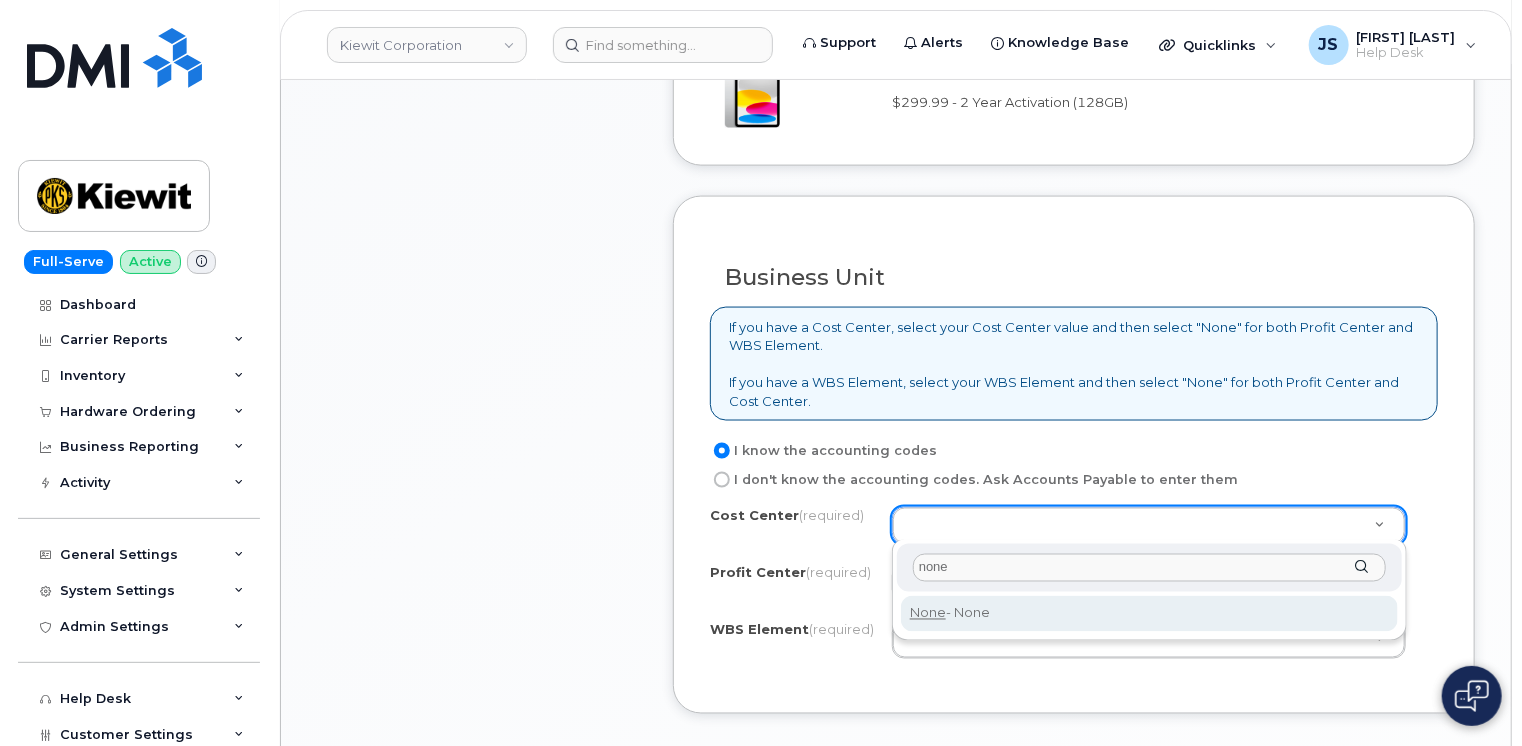 type on "none" 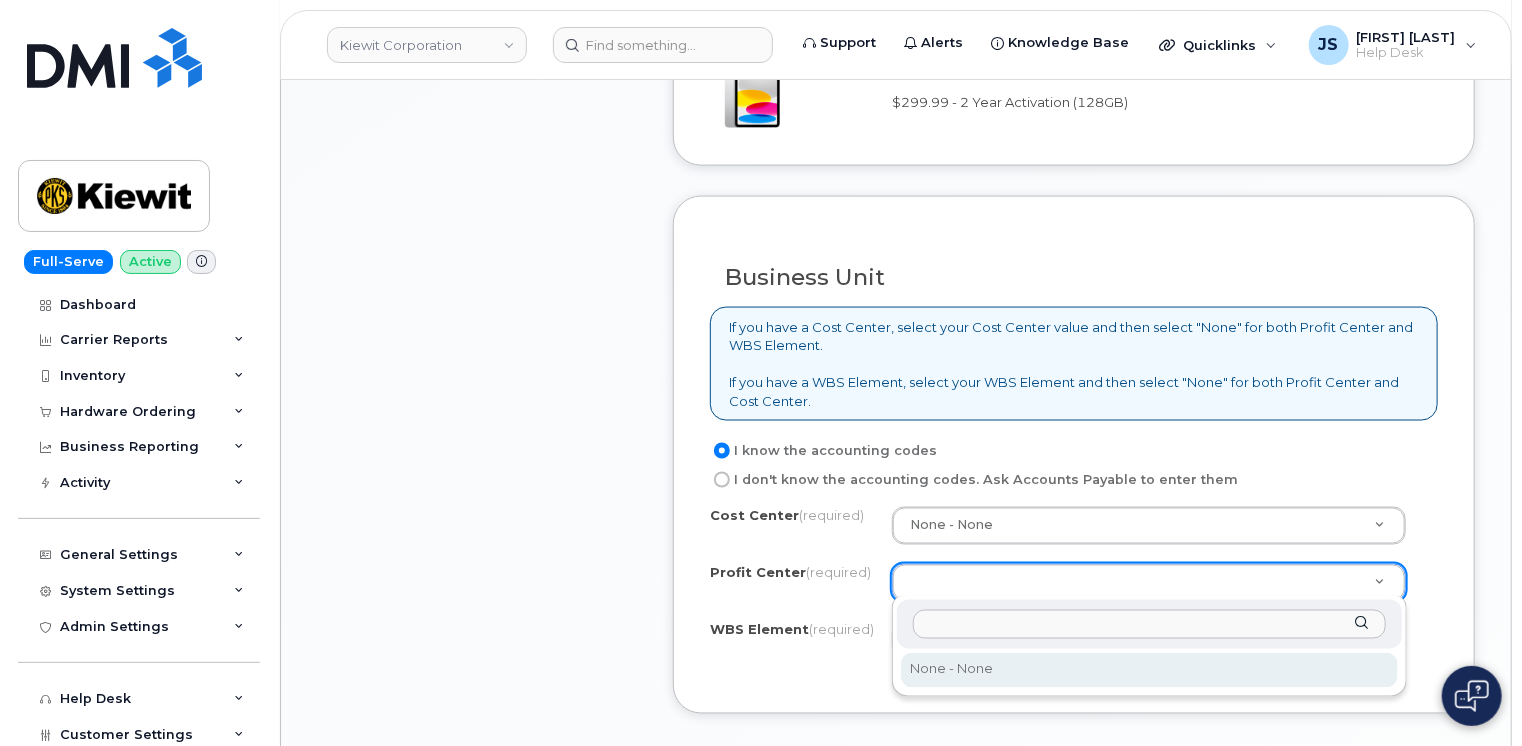select on "None" 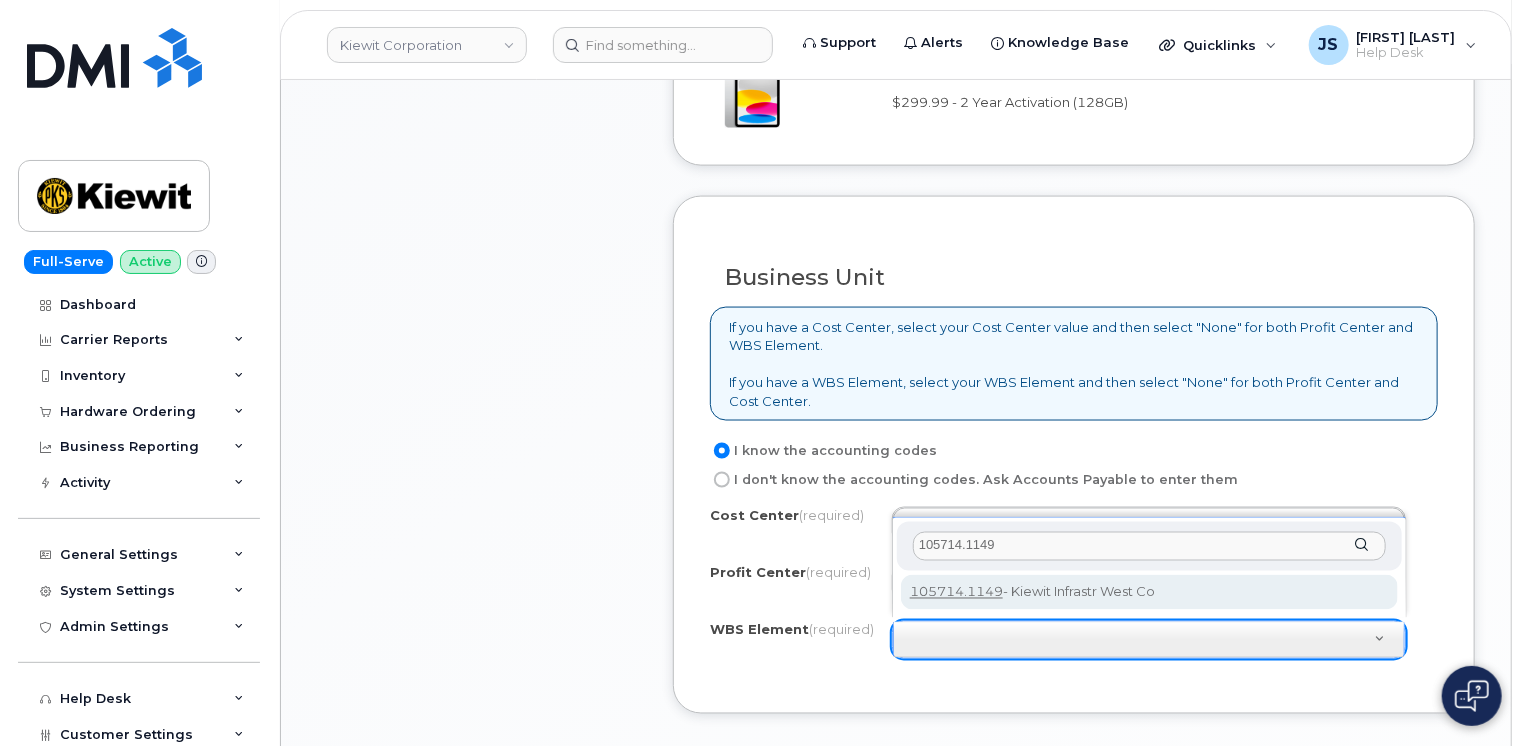 type on "105714.1149" 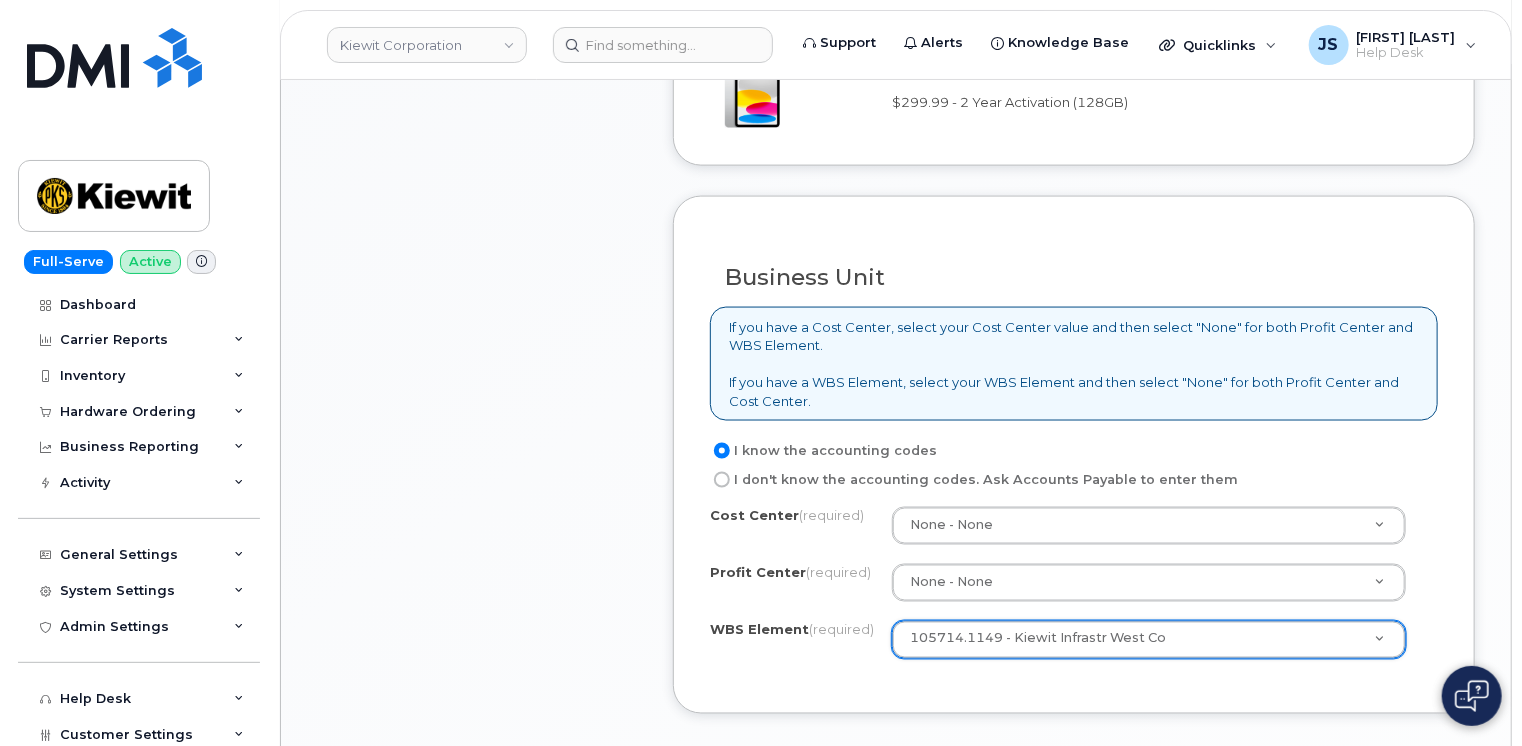 type on "105714.1149" 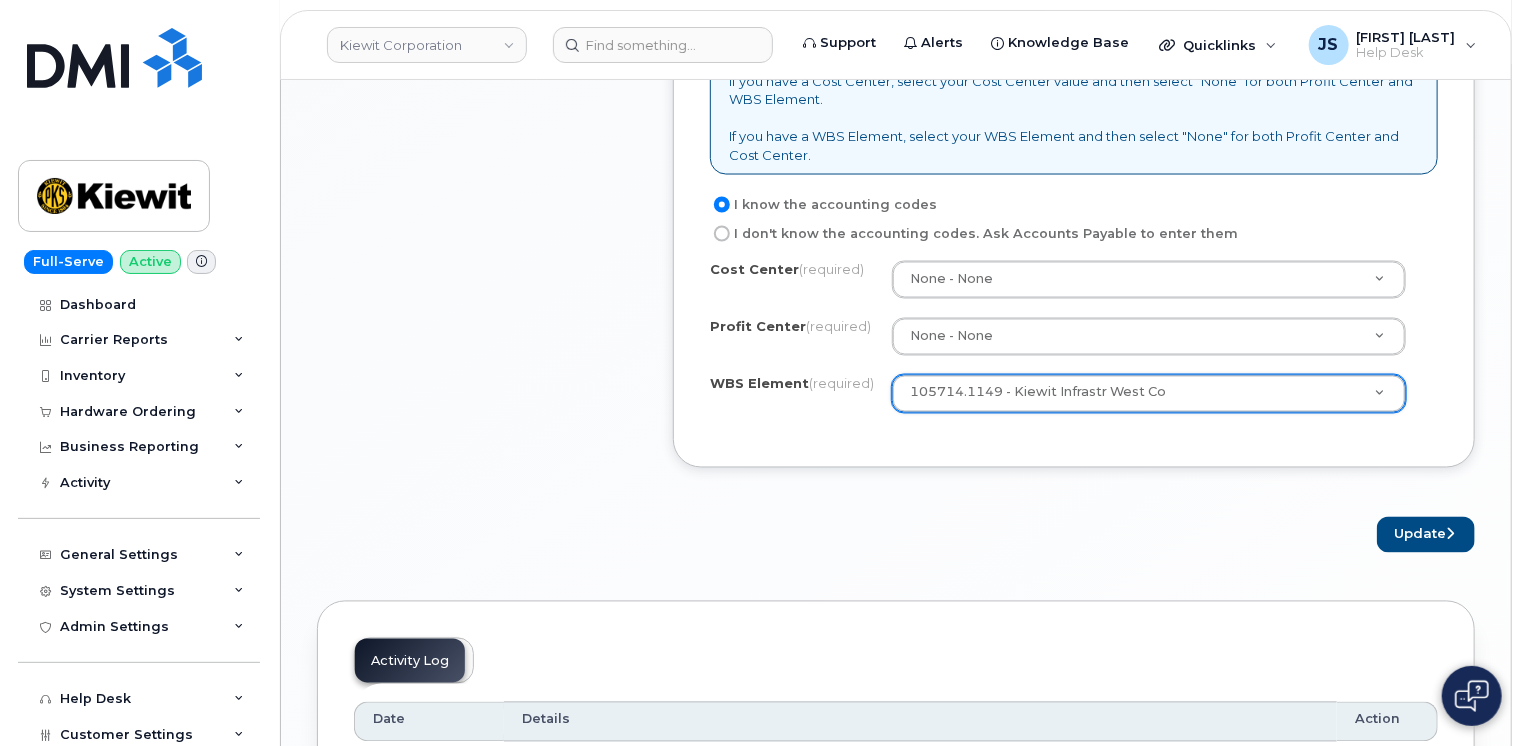 scroll, scrollTop: 1700, scrollLeft: 0, axis: vertical 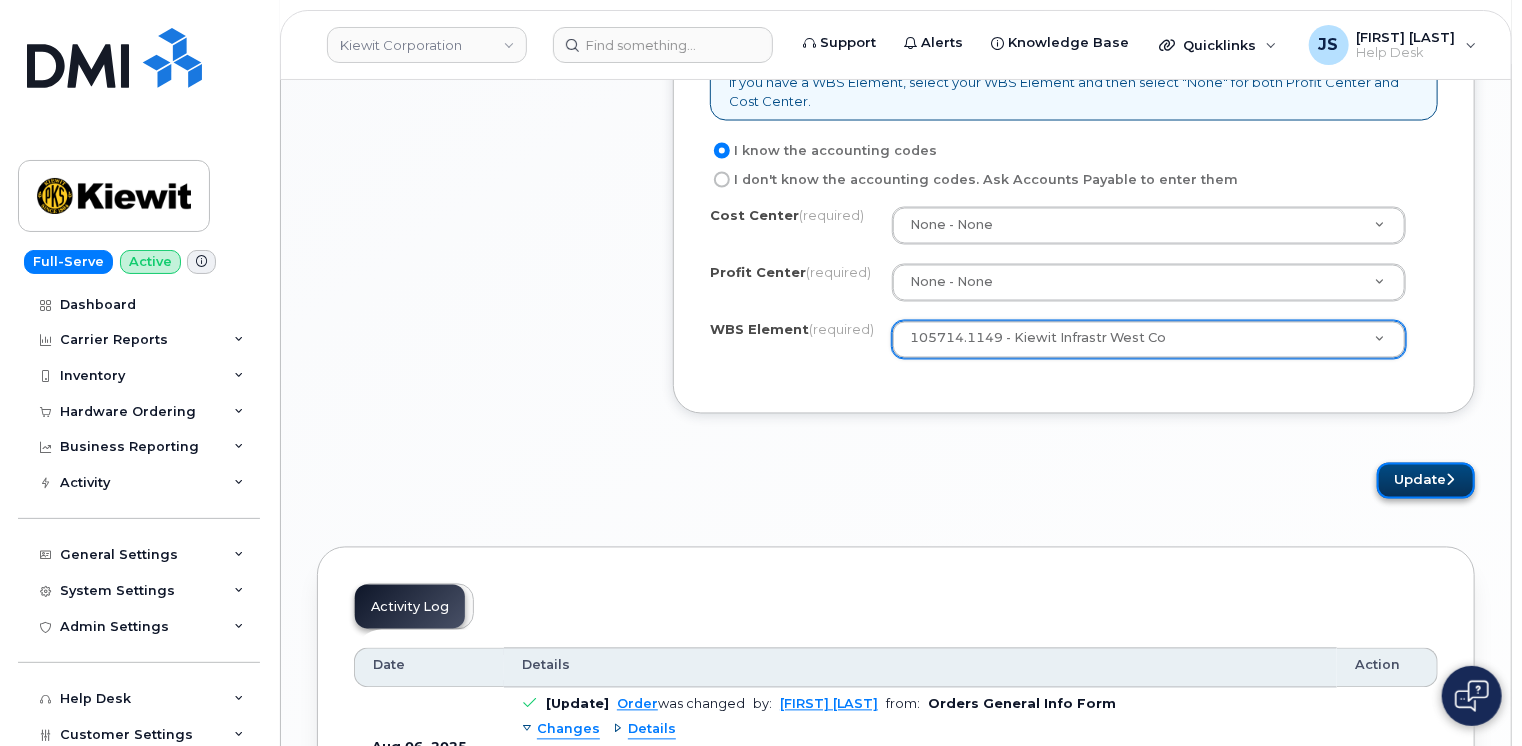 click on "Update" at bounding box center (1426, 481) 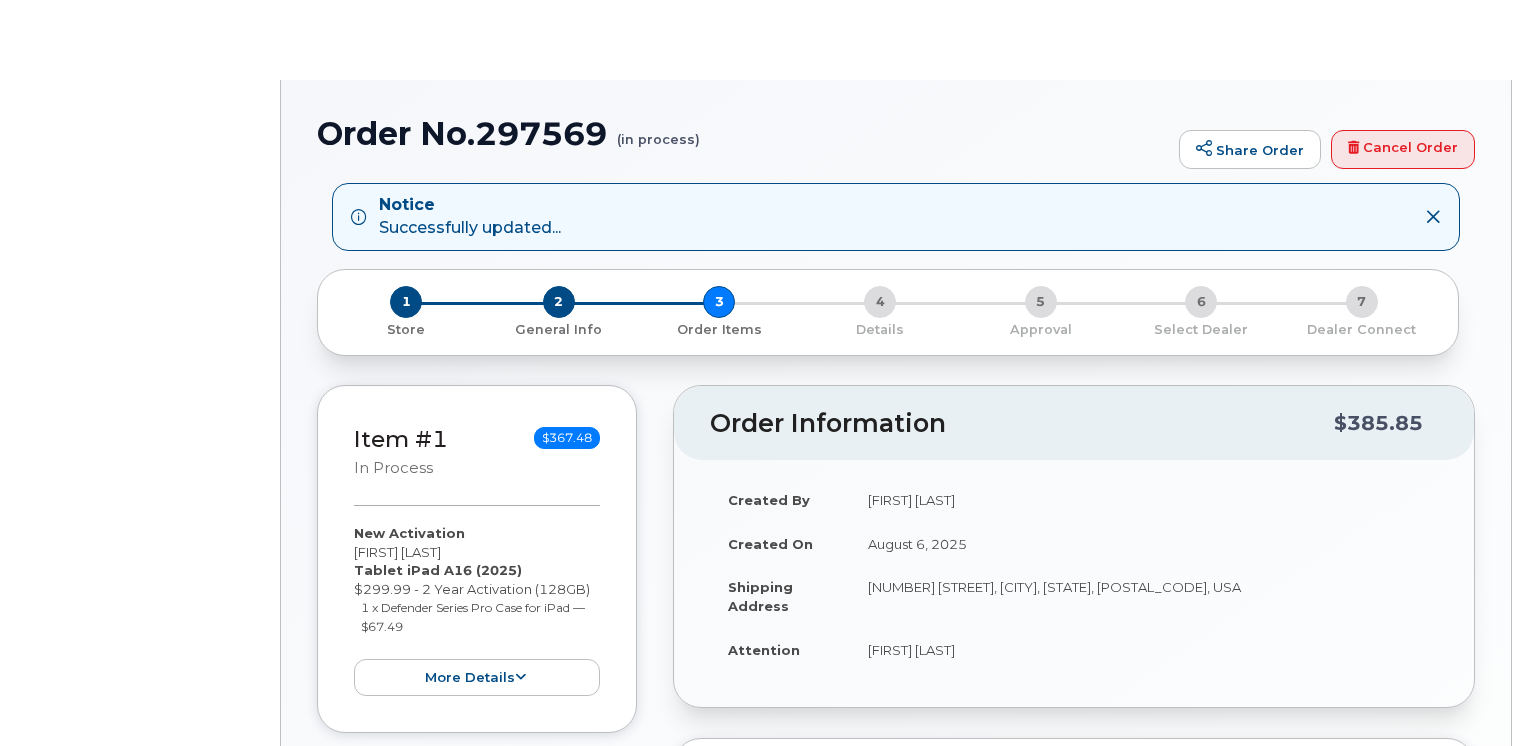 scroll, scrollTop: 0, scrollLeft: 0, axis: both 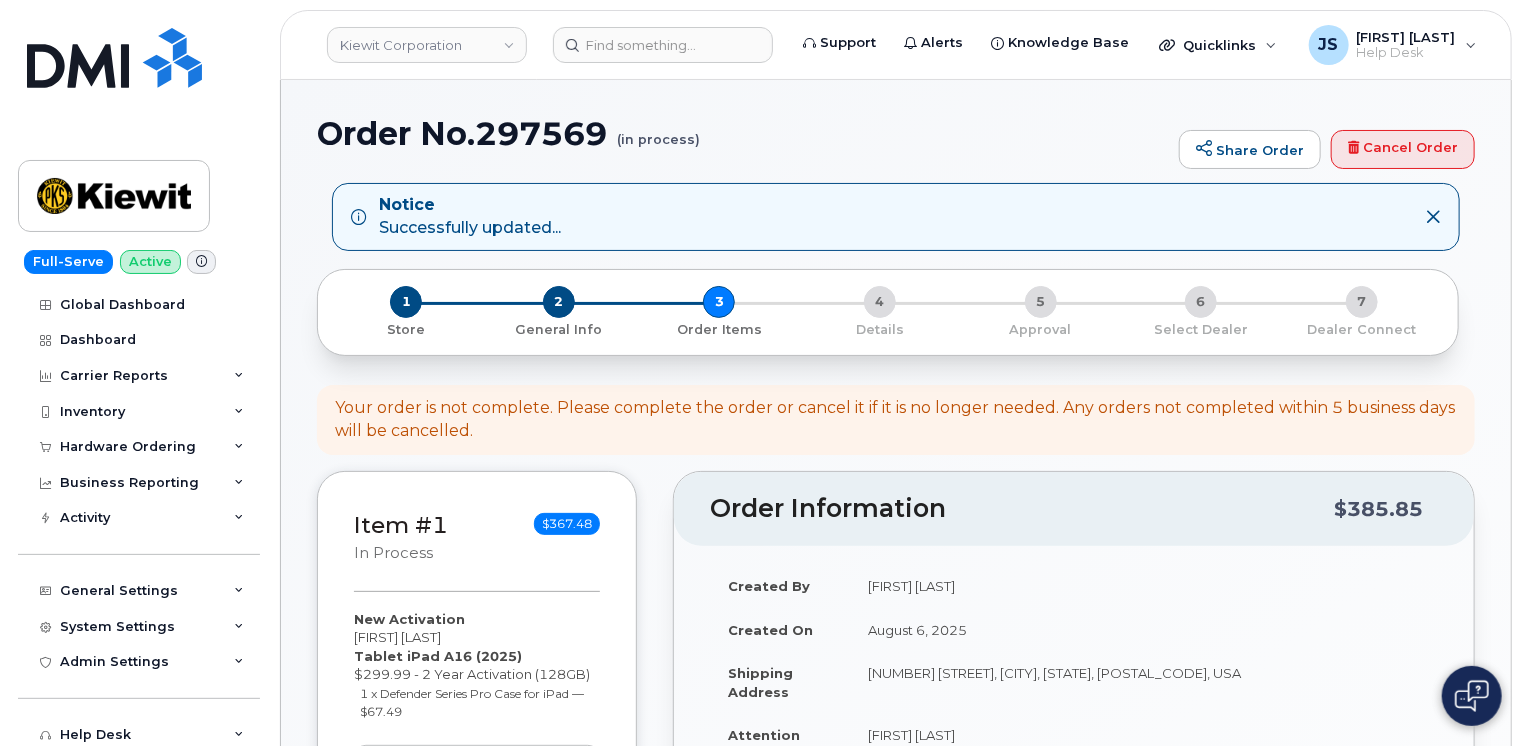 click on "Order No.297569
(in process)" at bounding box center [743, 133] 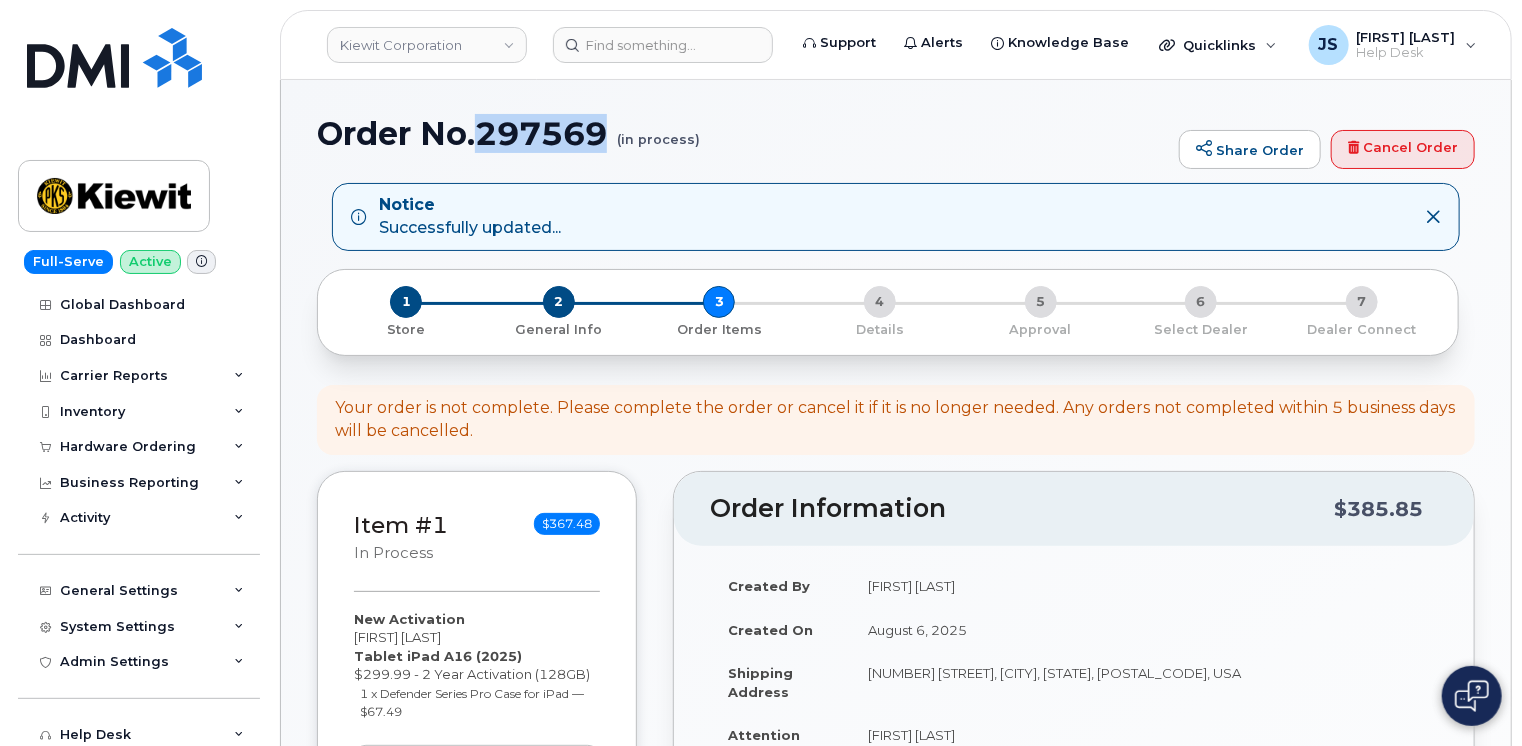 click on "Order No.297569
(in process)" at bounding box center (743, 133) 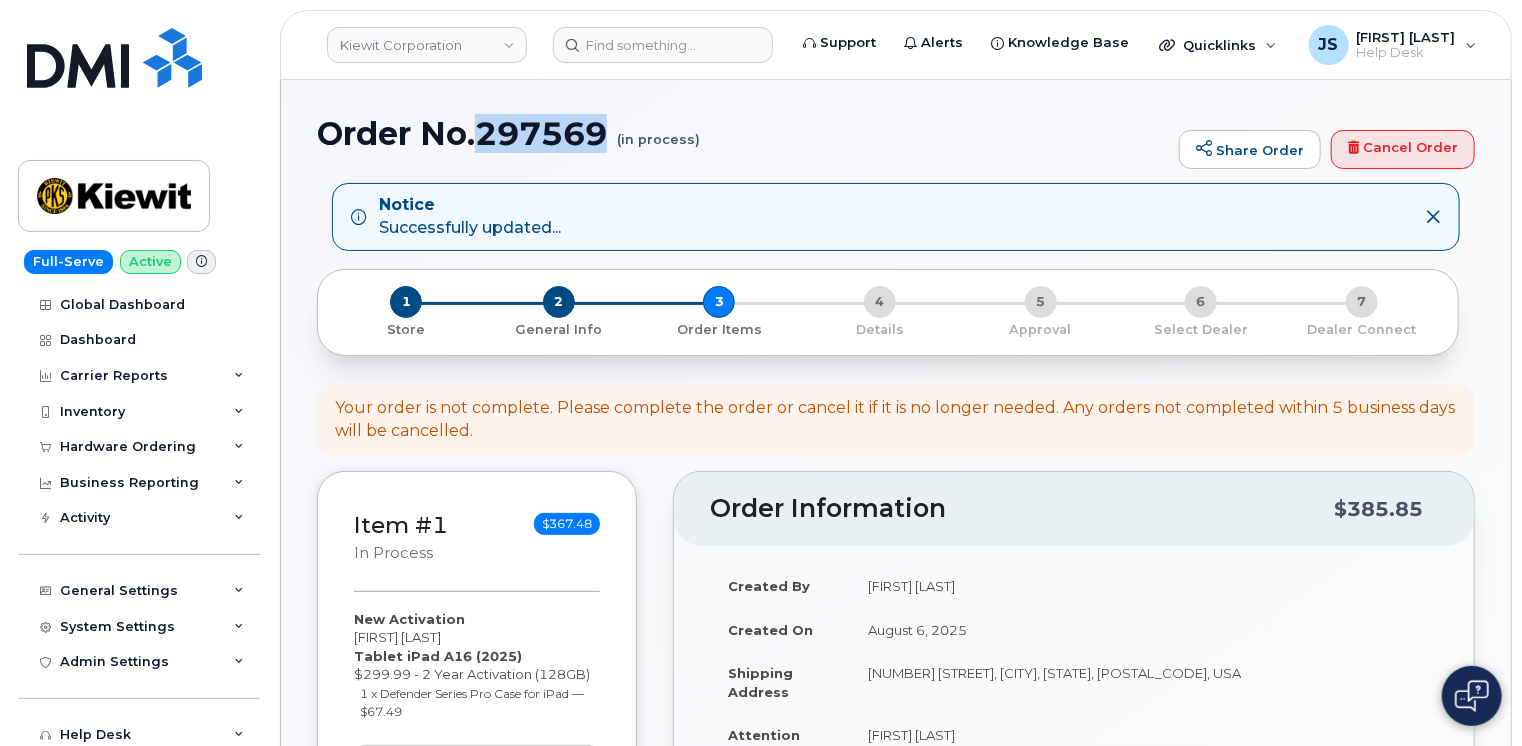 copy on "297569" 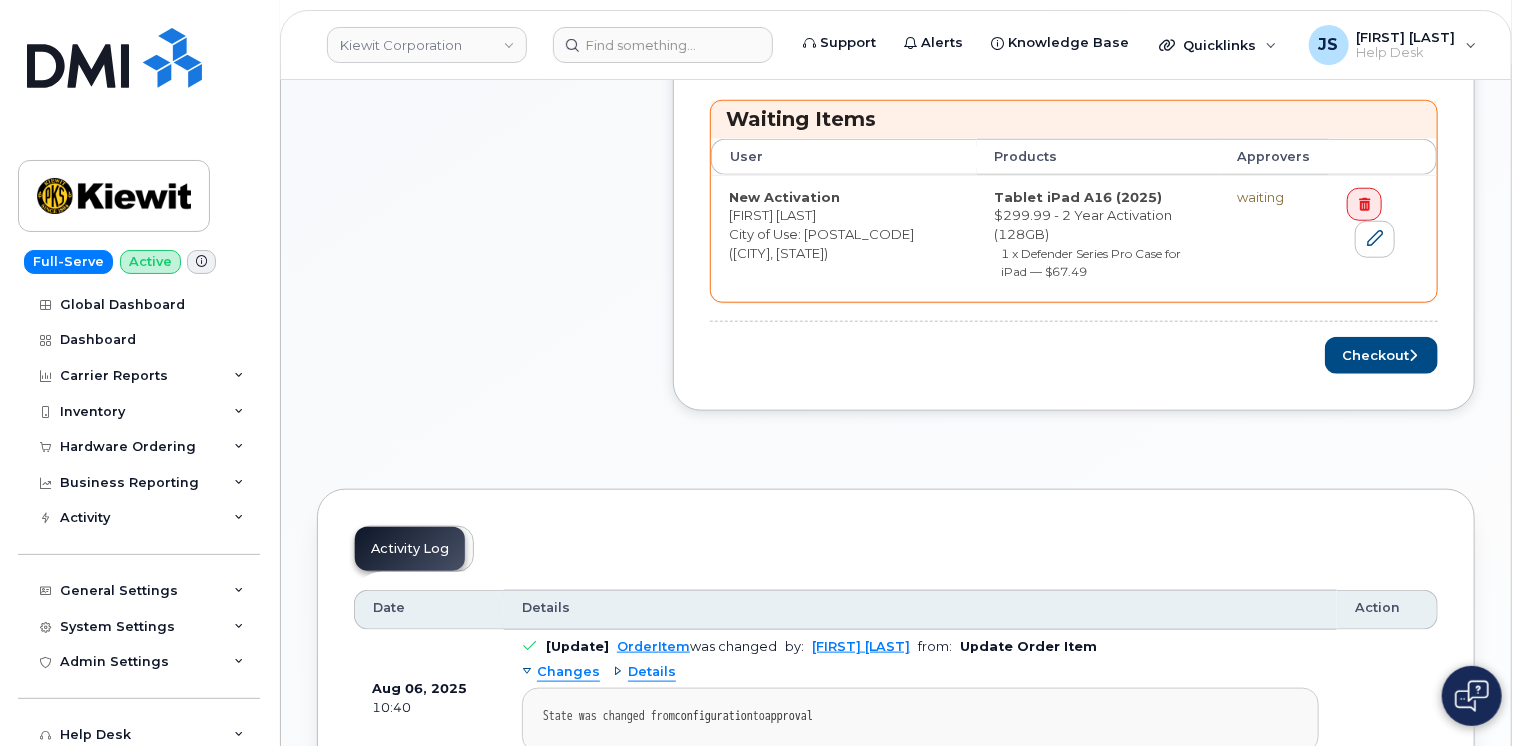 scroll, scrollTop: 800, scrollLeft: 0, axis: vertical 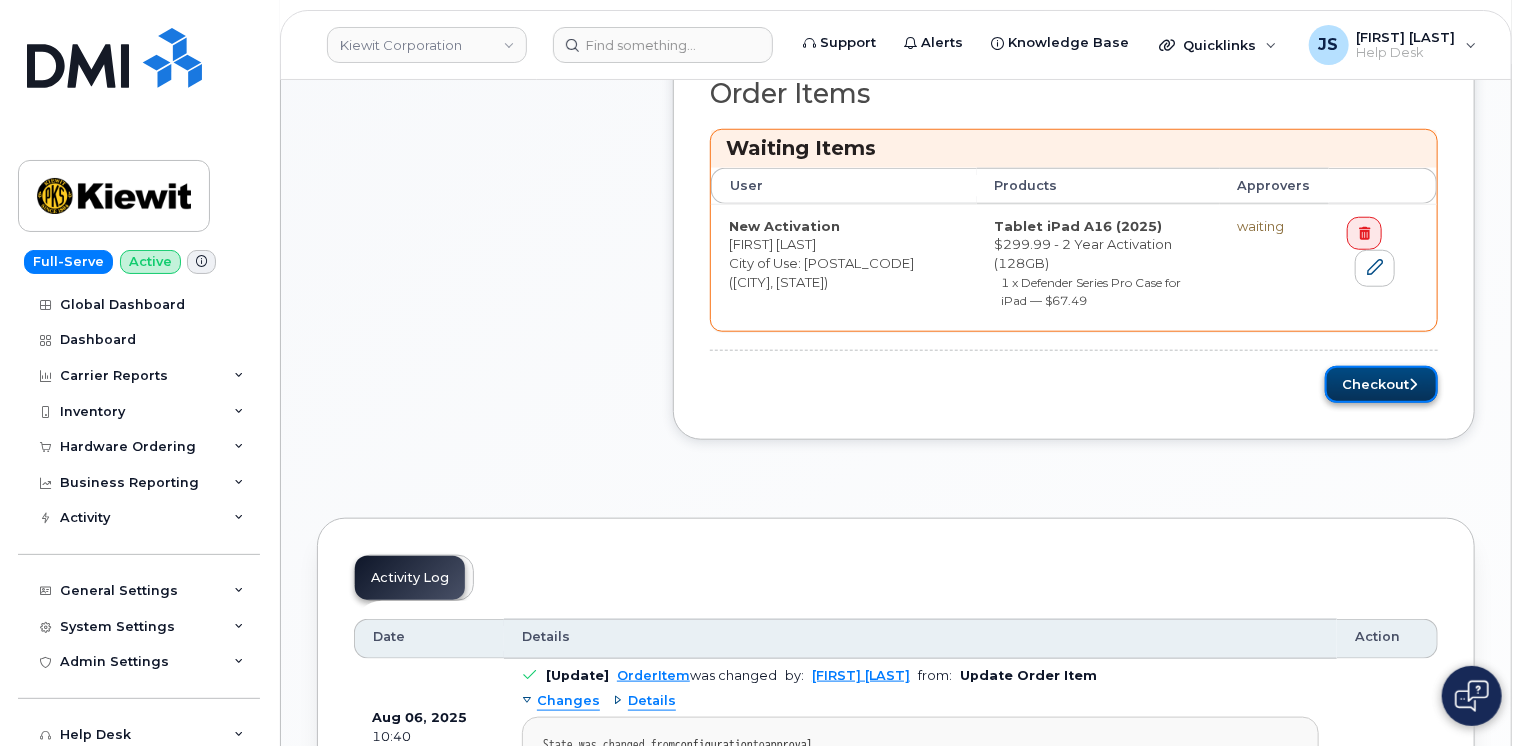 click on "Checkout" at bounding box center [1381, 384] 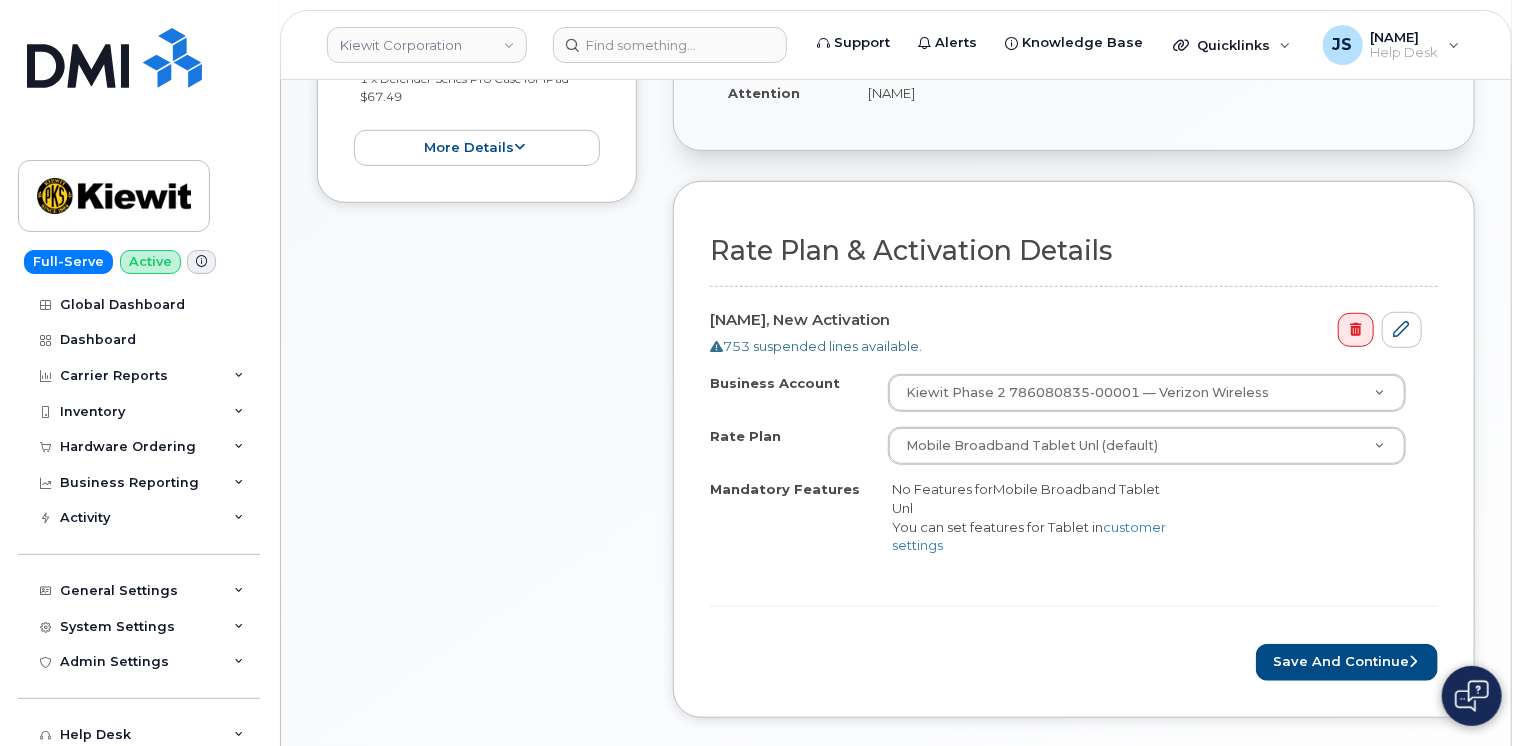 scroll, scrollTop: 600, scrollLeft: 0, axis: vertical 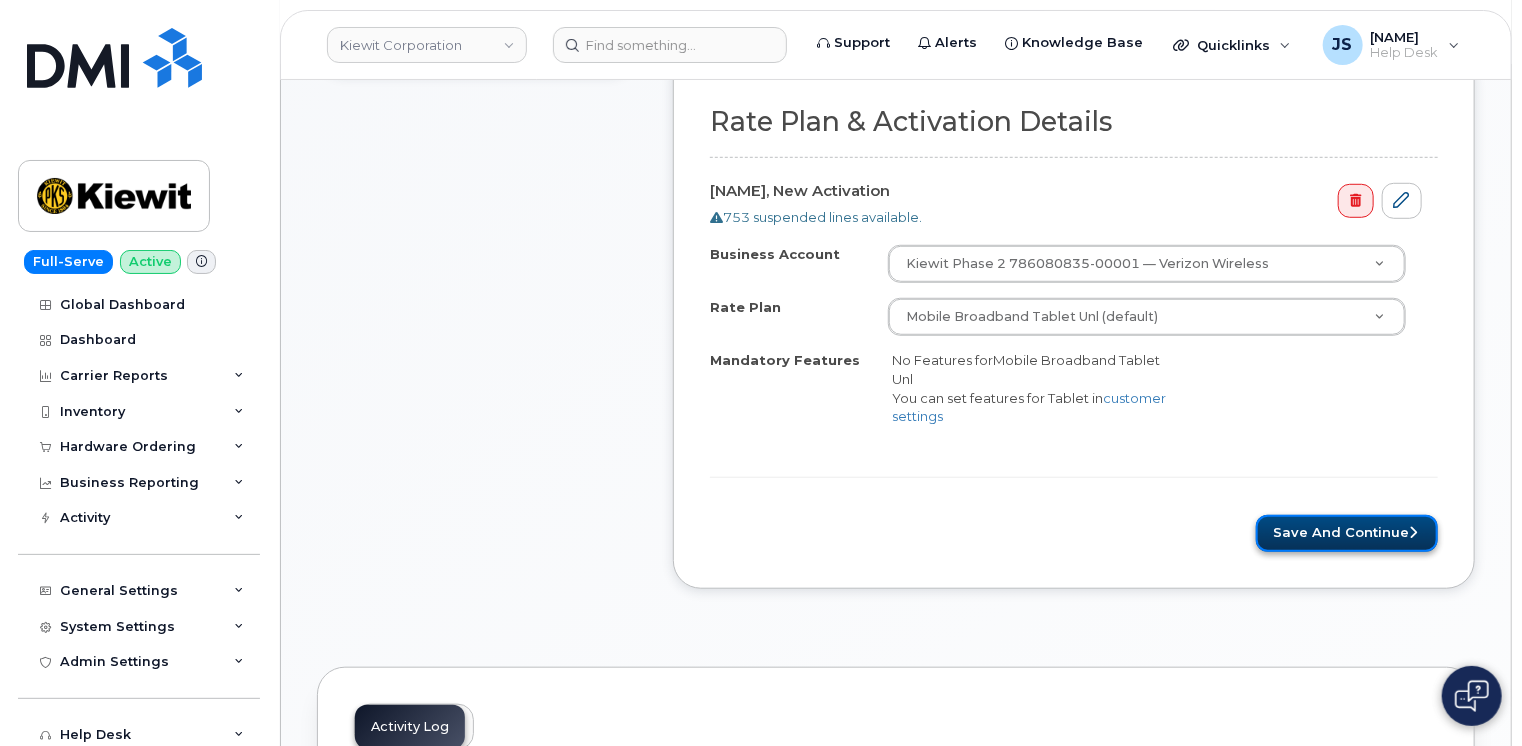 click on "Save and Continue" at bounding box center [1347, 533] 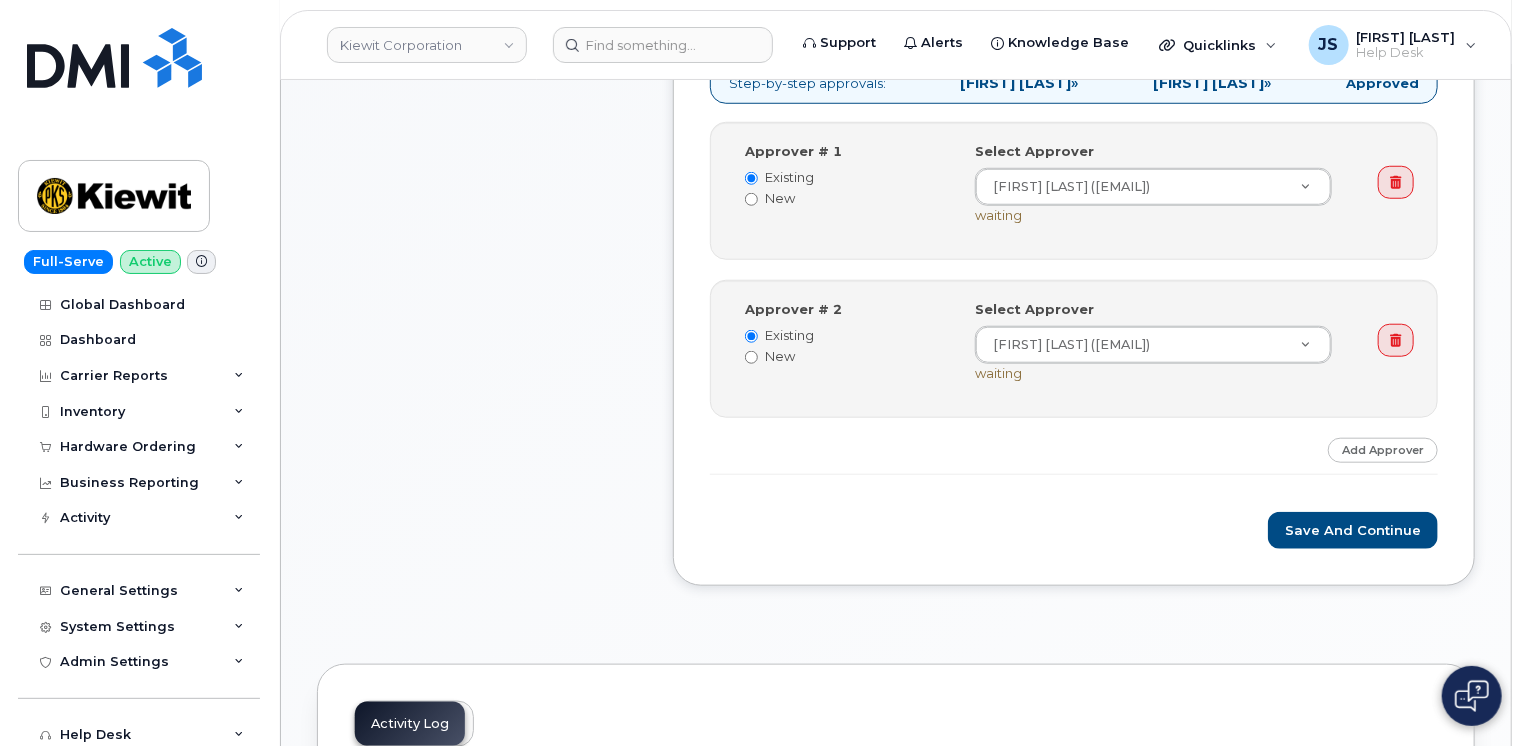 scroll, scrollTop: 800, scrollLeft: 0, axis: vertical 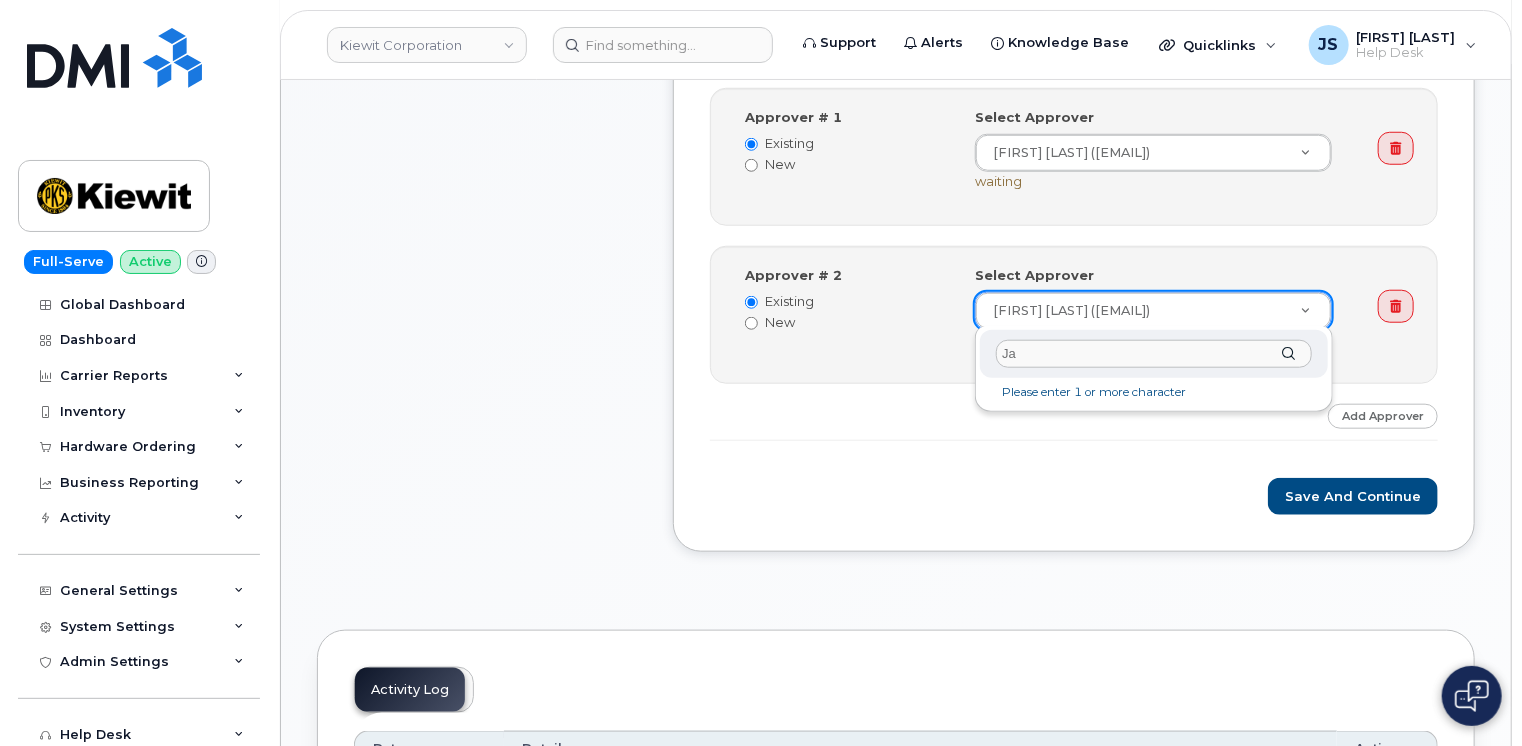 type on "J" 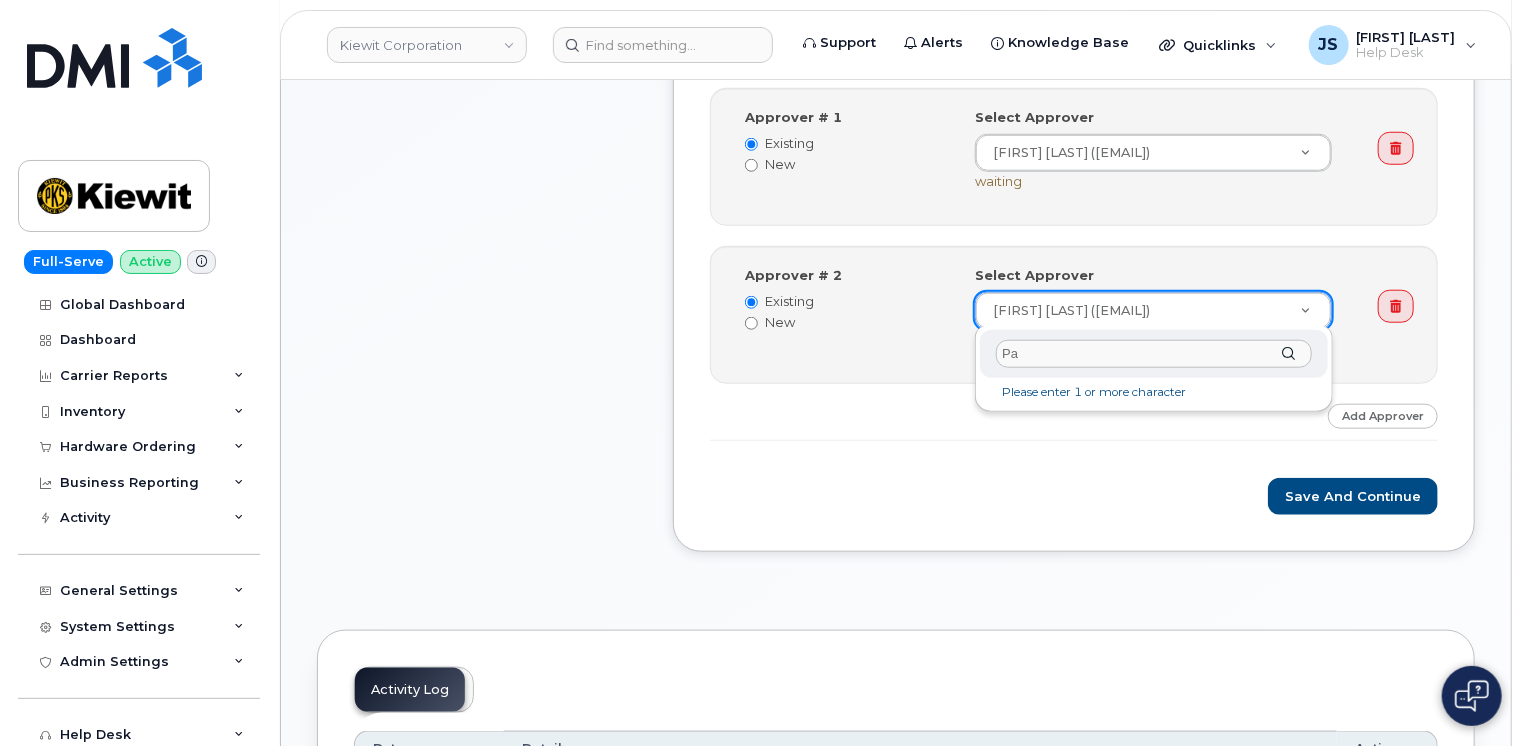 type on "P" 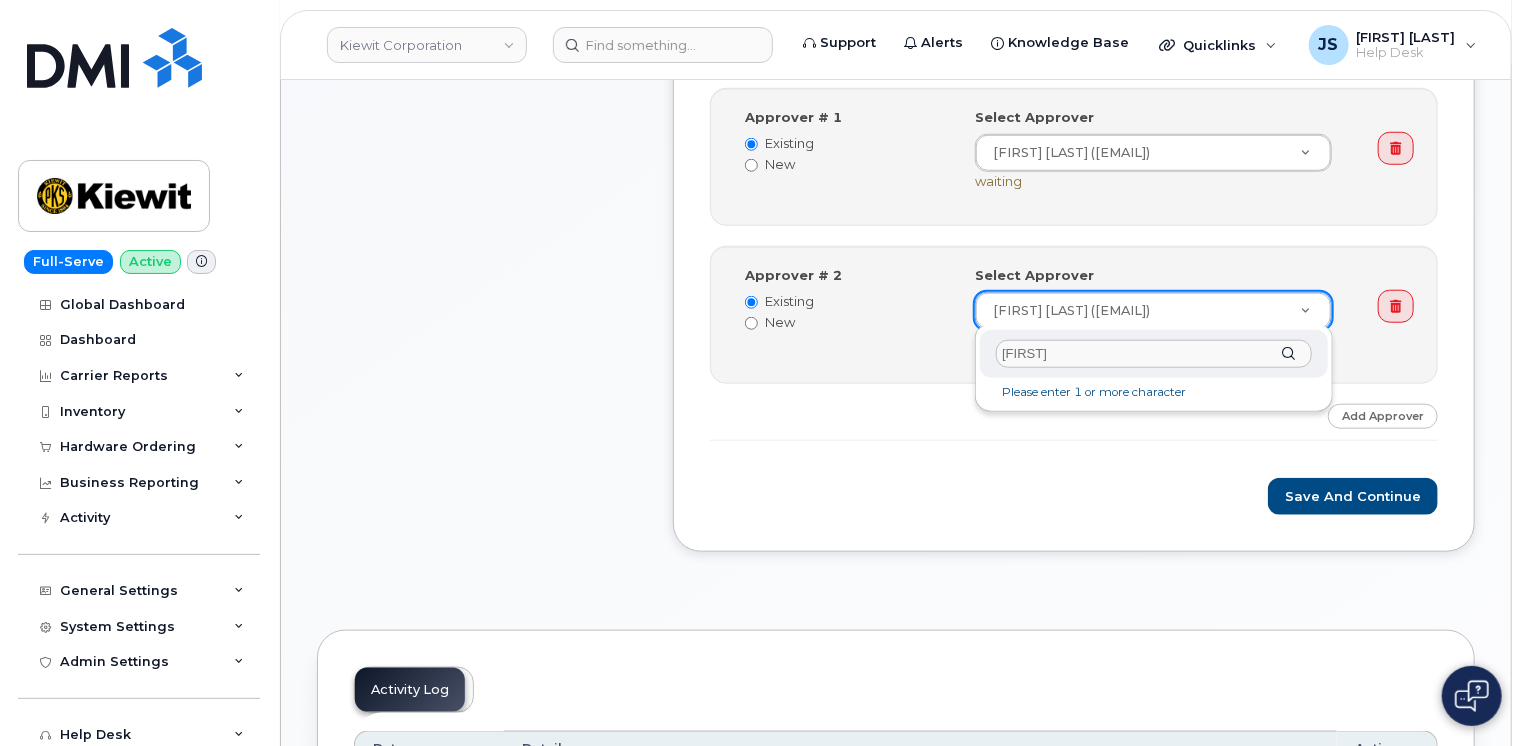 type on "J" 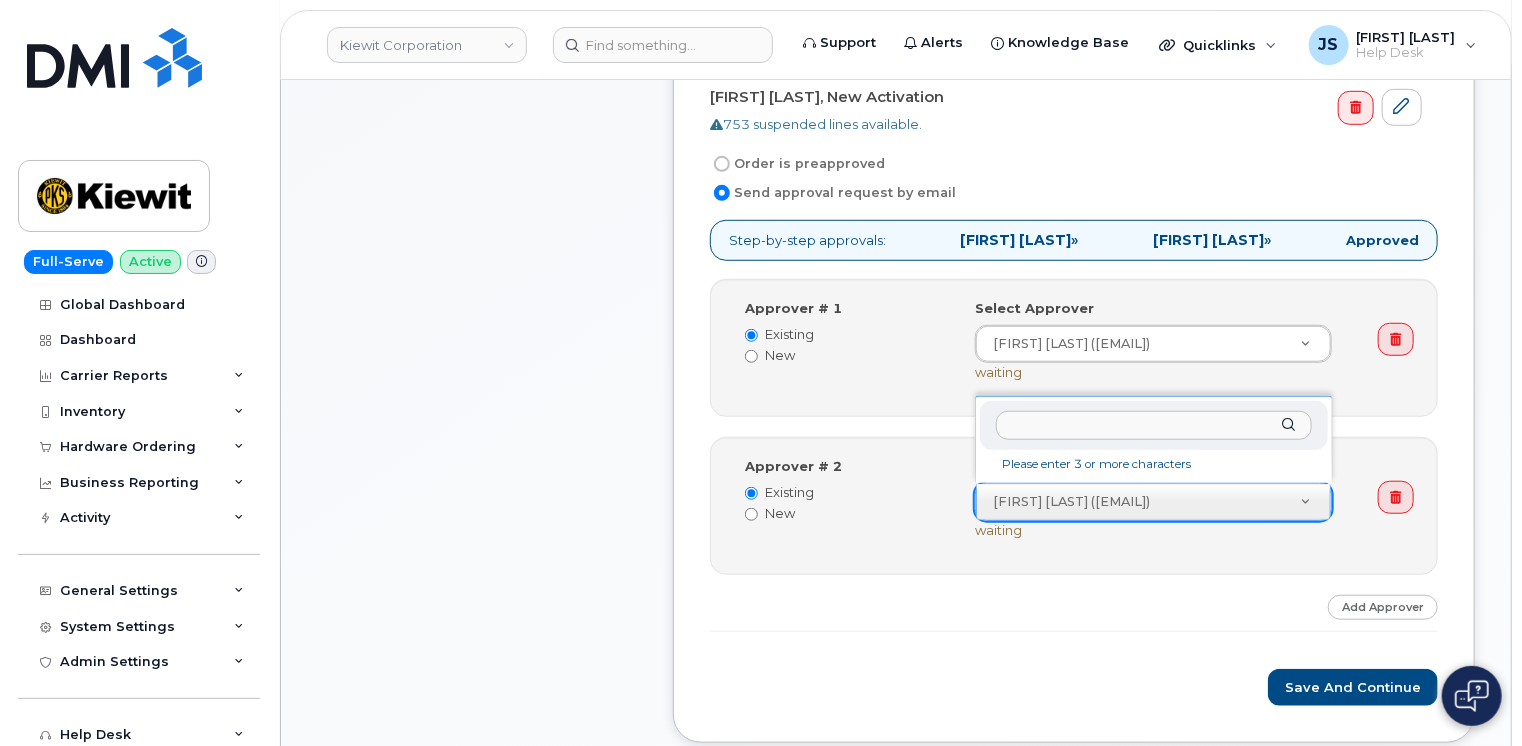 scroll, scrollTop: 800, scrollLeft: 0, axis: vertical 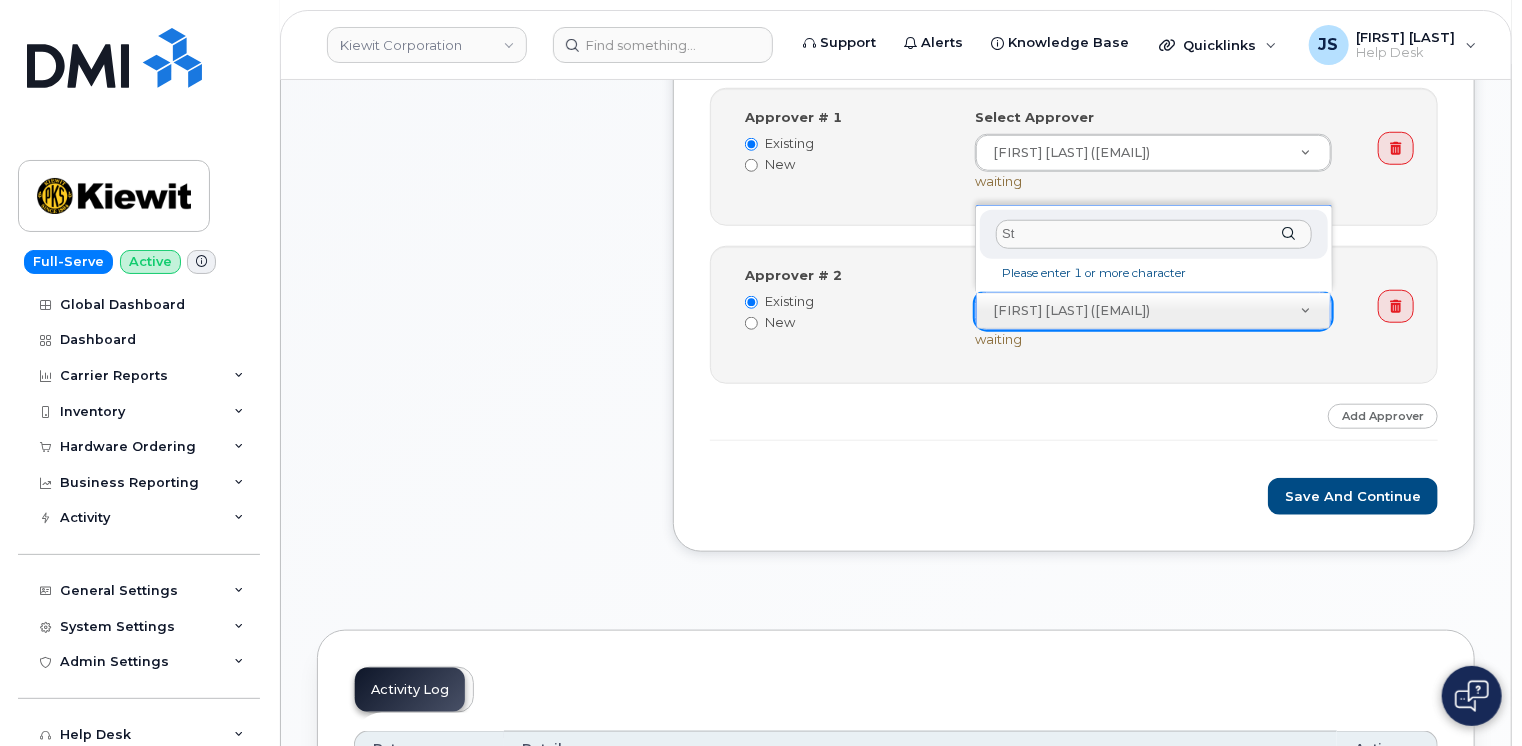 type on "S" 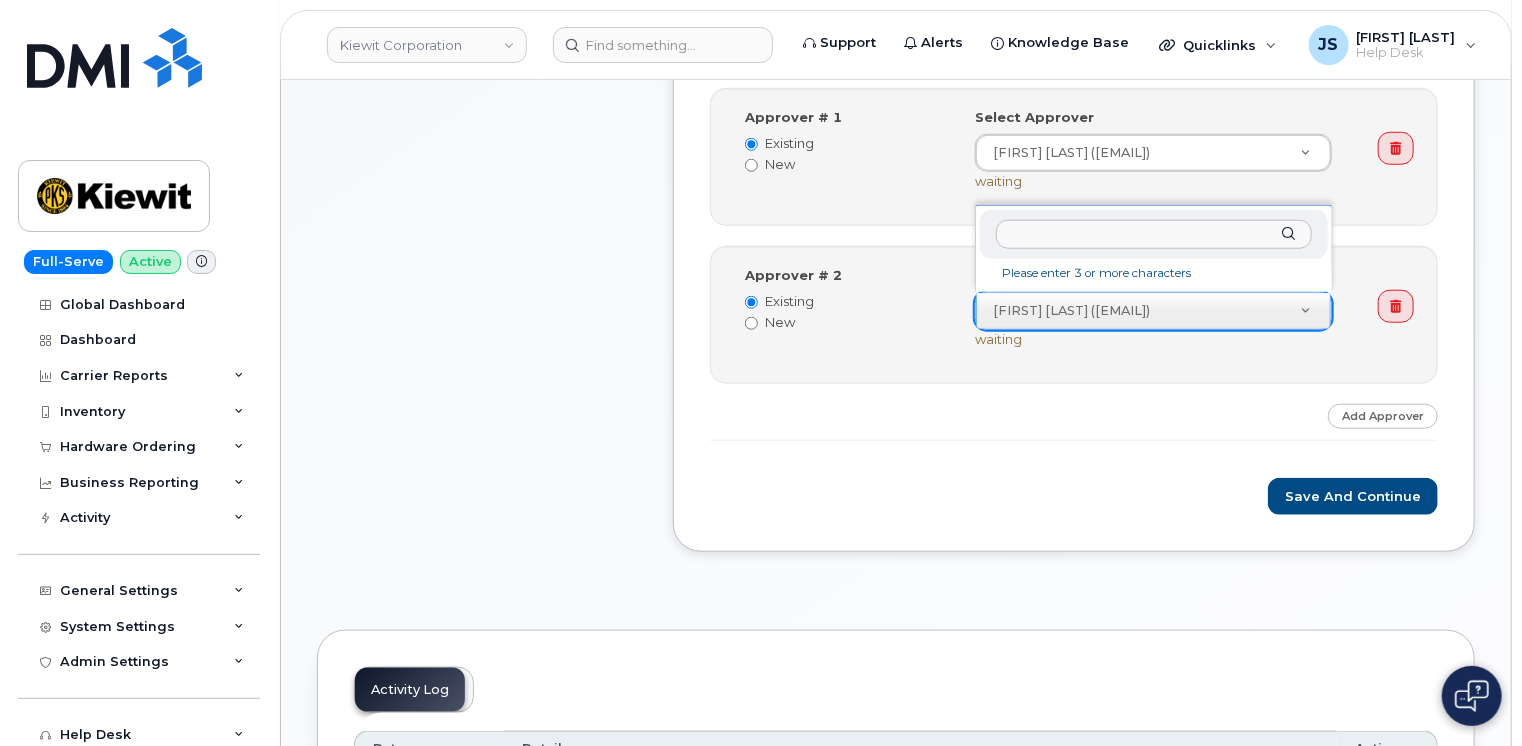 click at bounding box center (1154, 234) 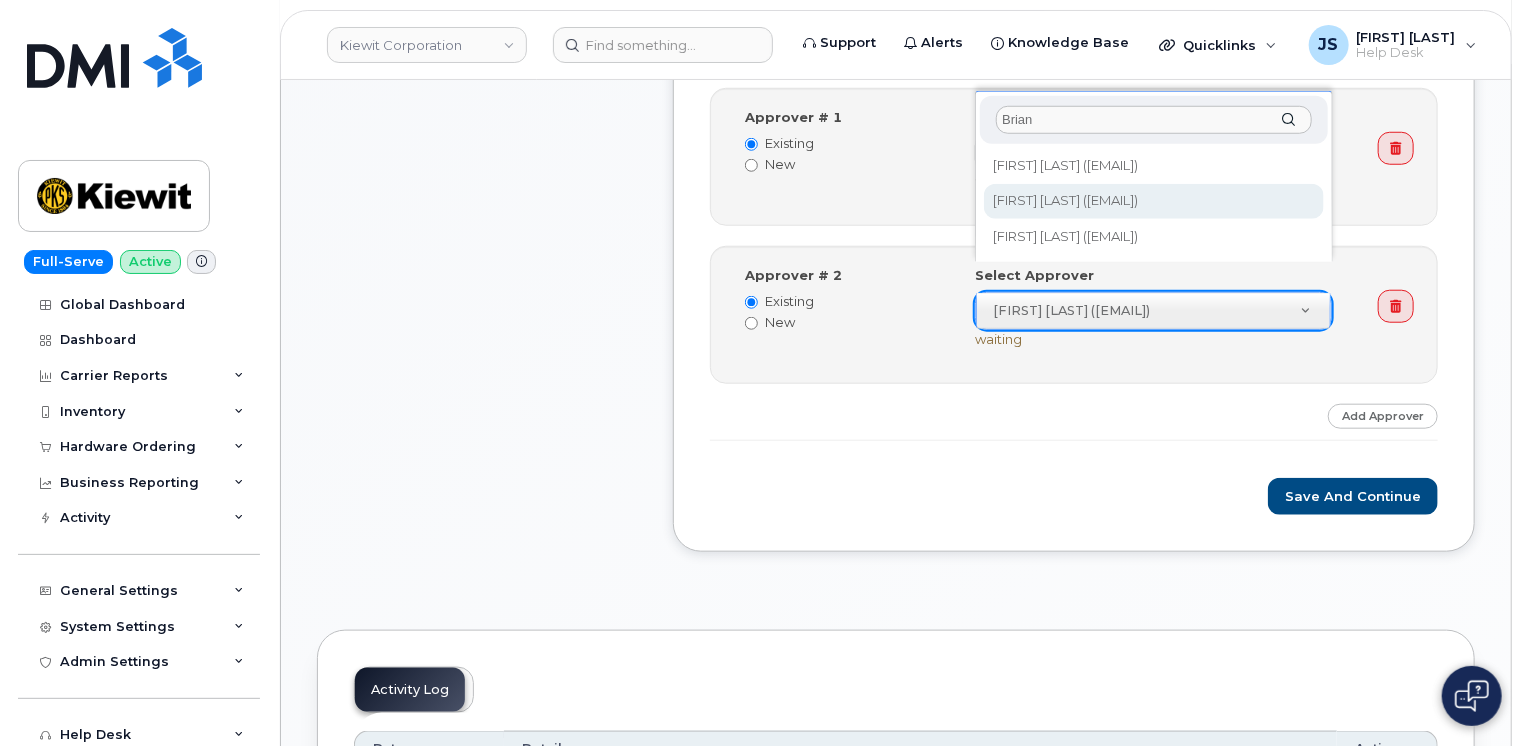 type on "Brian" 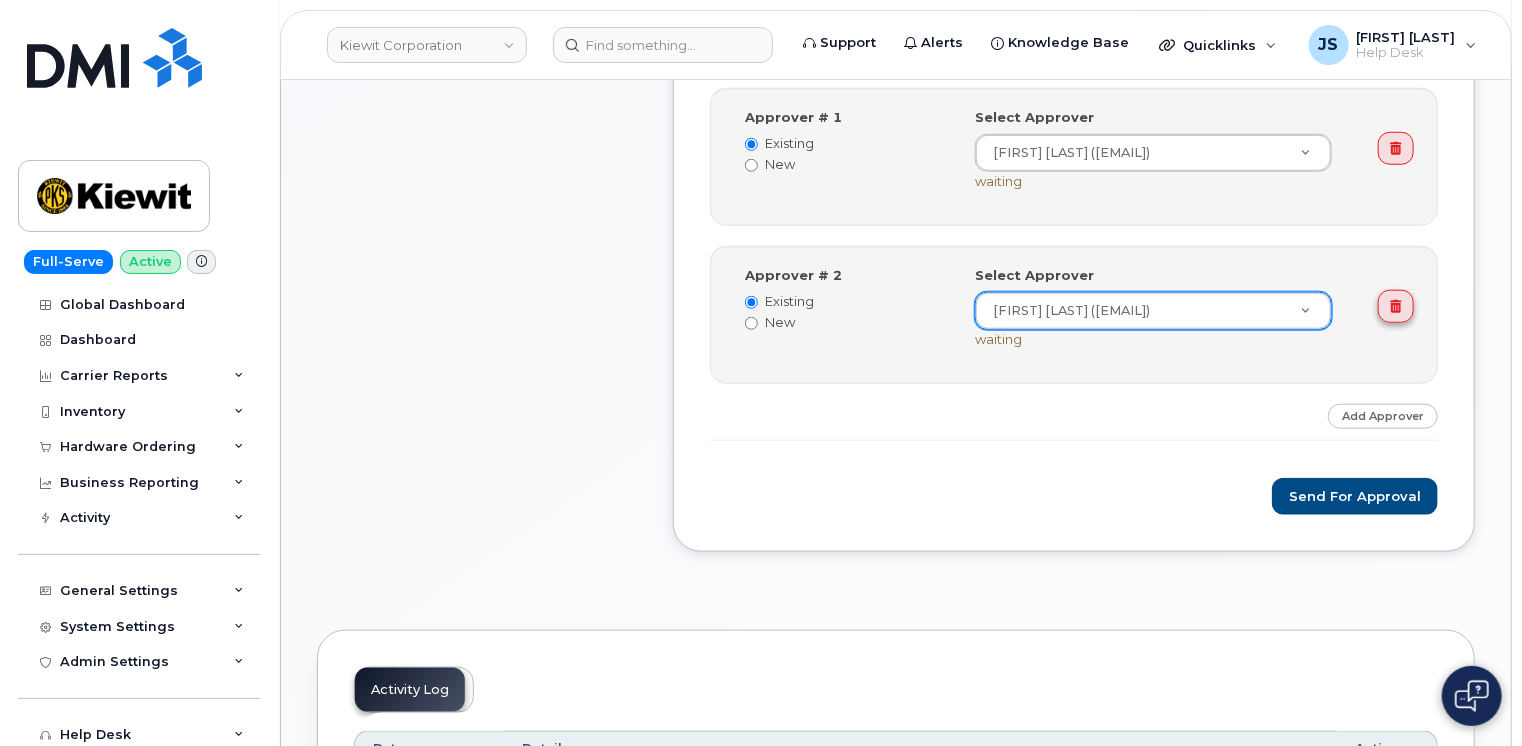click at bounding box center [1396, 306] 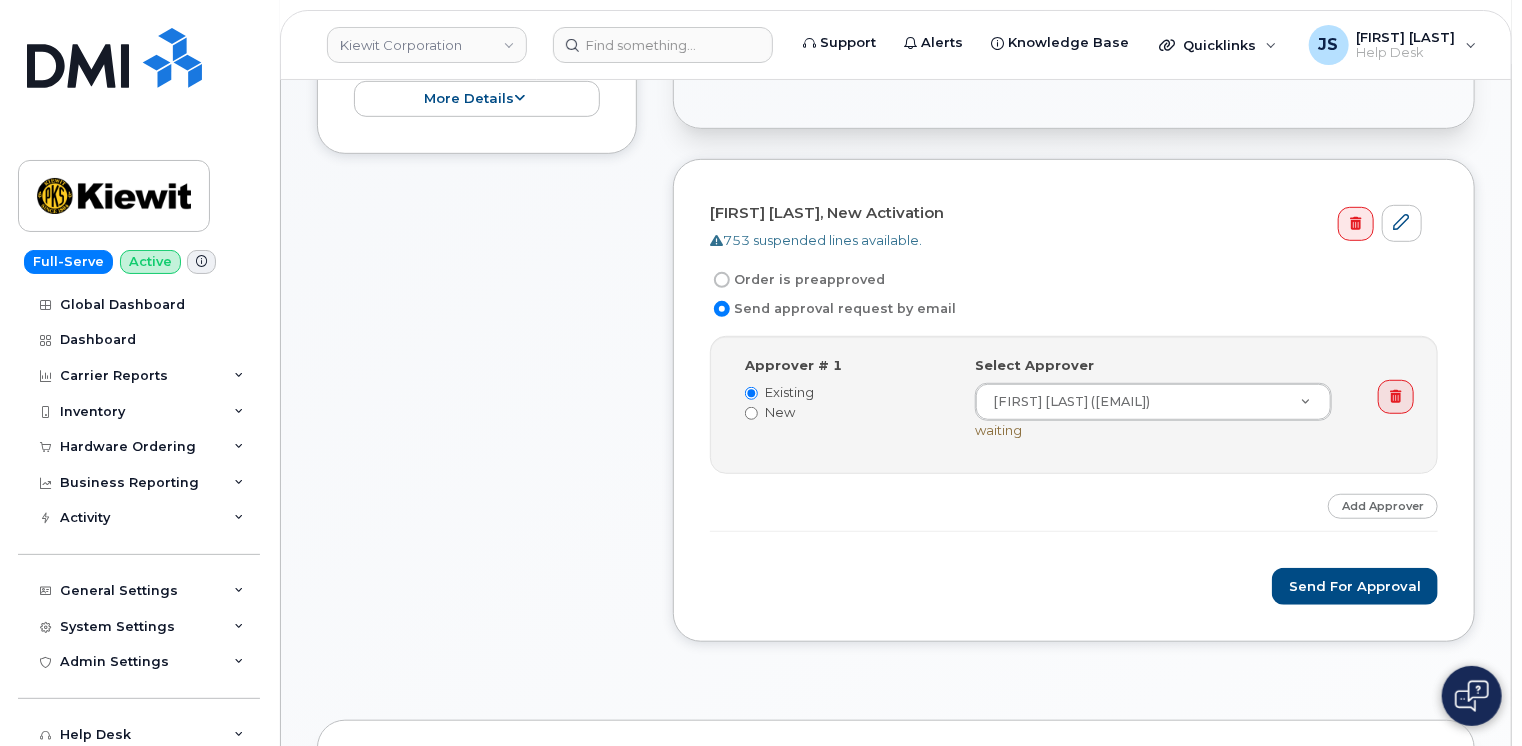scroll, scrollTop: 700, scrollLeft: 0, axis: vertical 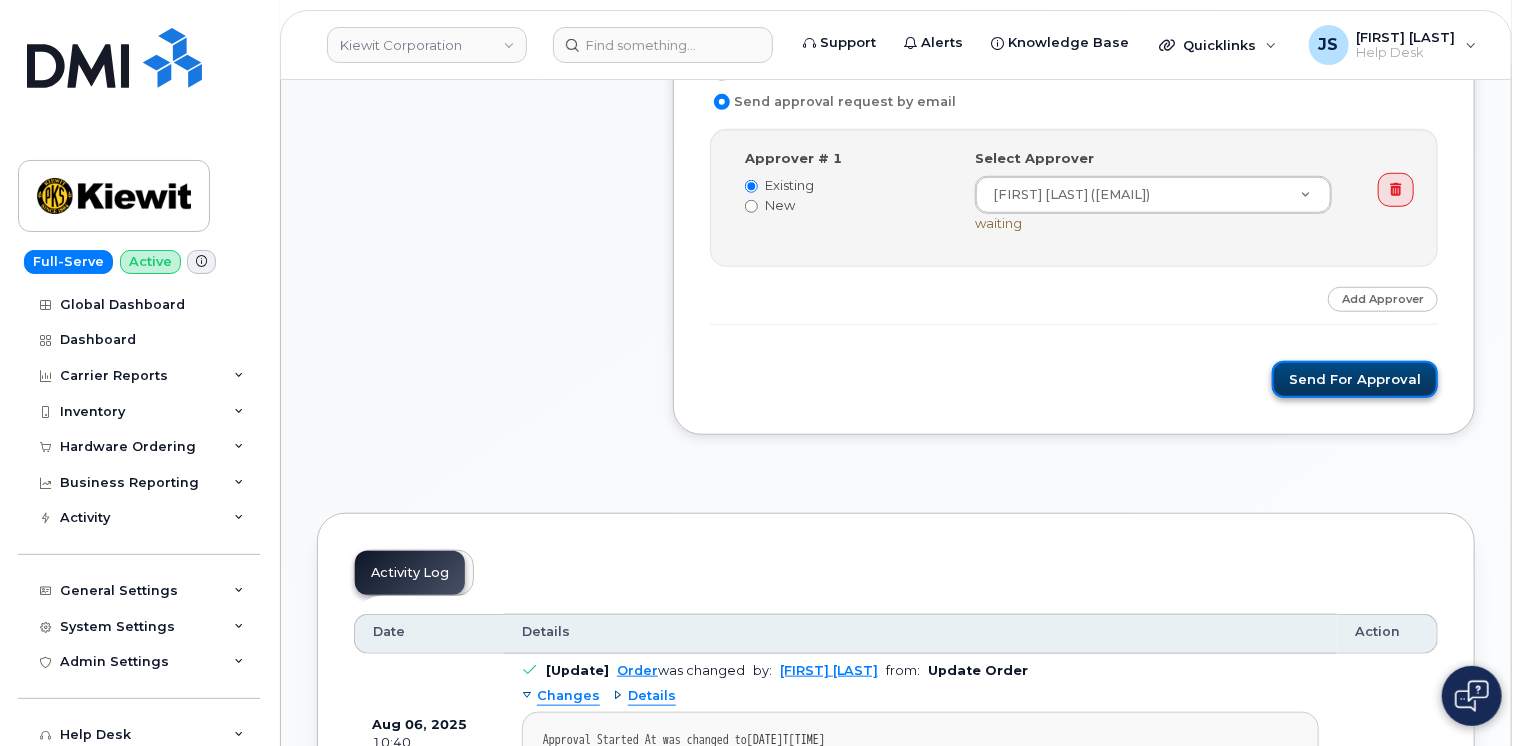 click on "Send for Approval" at bounding box center (1355, 379) 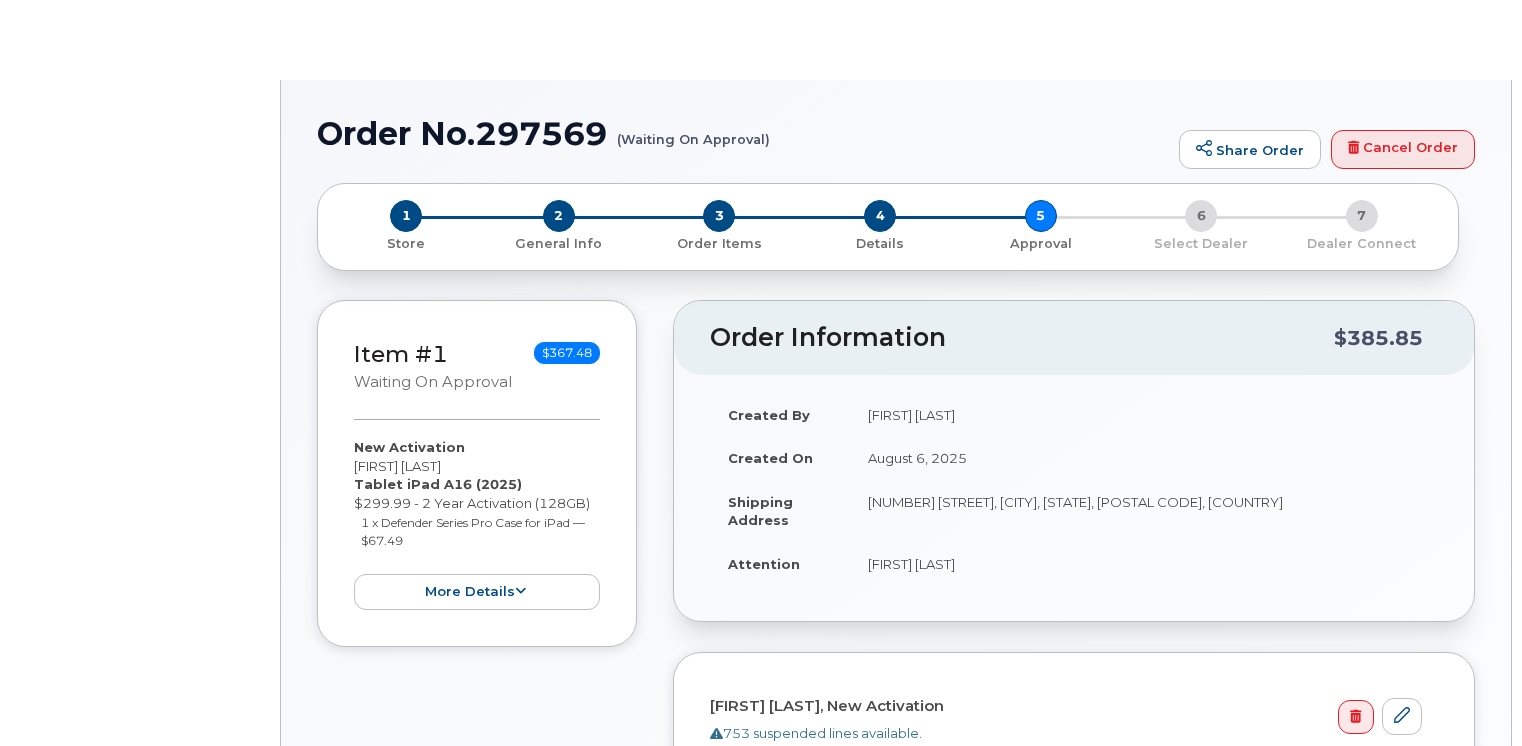 scroll, scrollTop: 0, scrollLeft: 0, axis: both 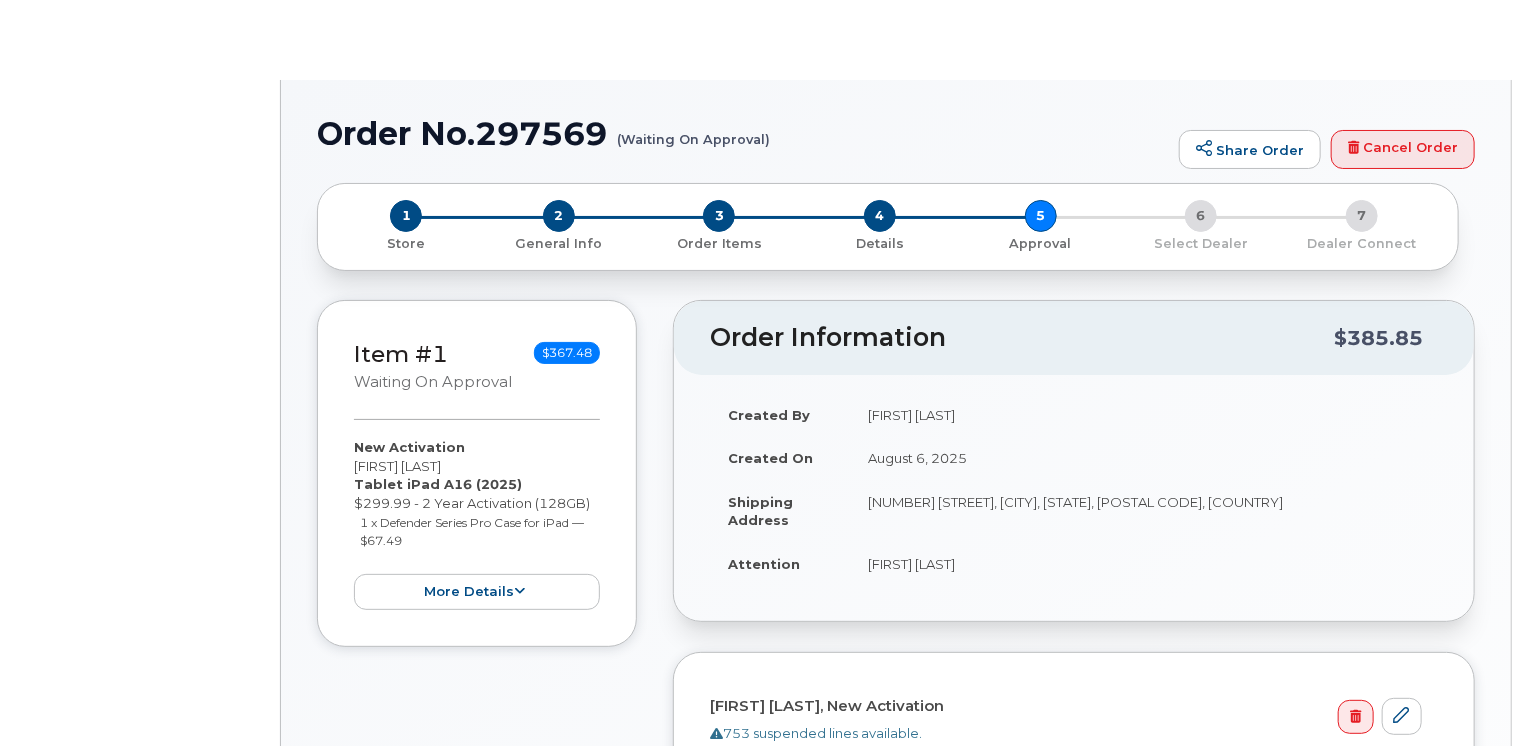 radio on "true" 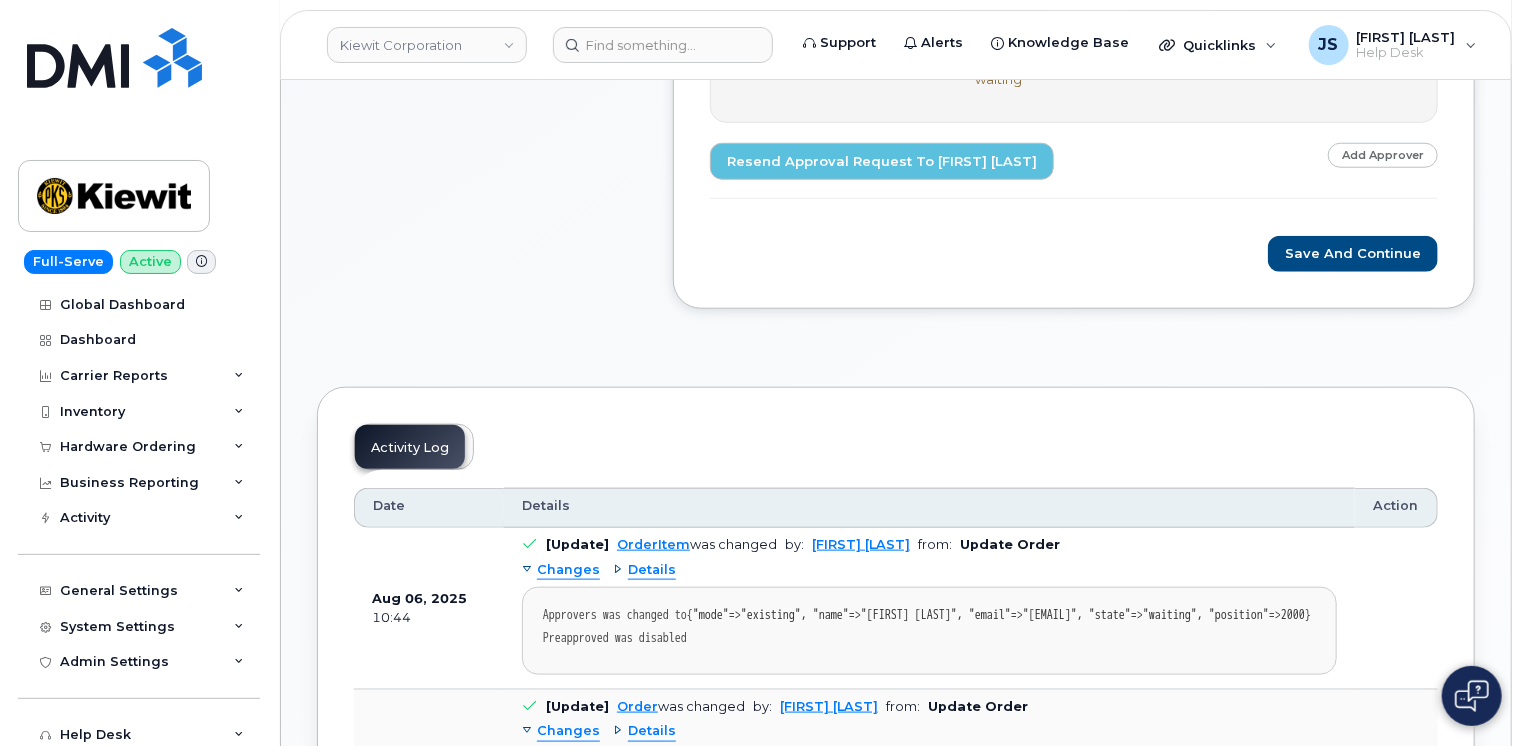 scroll, scrollTop: 700, scrollLeft: 0, axis: vertical 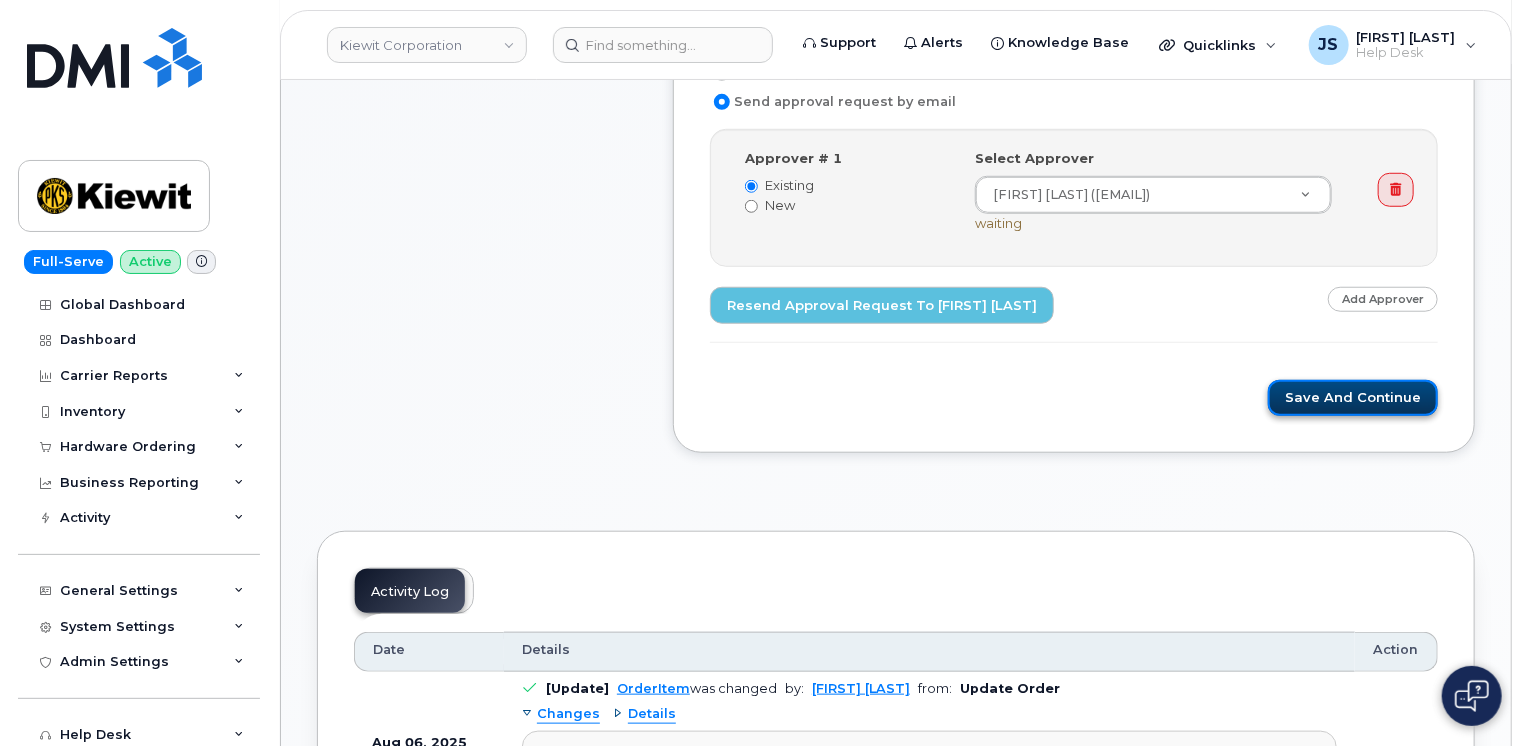 click on "Save and Continue" at bounding box center [1353, 398] 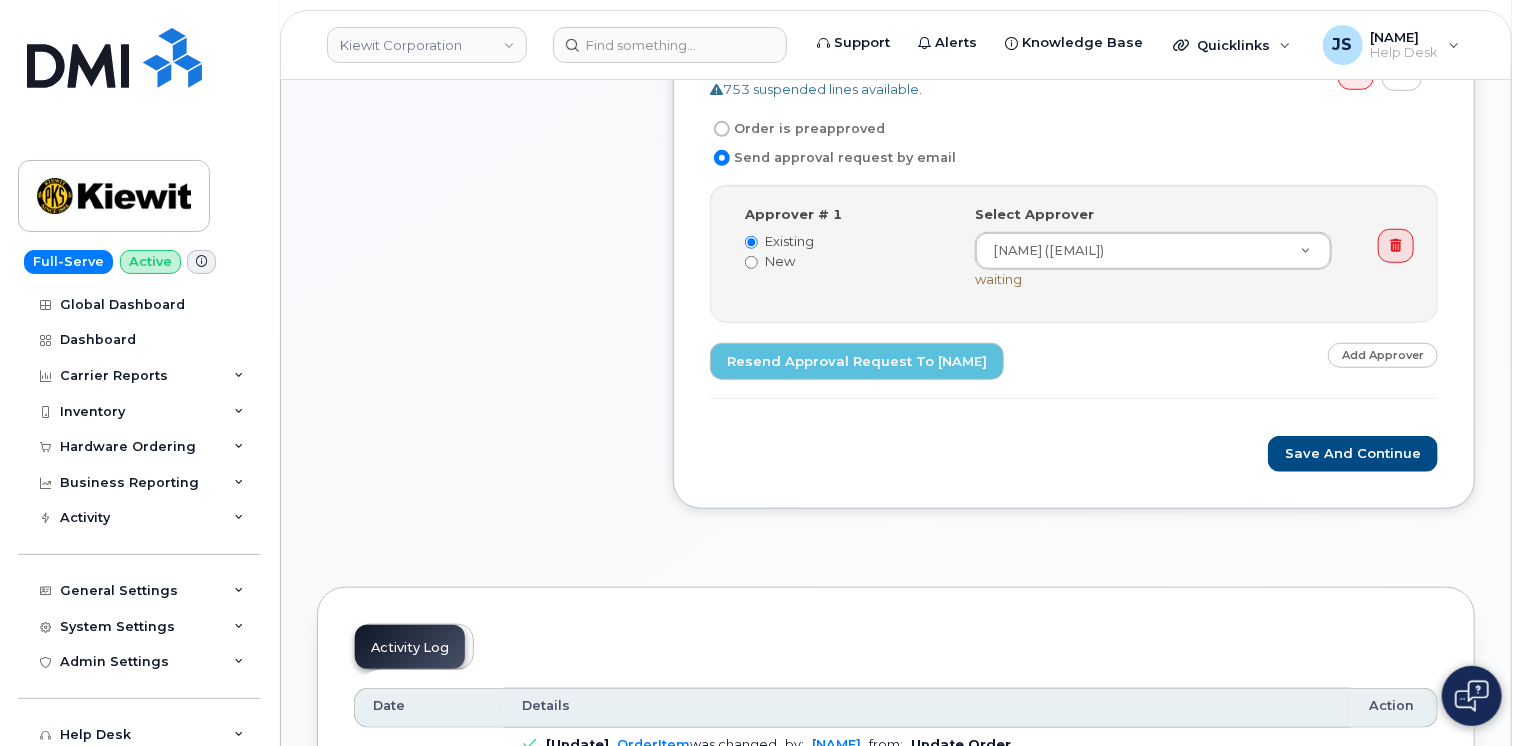 scroll, scrollTop: 600, scrollLeft: 0, axis: vertical 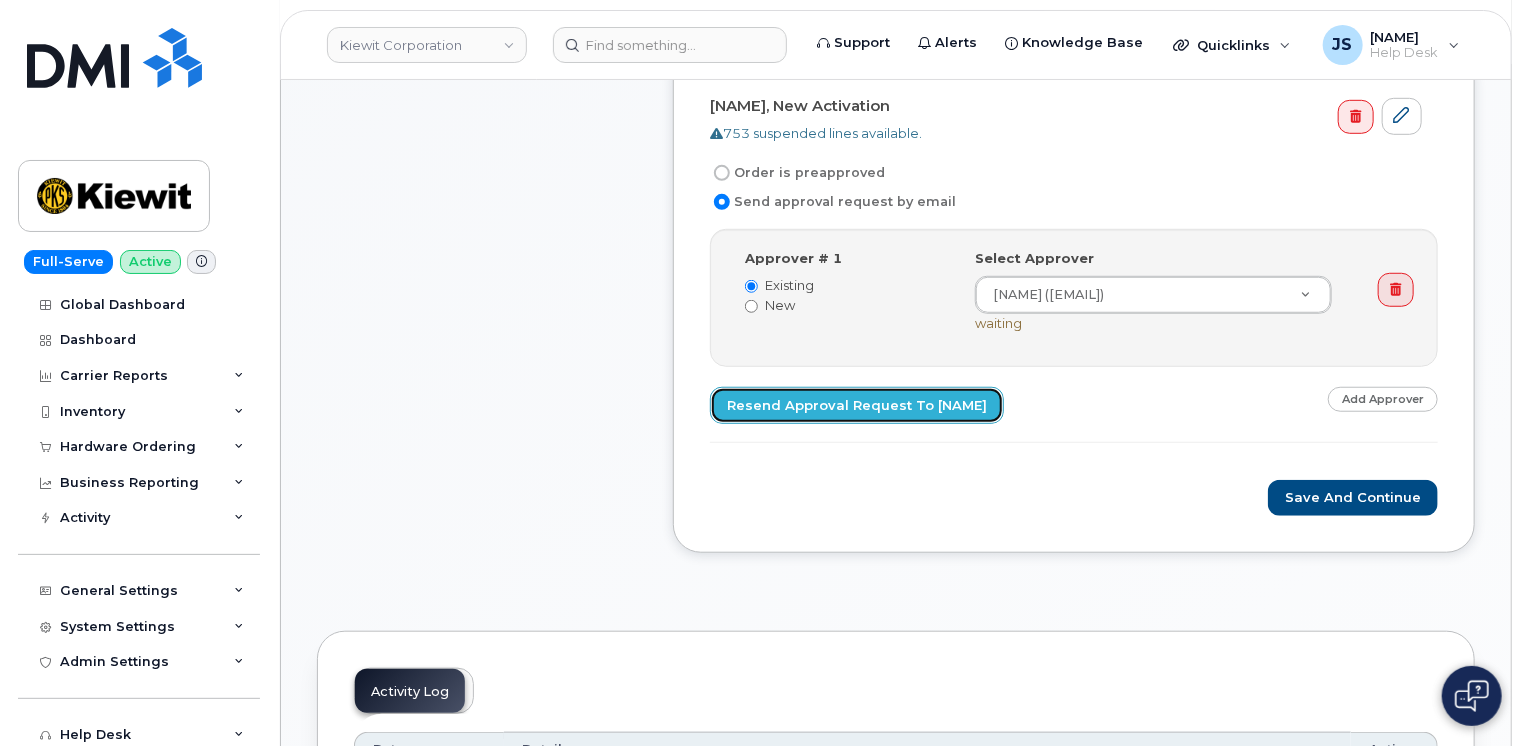 click on "Resend Approval Request to [NAME]" at bounding box center [857, 405] 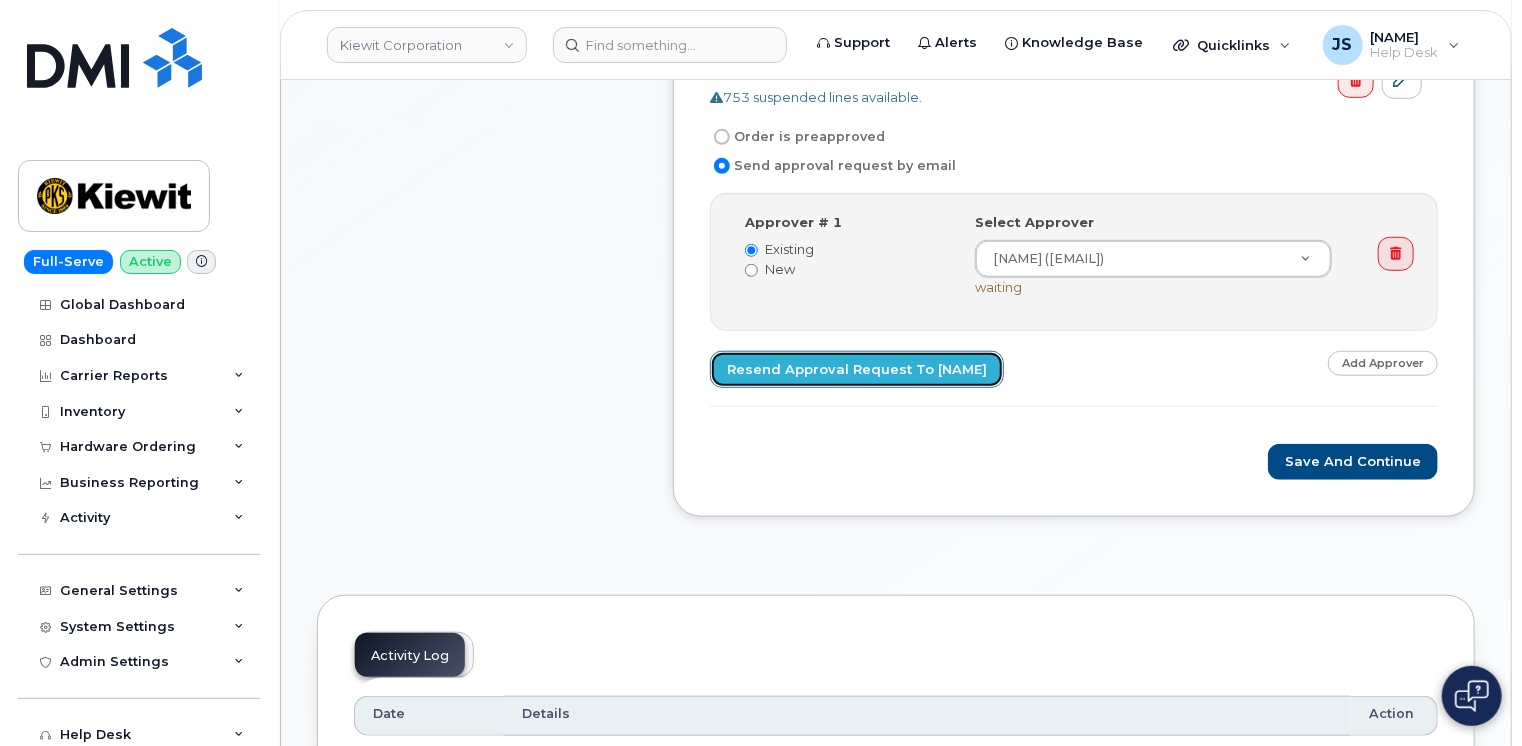 scroll, scrollTop: 700, scrollLeft: 0, axis: vertical 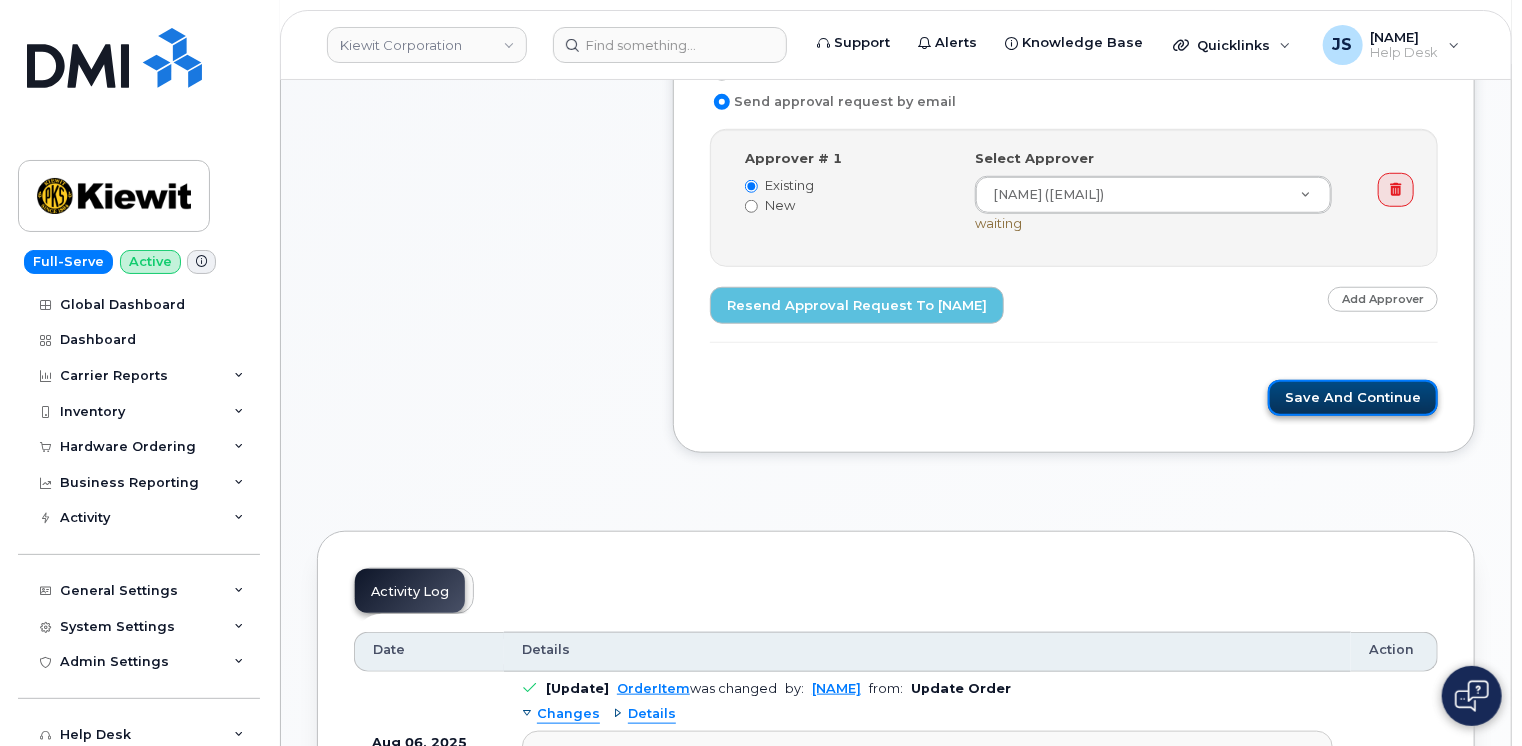 click on "Save and Continue" at bounding box center (1353, 398) 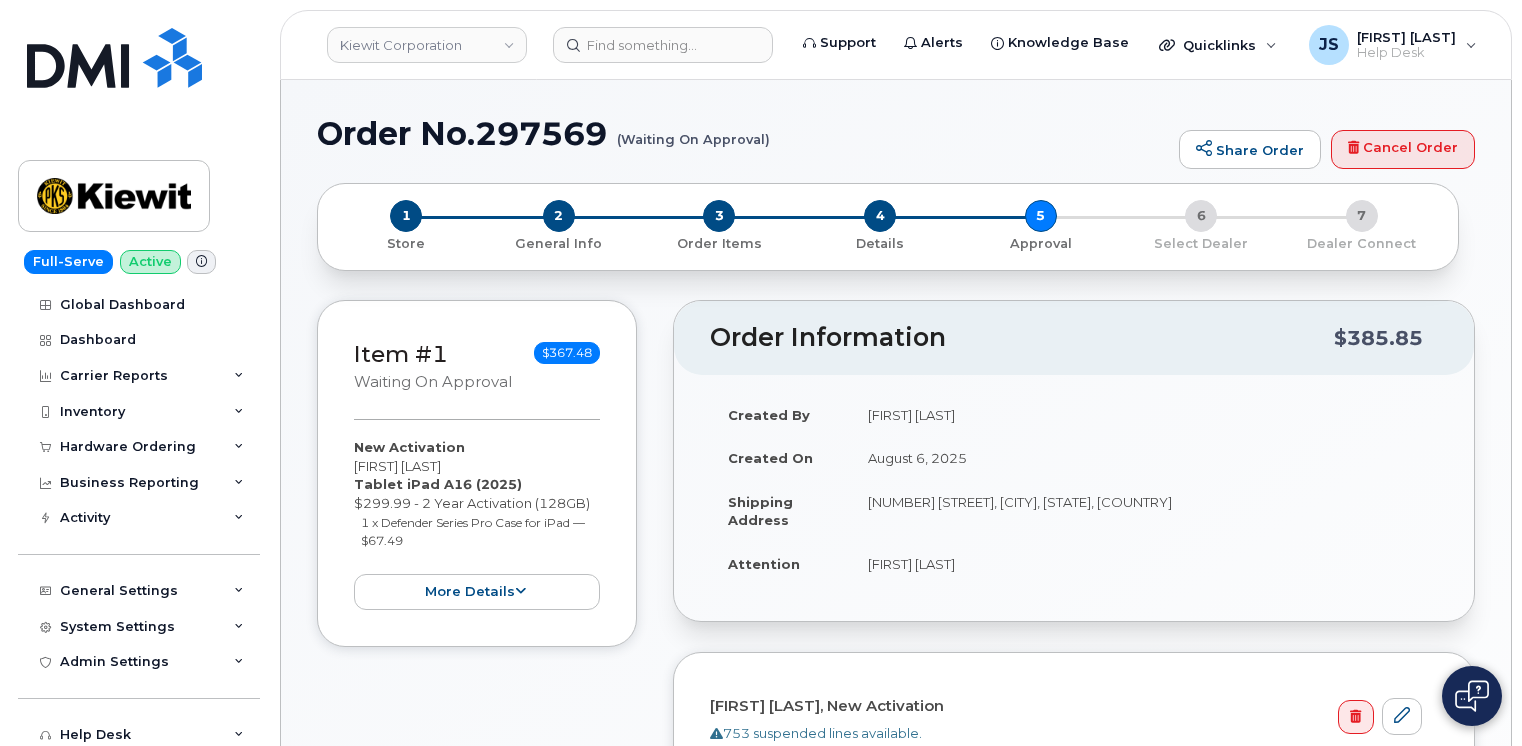 scroll, scrollTop: 0, scrollLeft: 0, axis: both 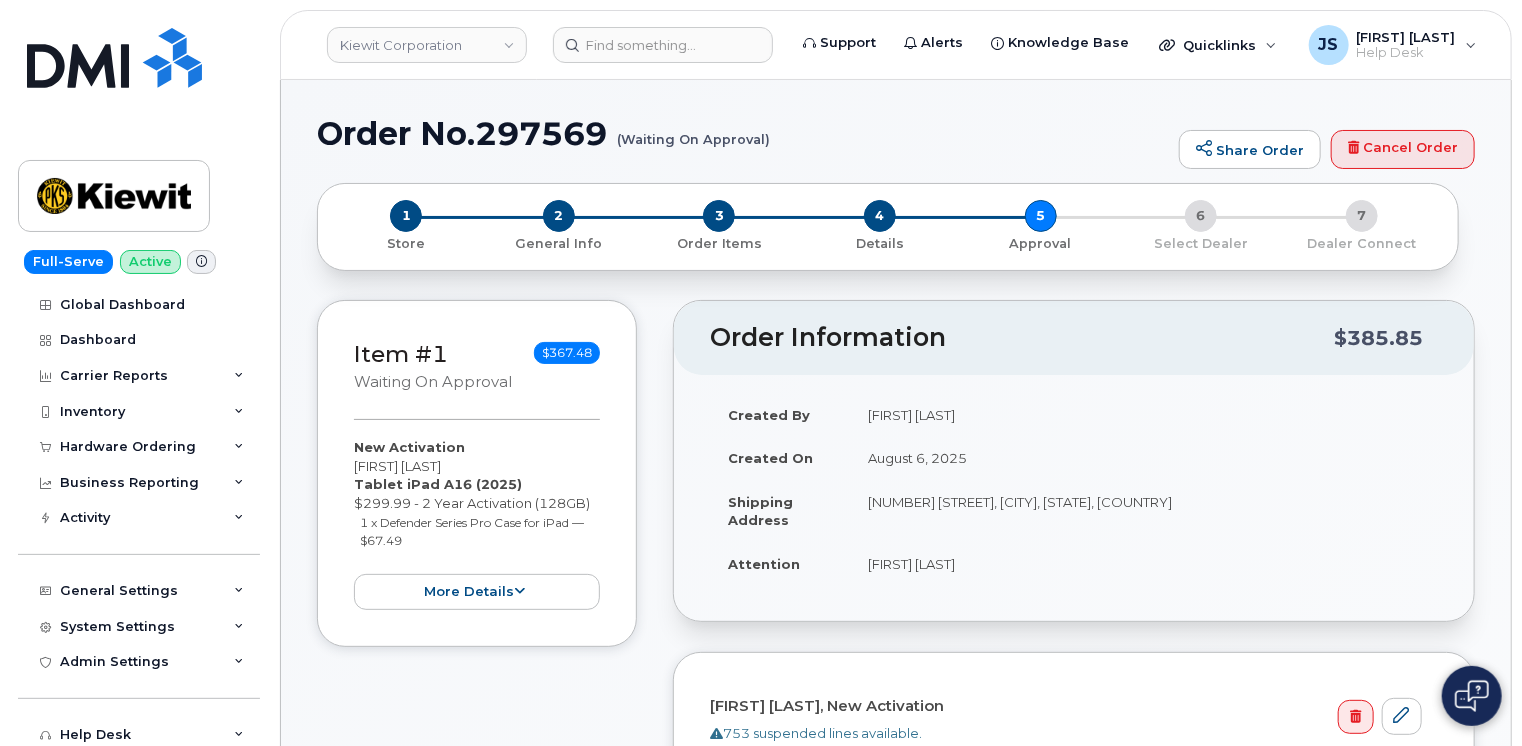 click on "Order No.297569
(Waiting On Approval)" at bounding box center [743, 133] 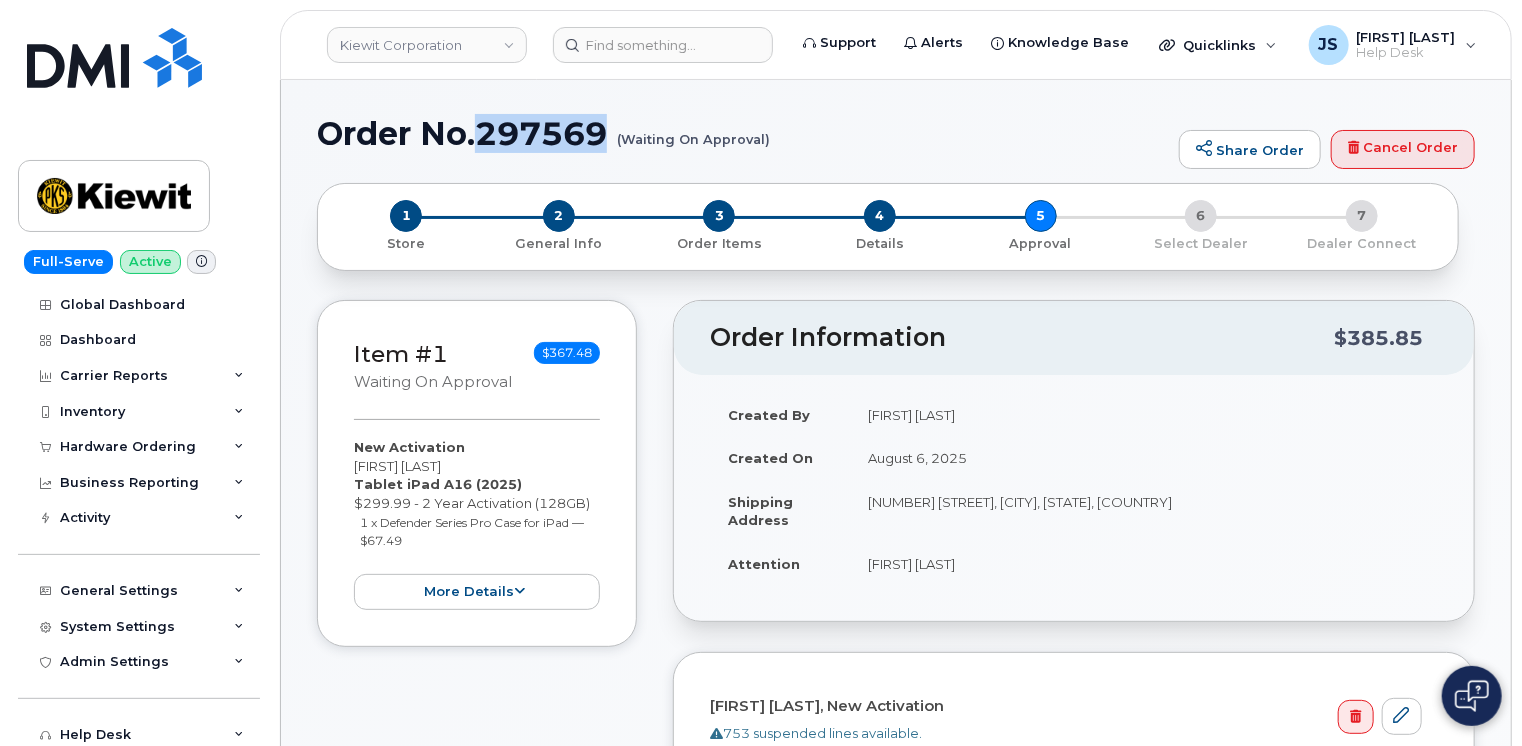 click on "Order No.297569
(Waiting On Approval)" at bounding box center (743, 133) 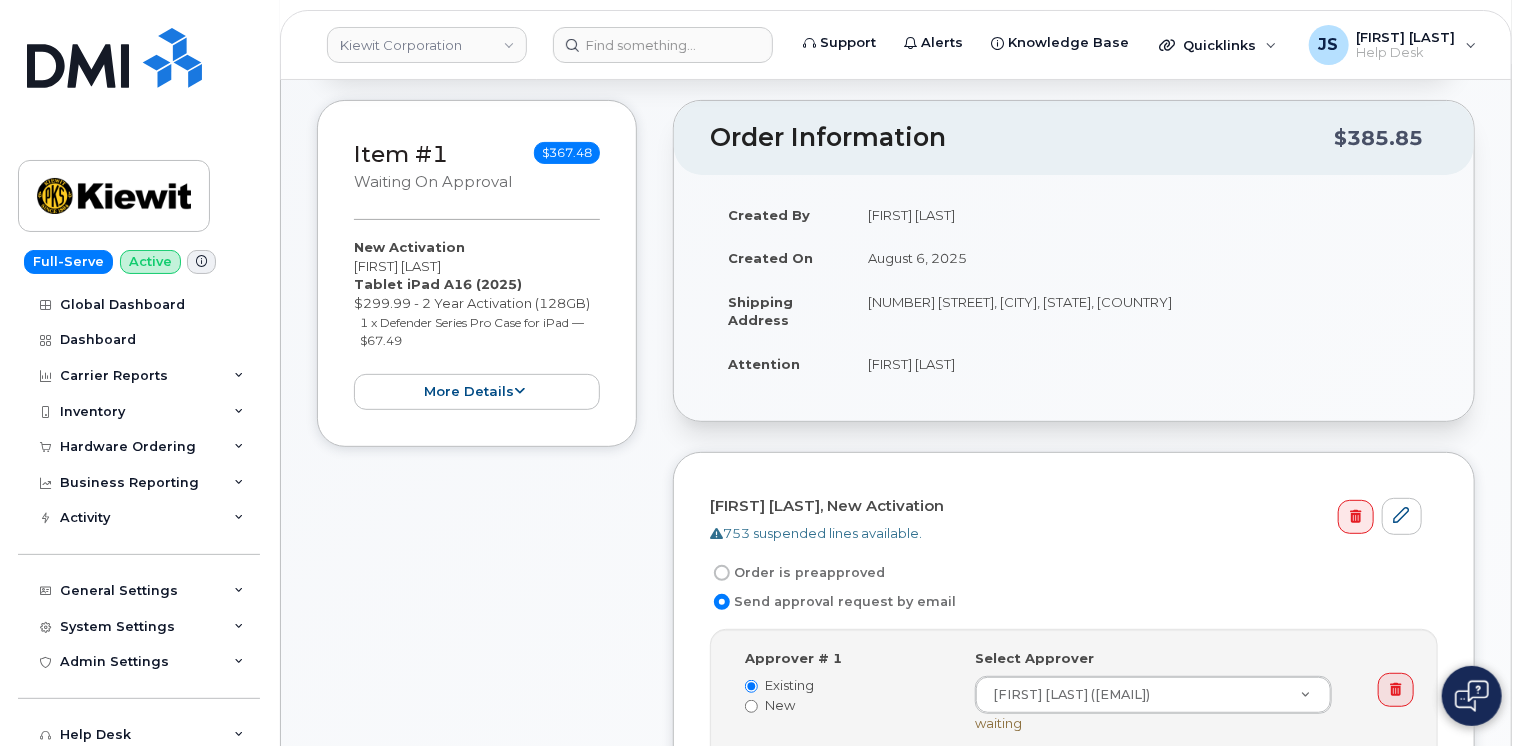 scroll, scrollTop: 0, scrollLeft: 0, axis: both 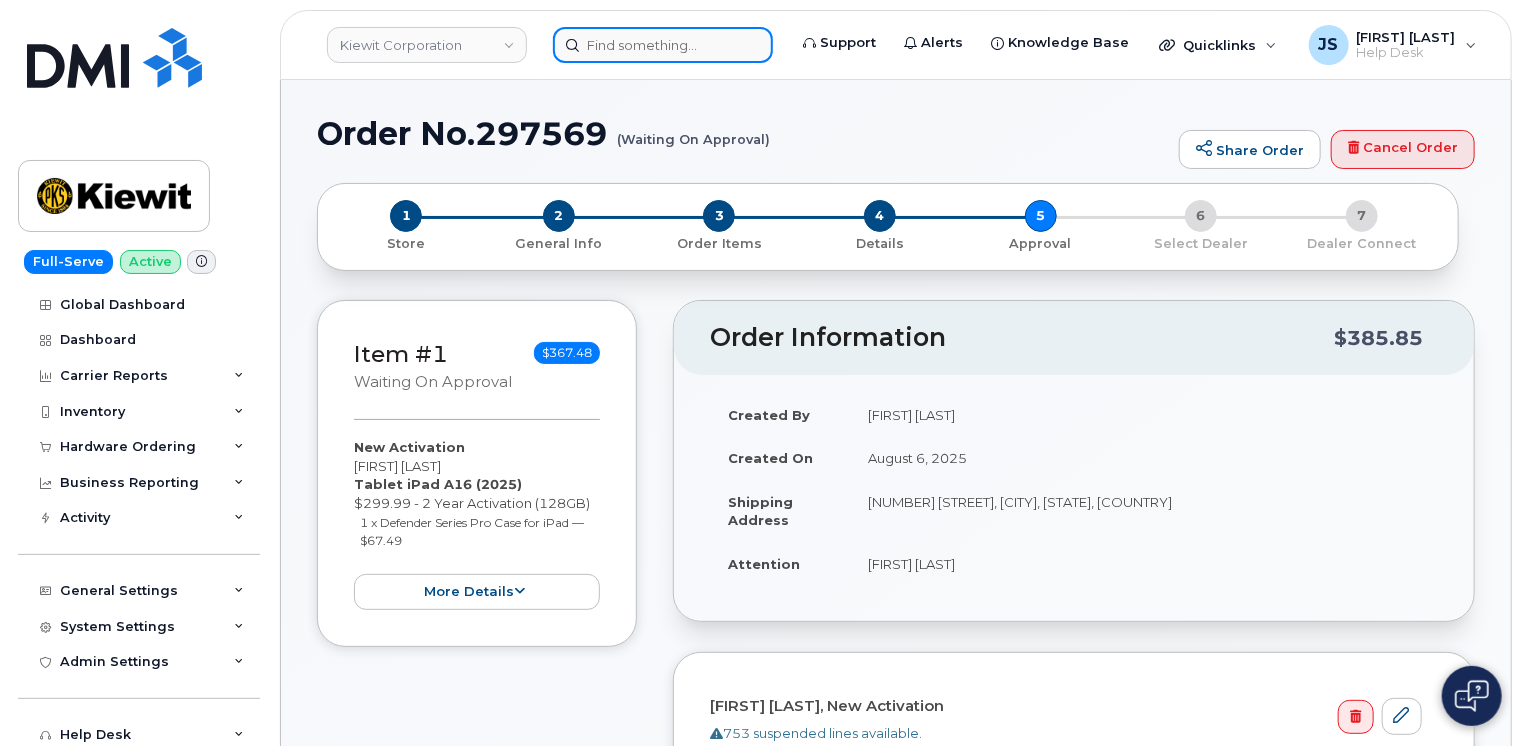 click at bounding box center (663, 45) 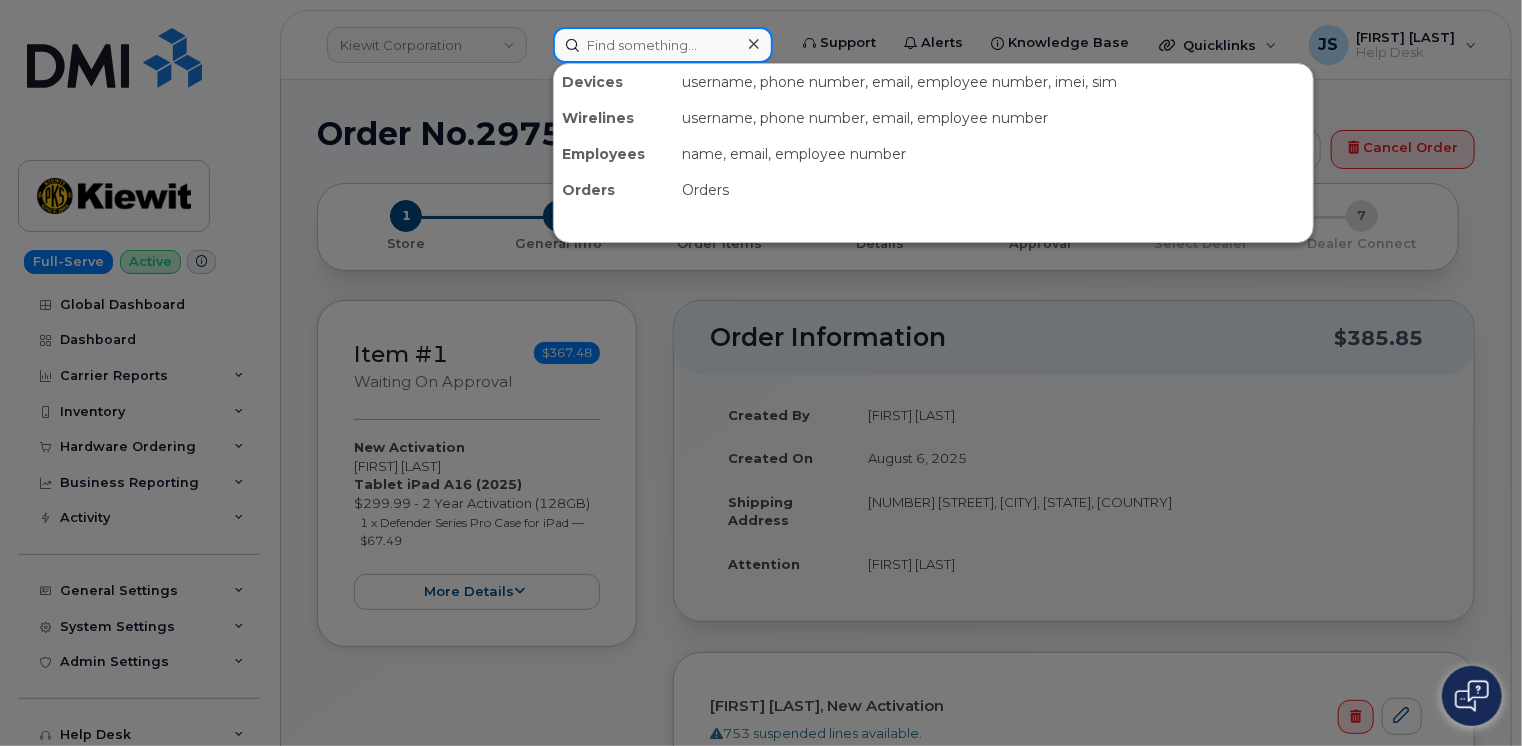 paste on "[PHONE]" 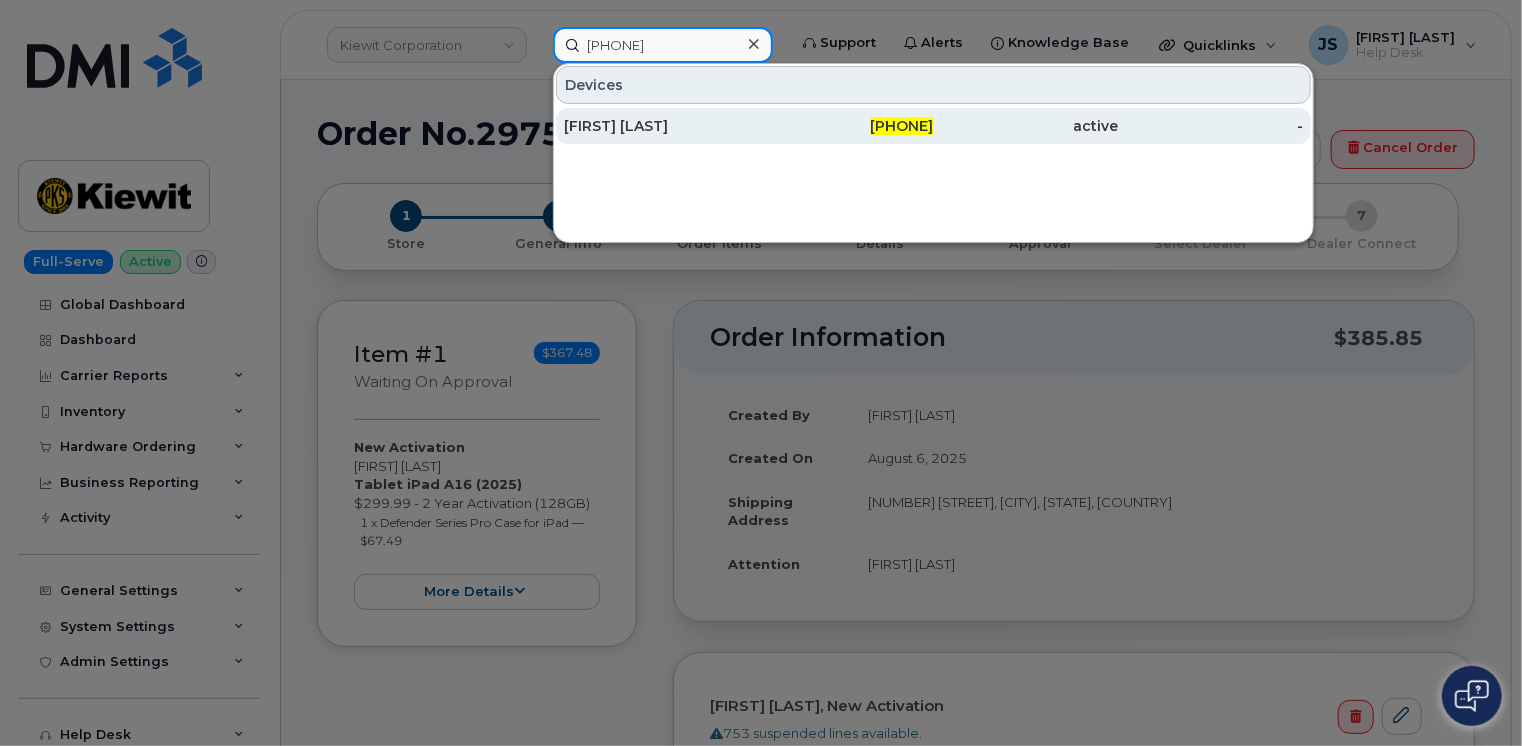 type on "[PHONE]" 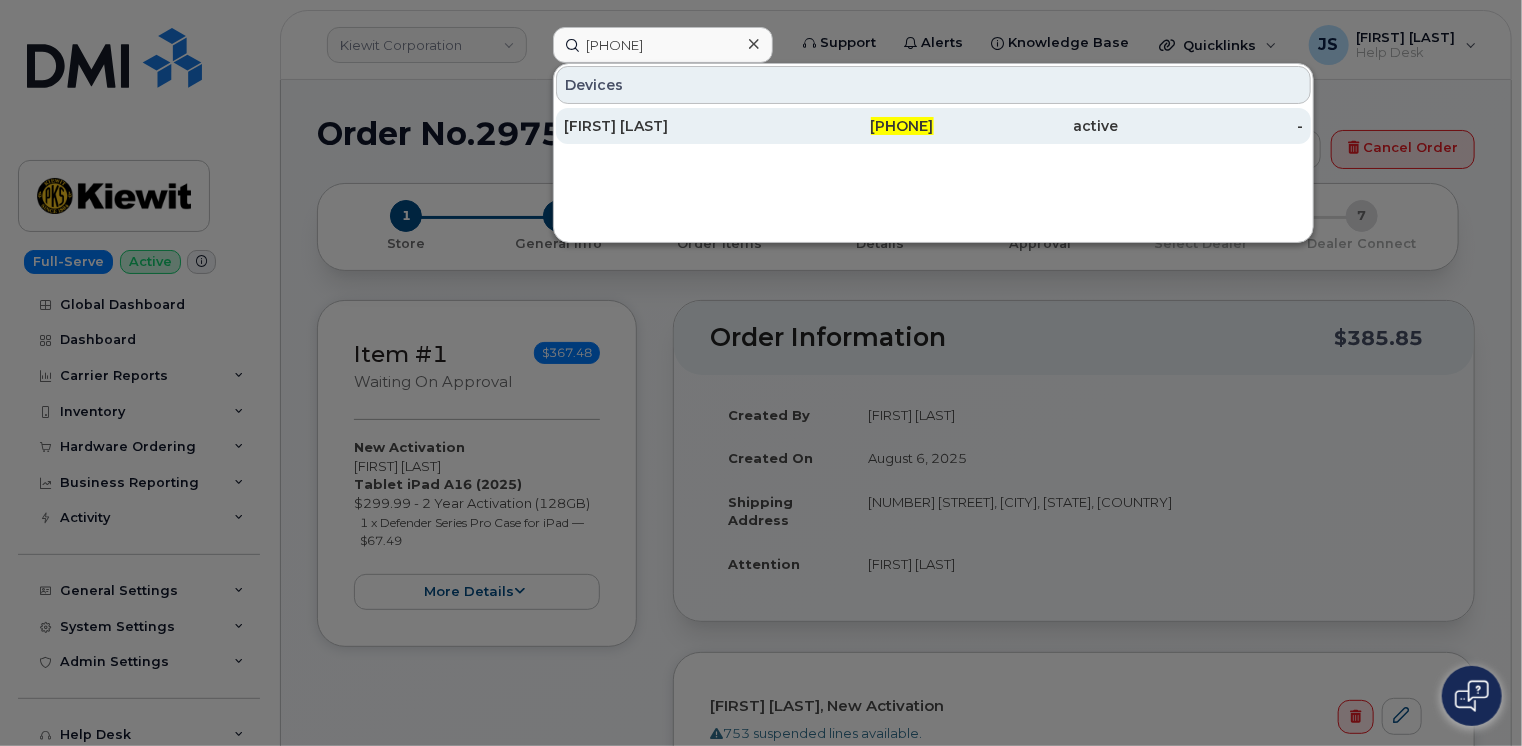 click on "SEAN AHLEMEYER" at bounding box center (656, 126) 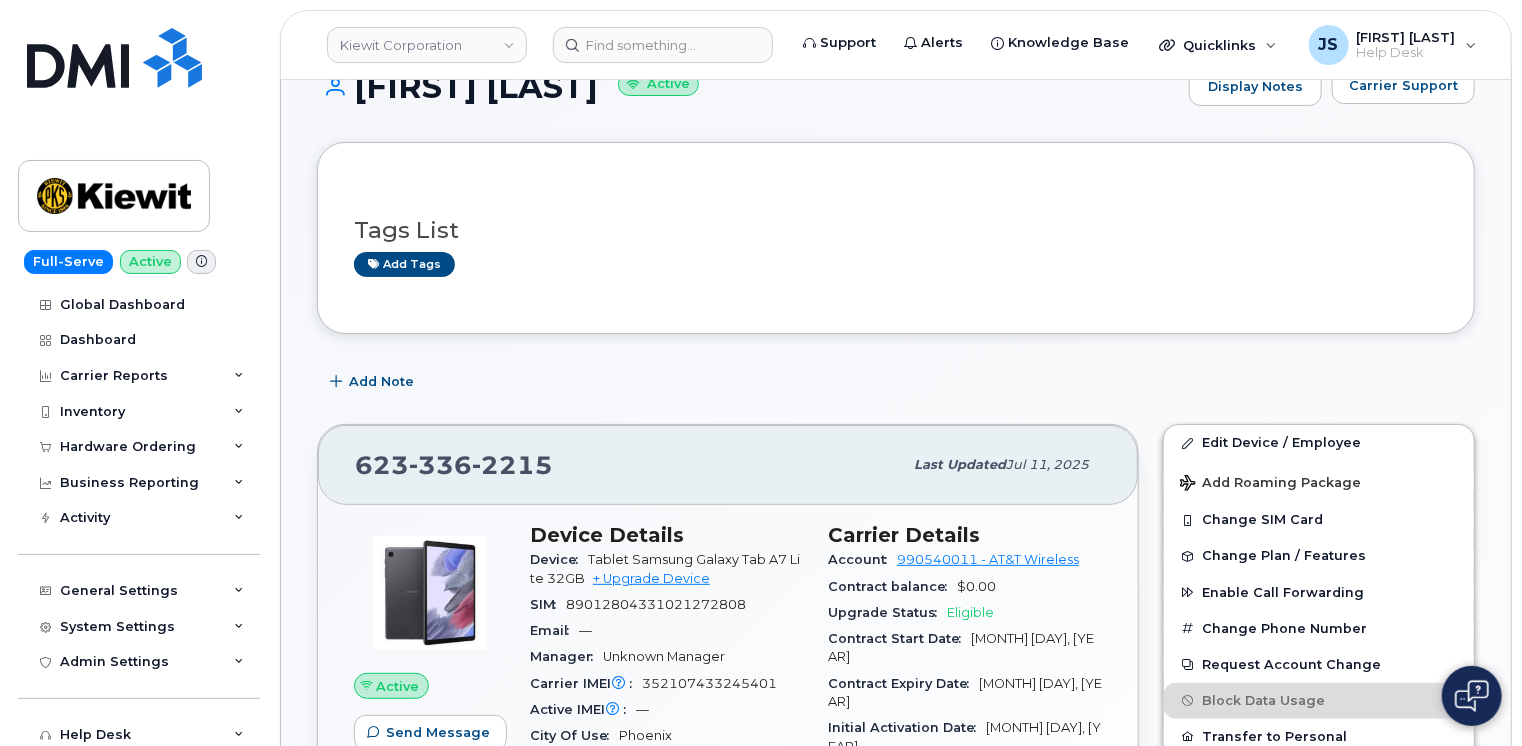 scroll, scrollTop: 0, scrollLeft: 0, axis: both 